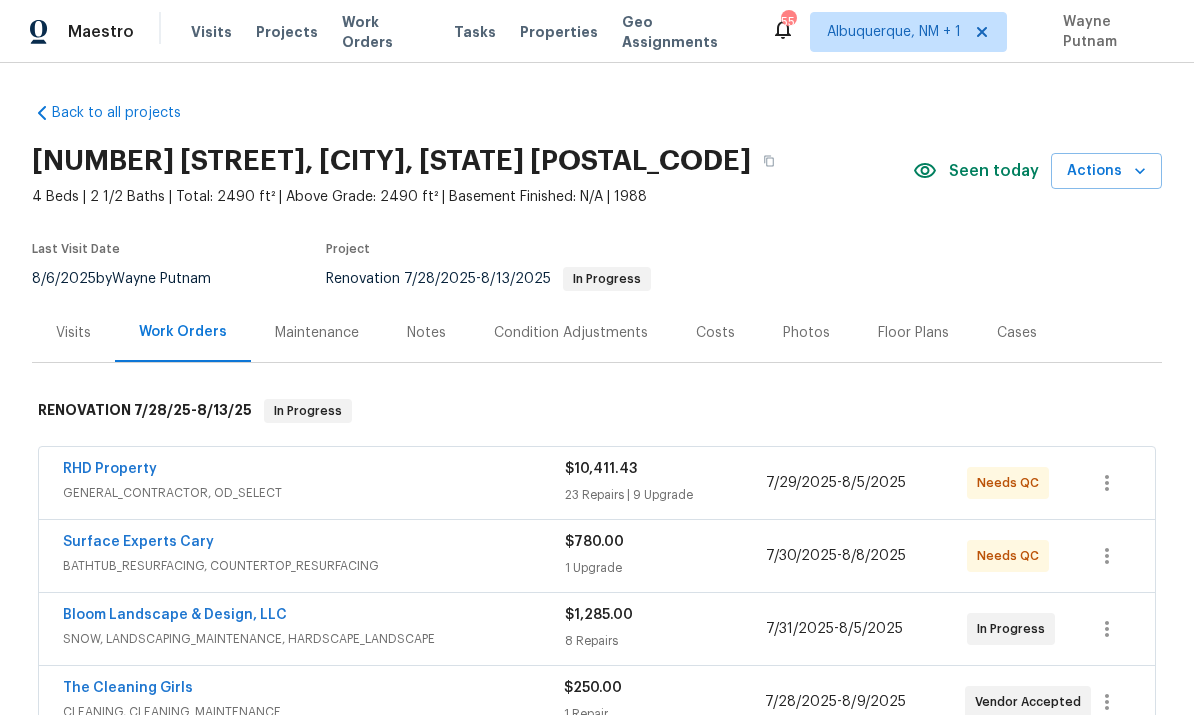 scroll, scrollTop: 0, scrollLeft: 0, axis: both 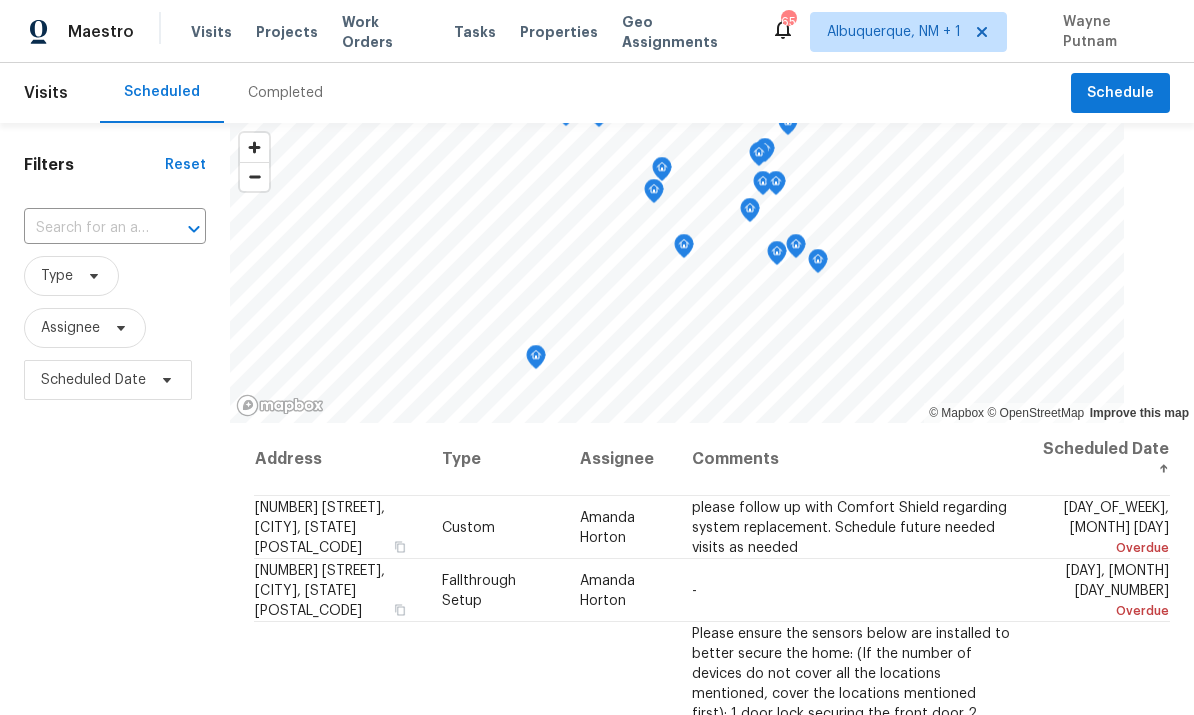 click on "Projects" at bounding box center [287, 32] 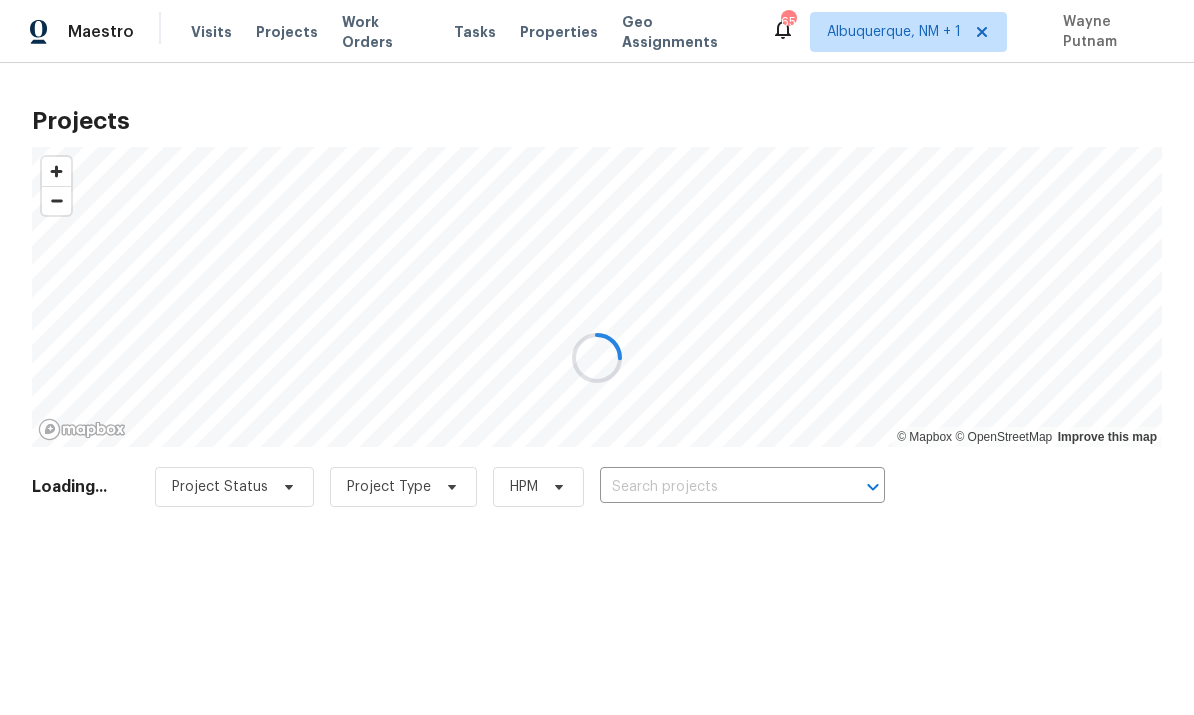 click at bounding box center (597, 357) 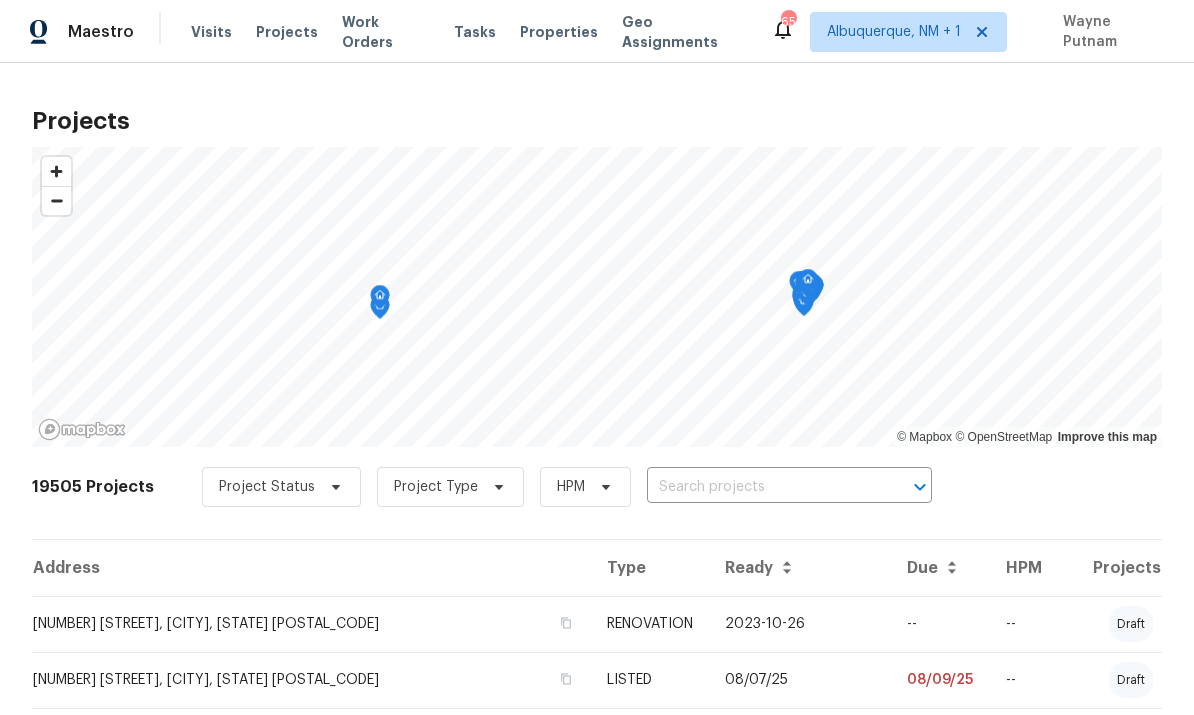 click at bounding box center [761, 487] 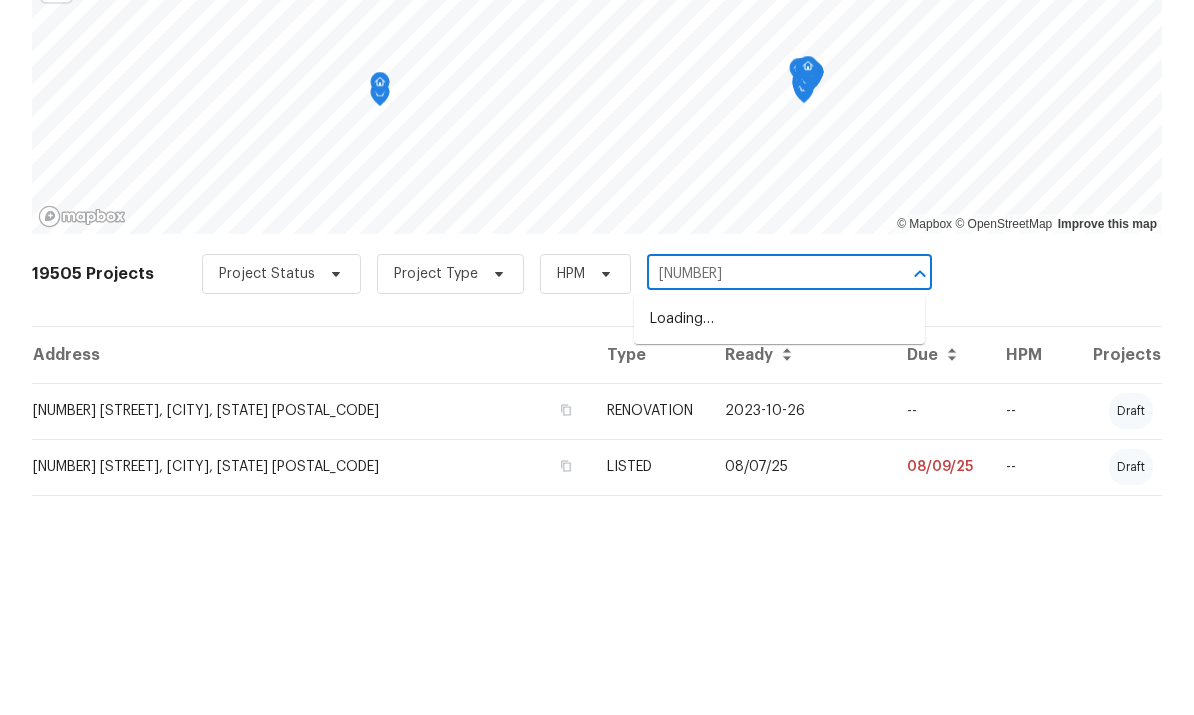 type on "[NUMBER]" 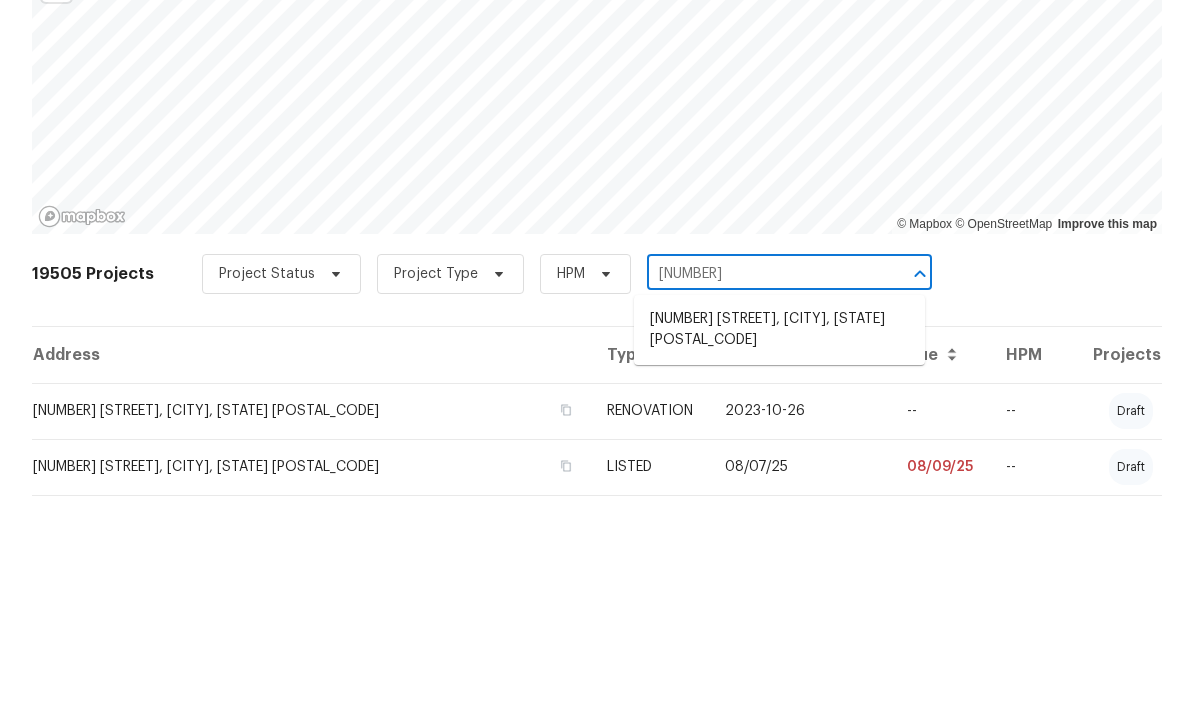 scroll, scrollTop: 75, scrollLeft: 0, axis: vertical 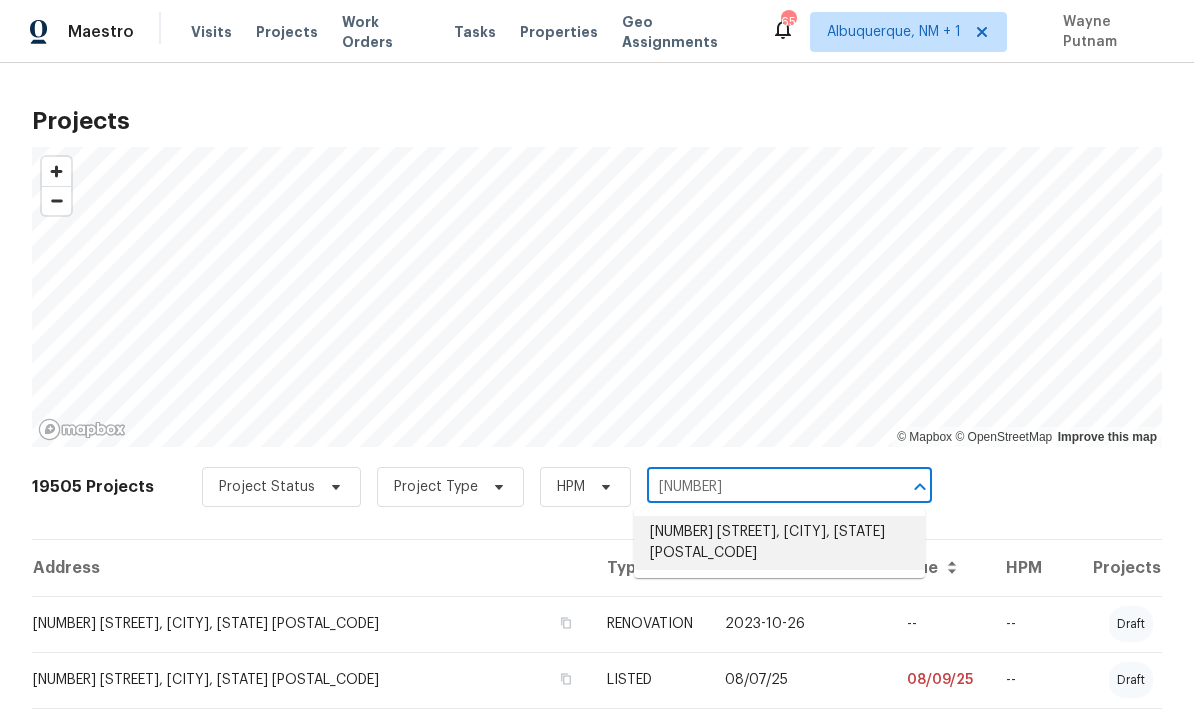 click on "[NUMBER] [STREET], [CITY], [STATE] [POSTAL_CODE]" at bounding box center [779, 543] 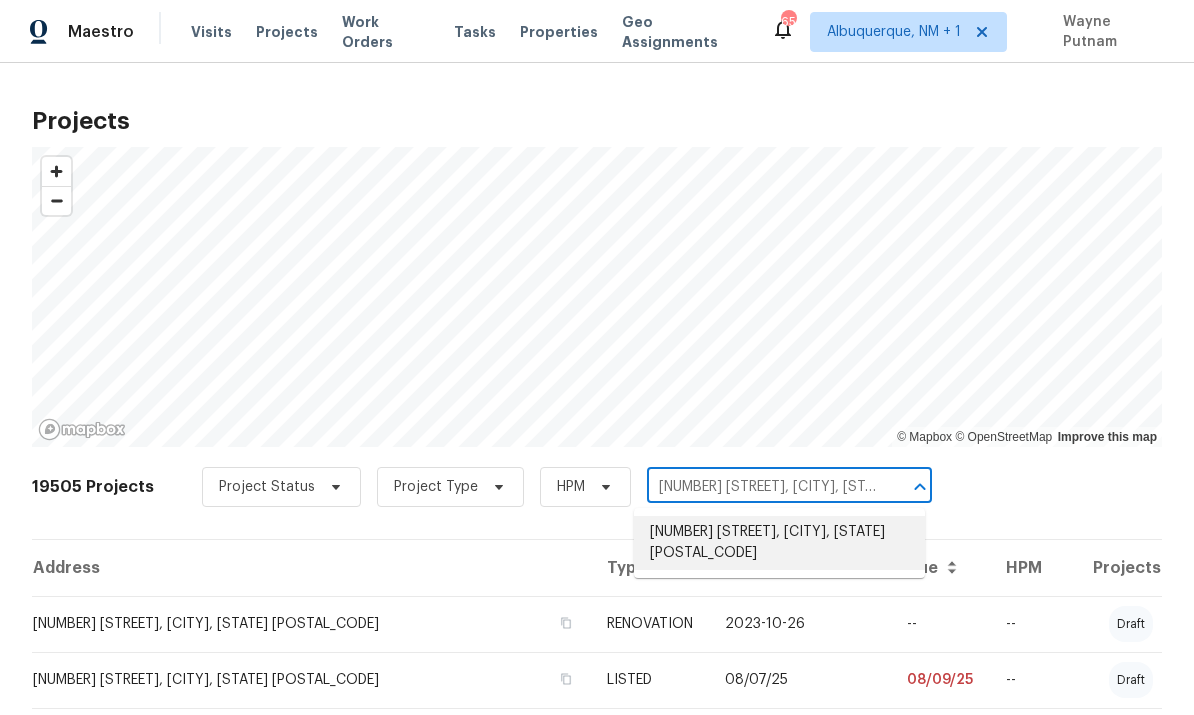 scroll, scrollTop: 0, scrollLeft: 0, axis: both 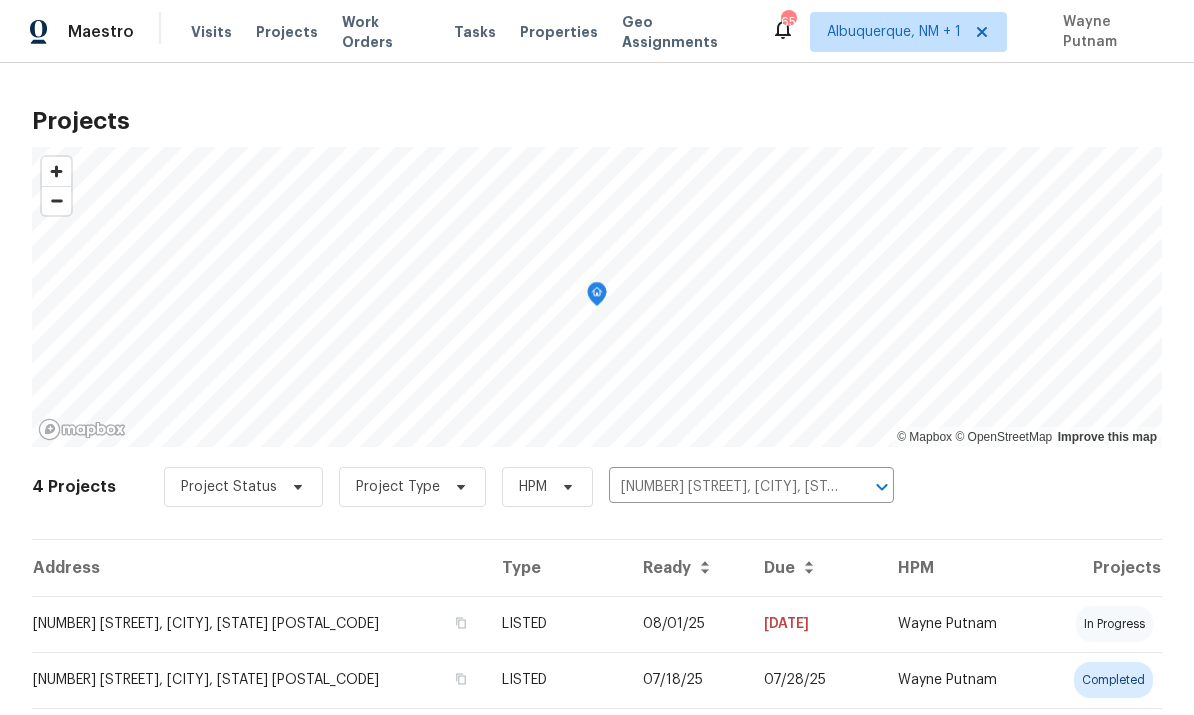 click on "[NUMBER] [STREET], [CITY], [STATE] [POSTAL_CODE]" at bounding box center [259, 624] 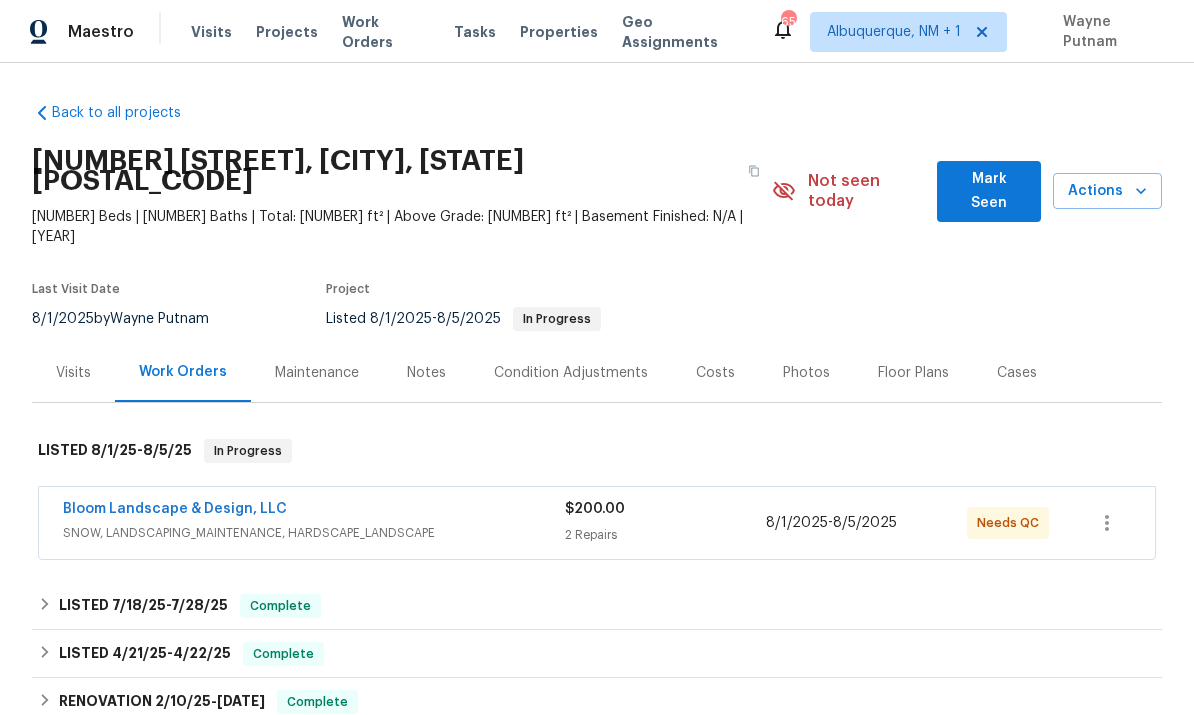 click on "Bloom Landscape & Design, LLC" at bounding box center (175, 509) 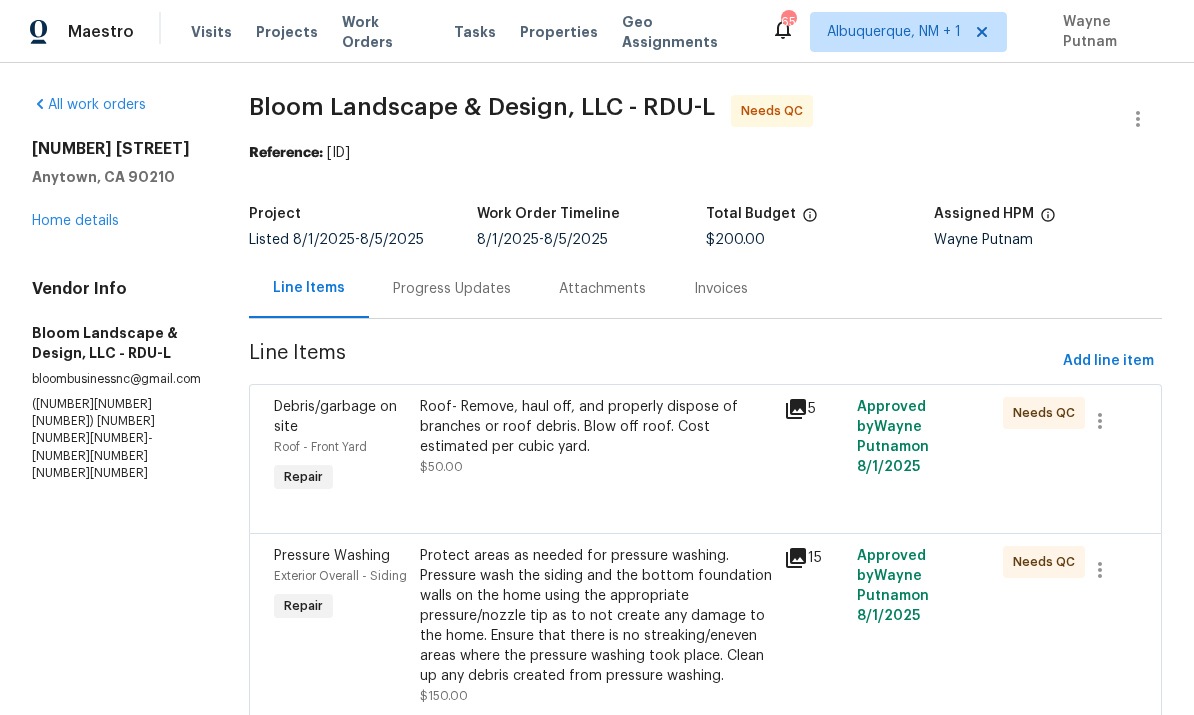 click on "Progress Updates" at bounding box center (452, 289) 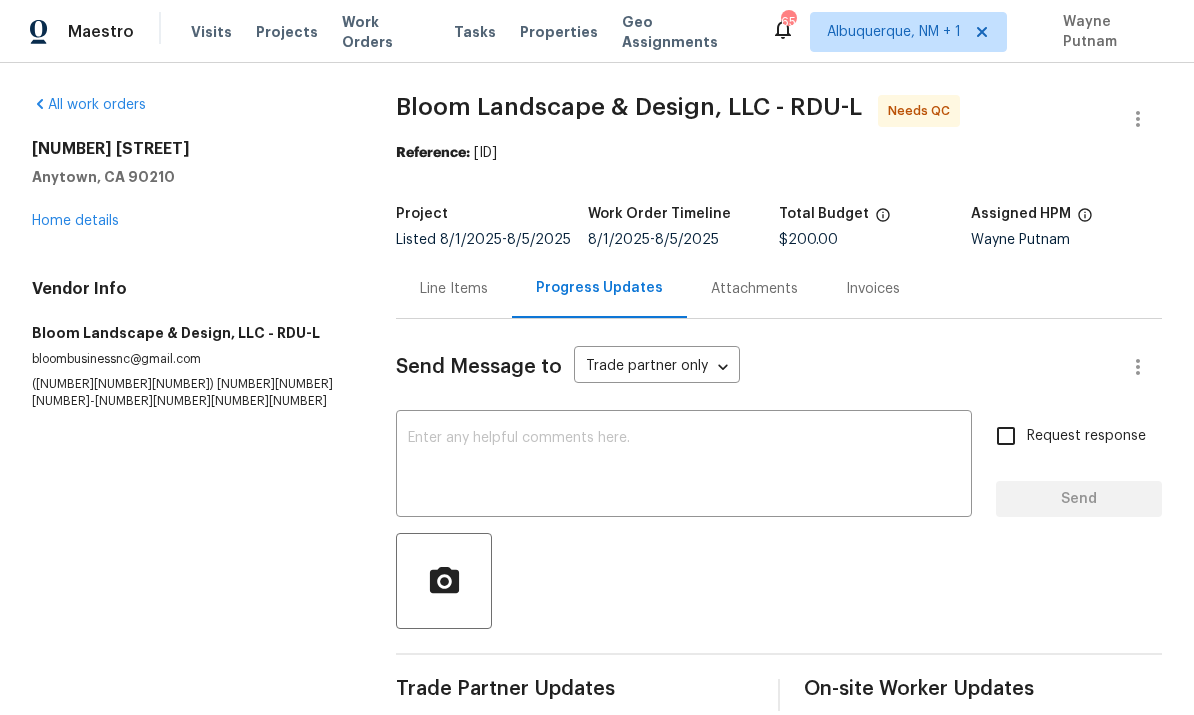 scroll, scrollTop: 29, scrollLeft: 0, axis: vertical 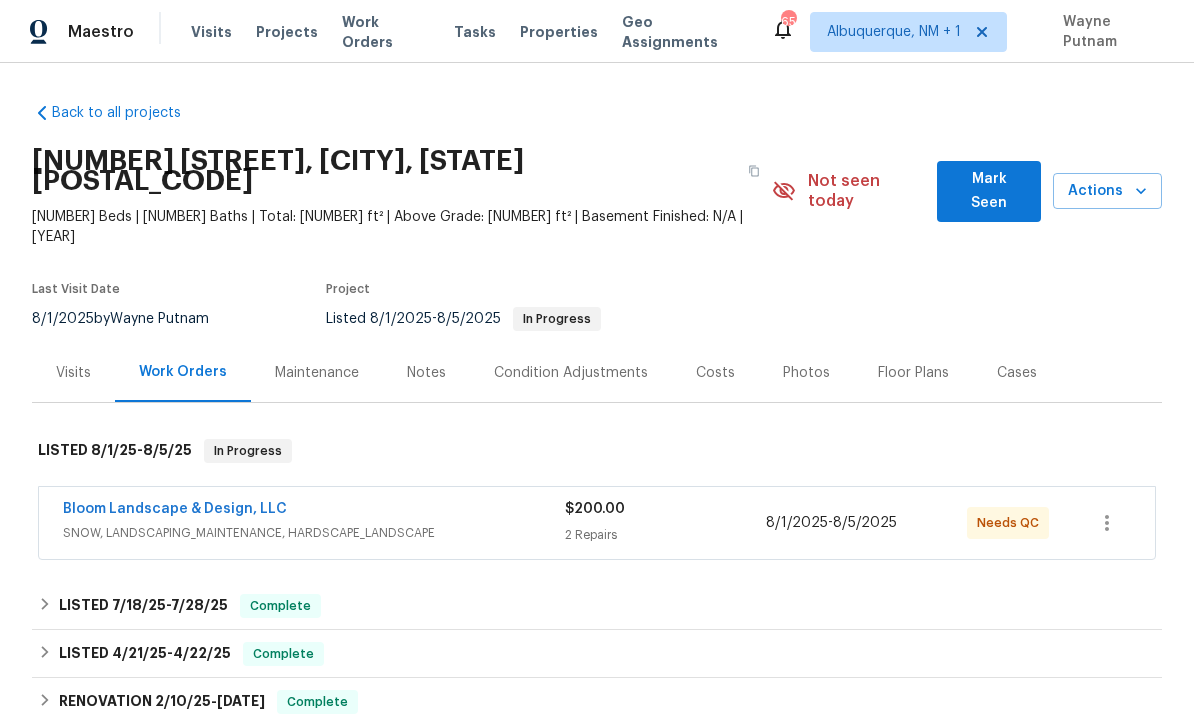 click on "Bloom Landscape & Design, LLC" at bounding box center (175, 509) 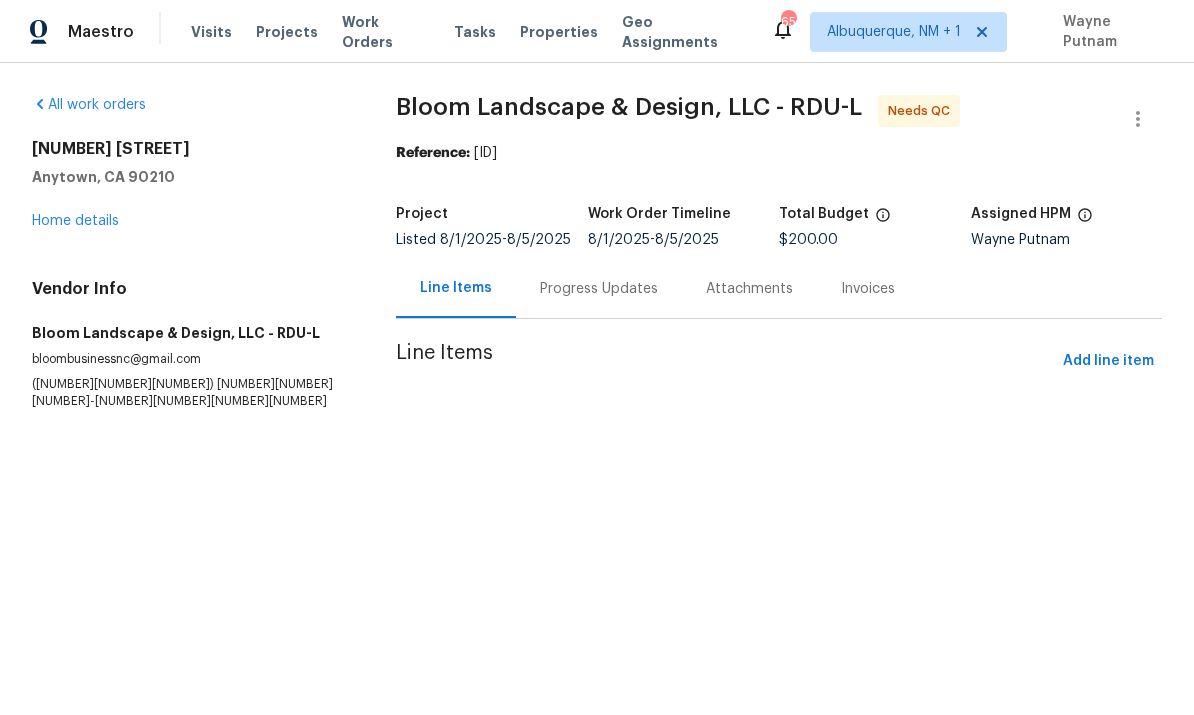 scroll, scrollTop: 0, scrollLeft: 0, axis: both 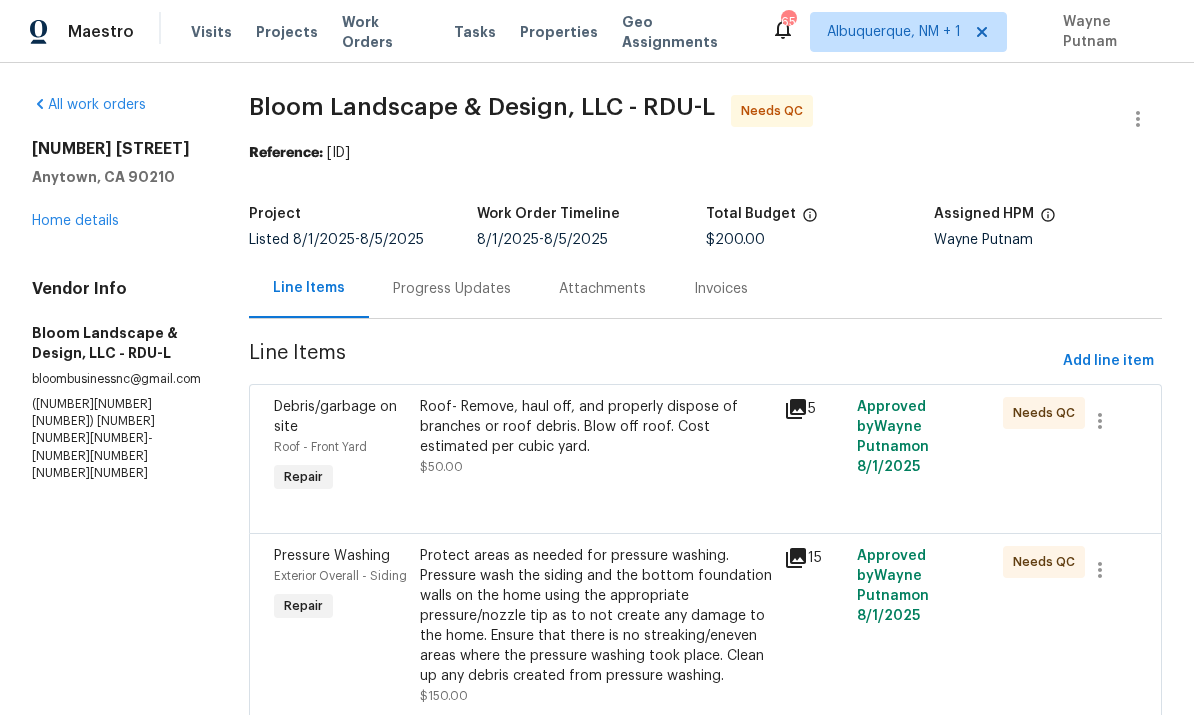 click on "Roof- Remove, haul off, and properly dispose of branches or roof debris. Blow off roof.  Cost estimated per cubic yard. $50.00" at bounding box center [596, 437] 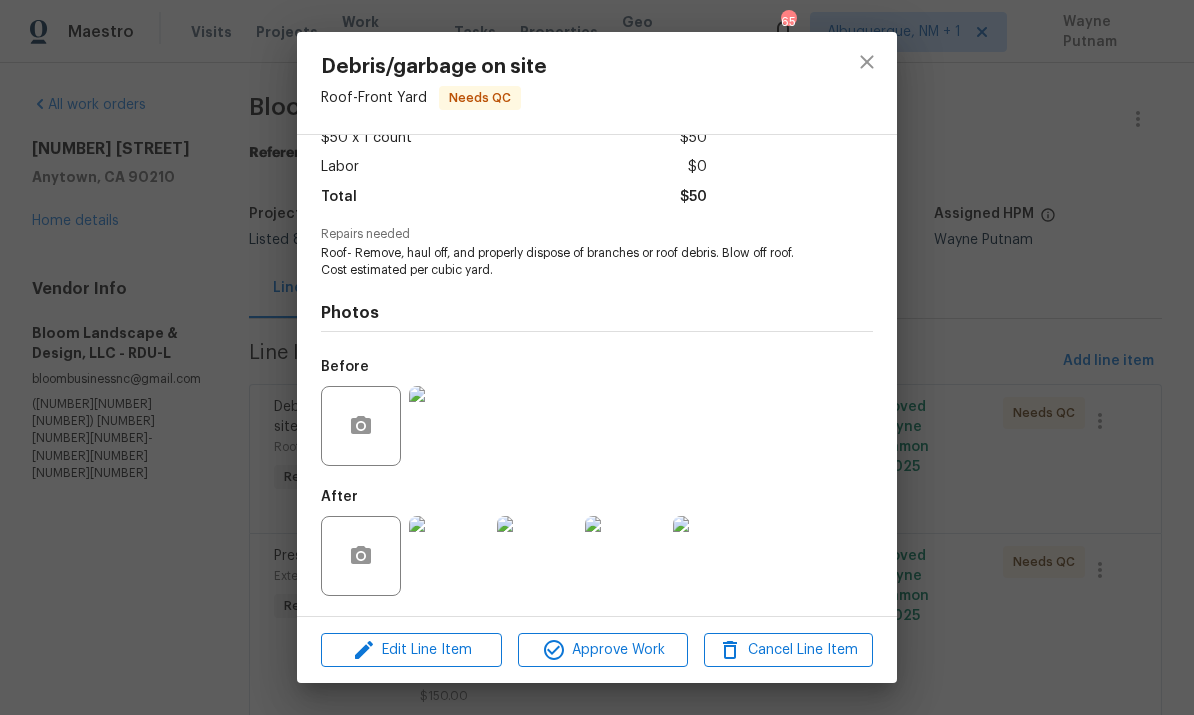 scroll, scrollTop: 127, scrollLeft: 0, axis: vertical 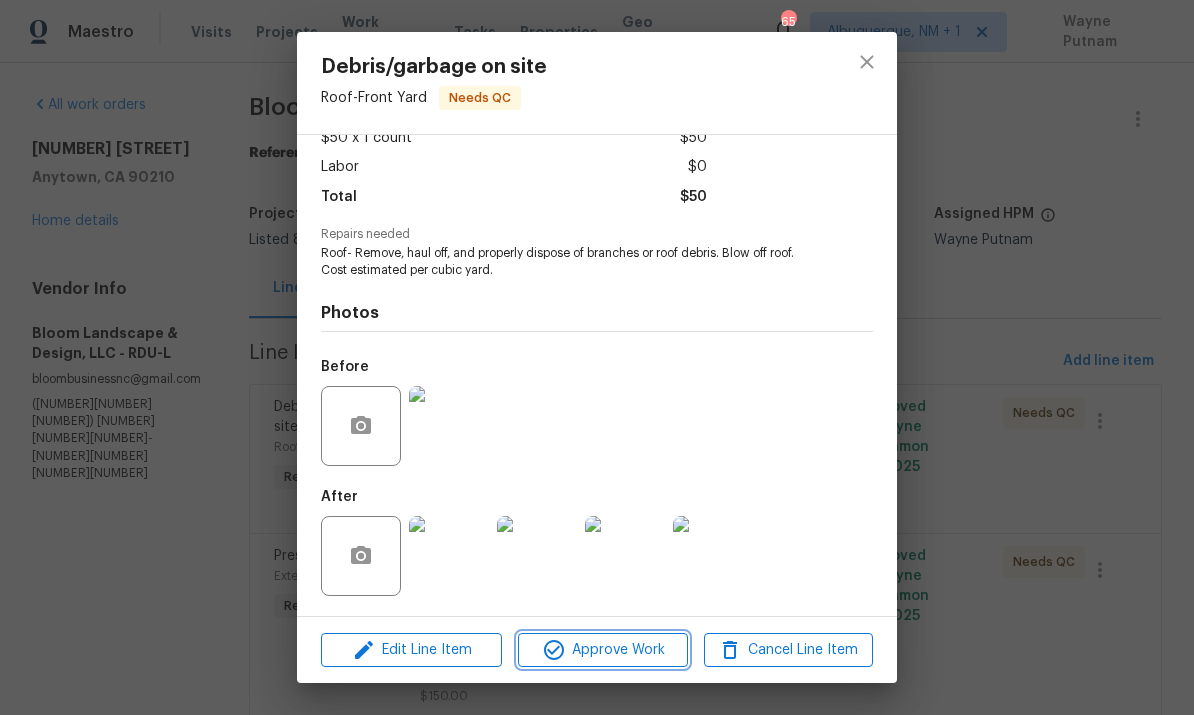 click on "Approve Work" at bounding box center [602, 650] 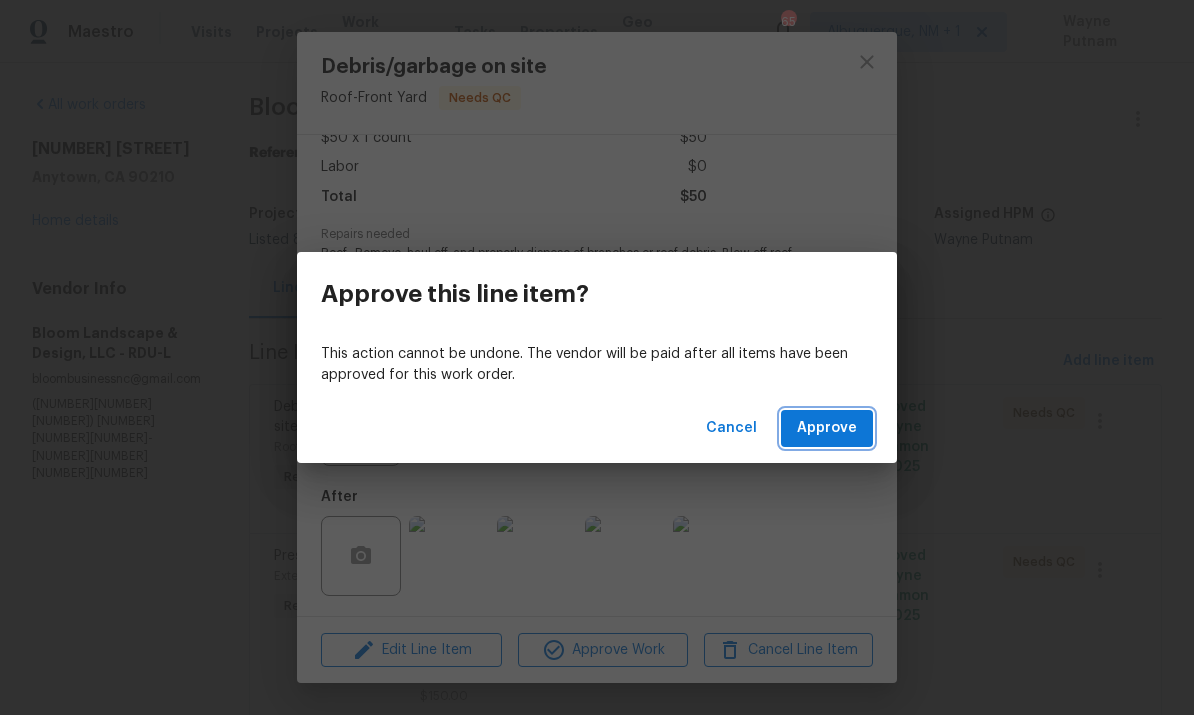 click on "Approve" at bounding box center (827, 428) 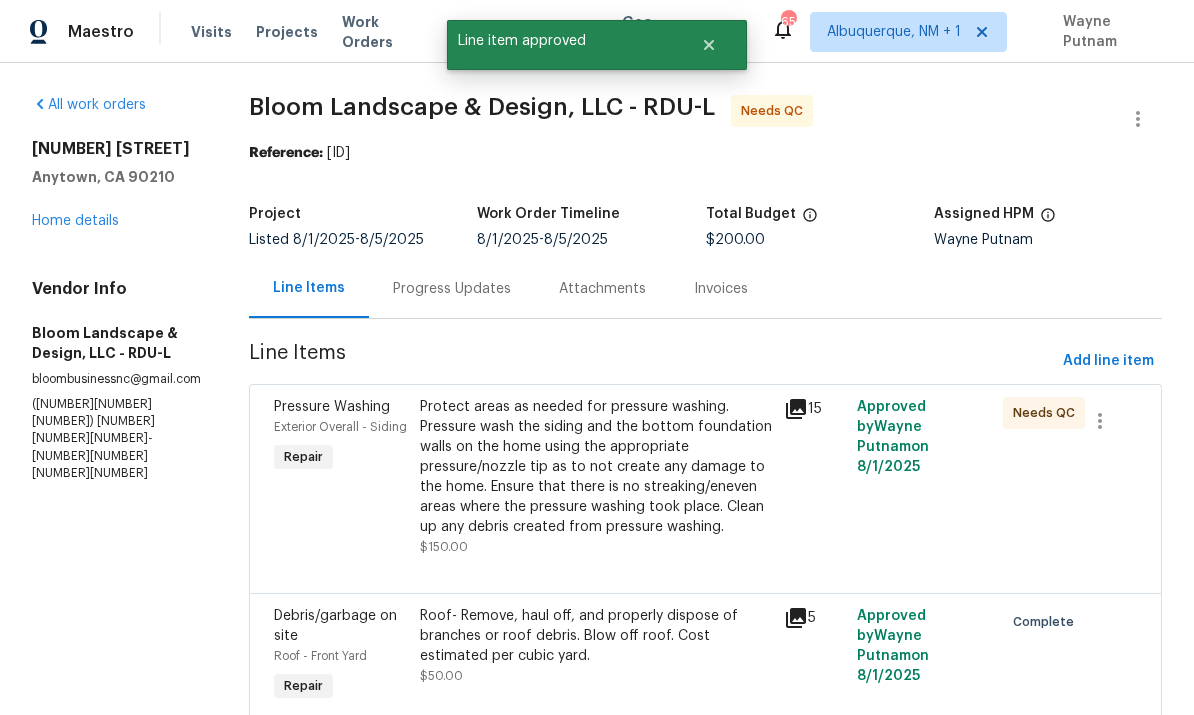 click on "Protect areas as needed for pressure washing. Pressure wash the siding and the bottom foundation walls on the home using the appropriate pressure/nozzle tip as to not create any damage to the home. Ensure that there is no streaking/eneven areas where the pressure washing took place. Clean up any debris created from pressure washing." at bounding box center (596, 467) 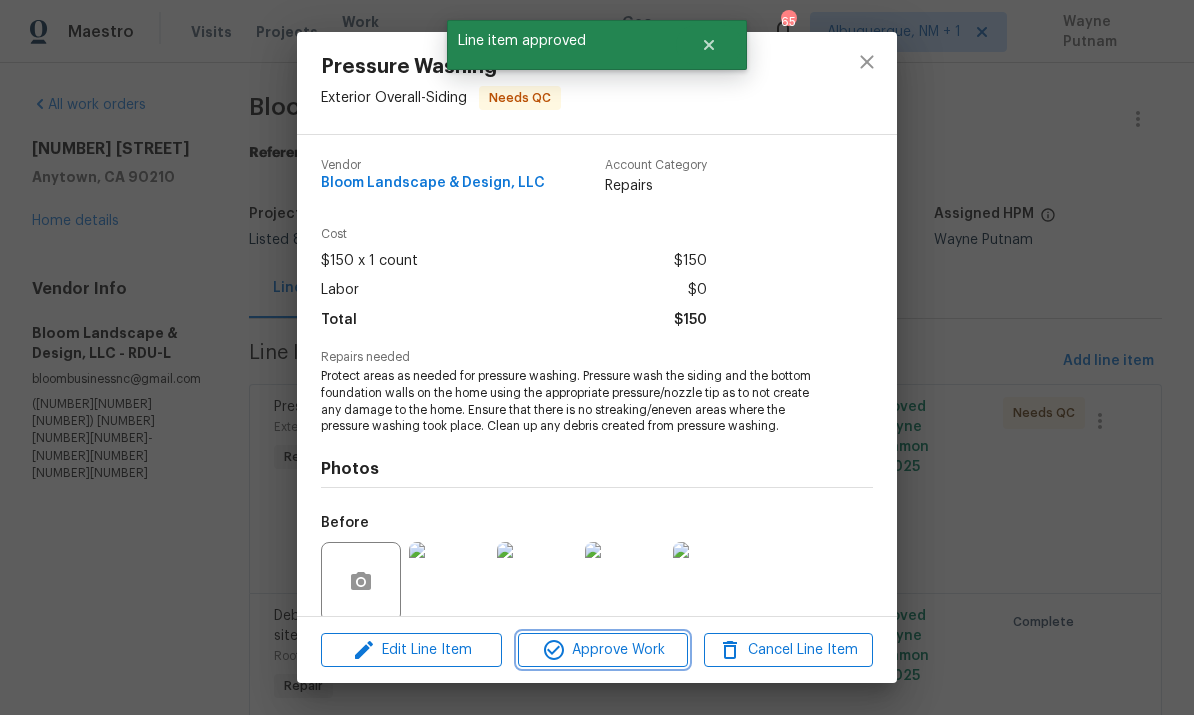 click on "Approve Work" at bounding box center [602, 650] 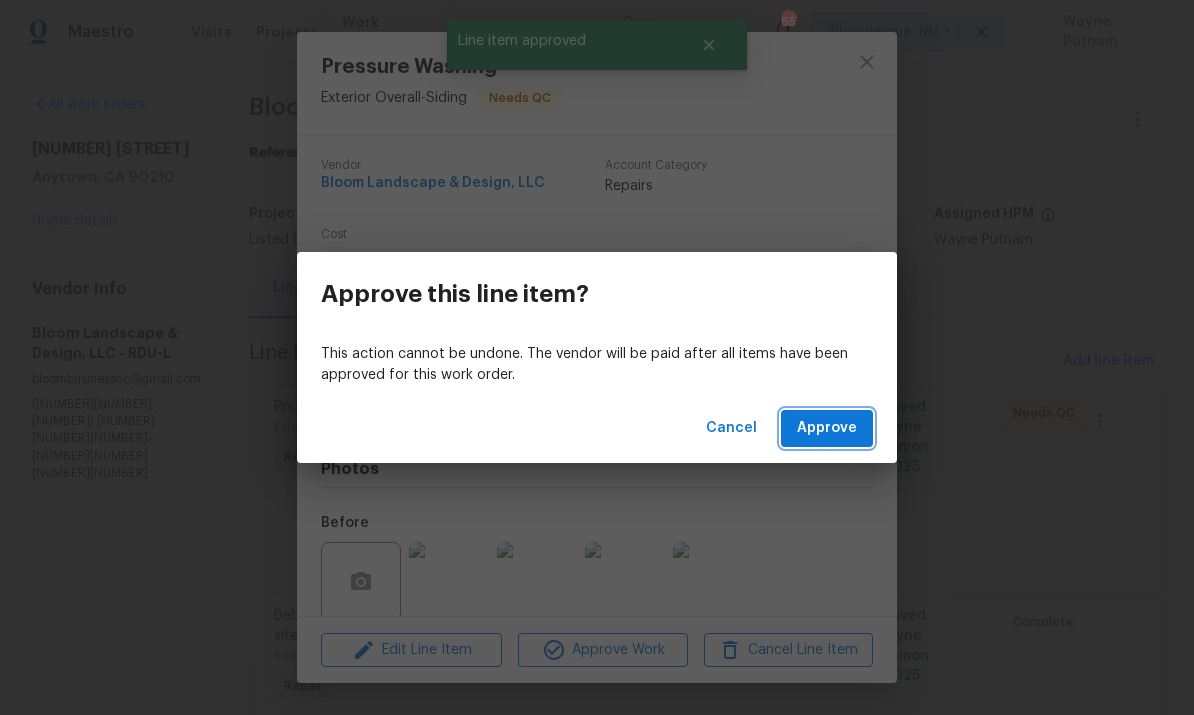 click on "Approve" at bounding box center (827, 428) 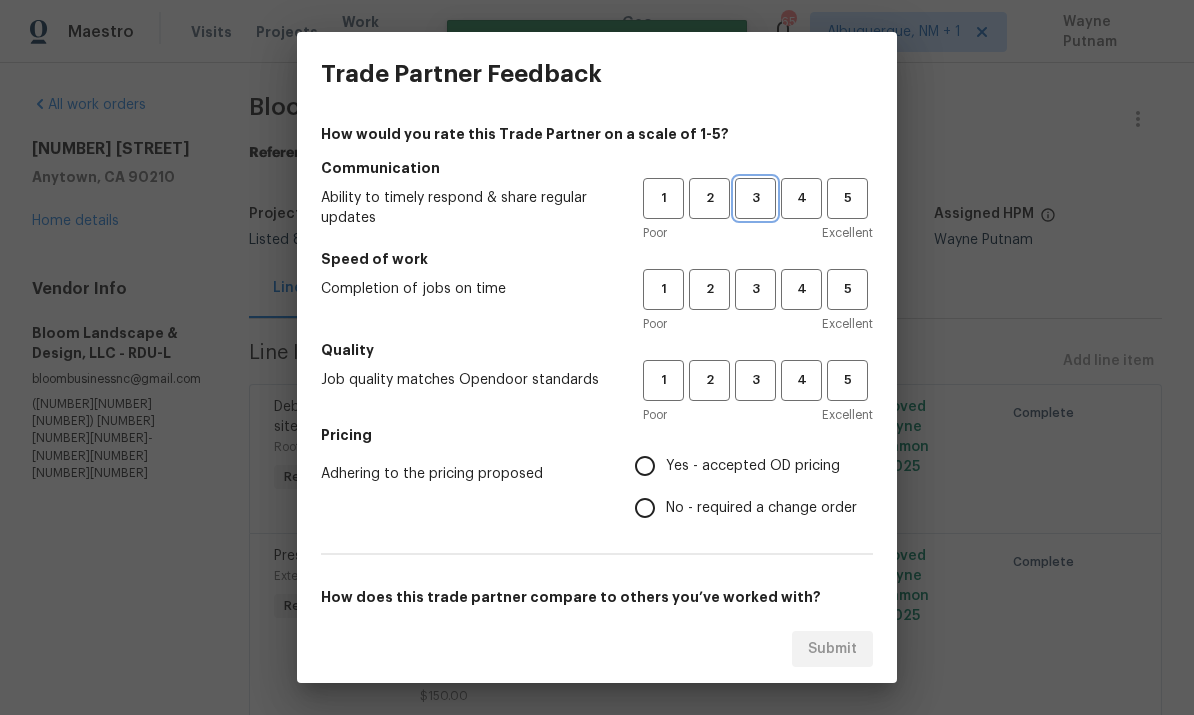click on "3" at bounding box center (755, 198) 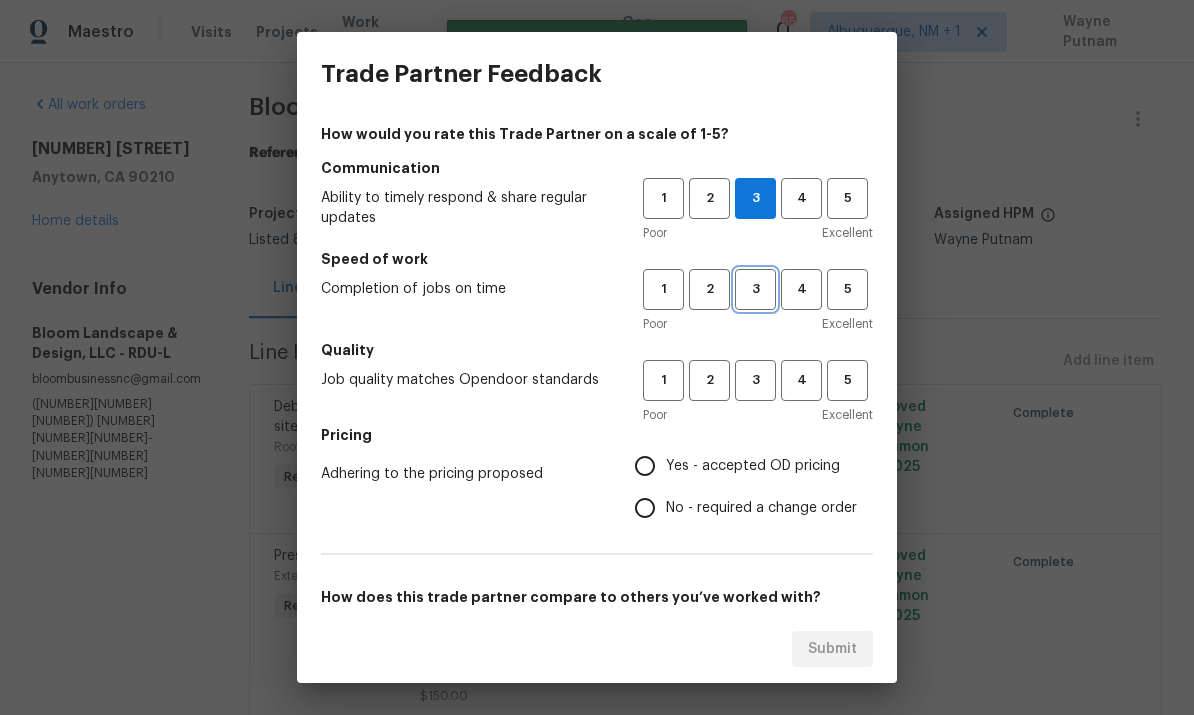 click on "3" at bounding box center (755, 289) 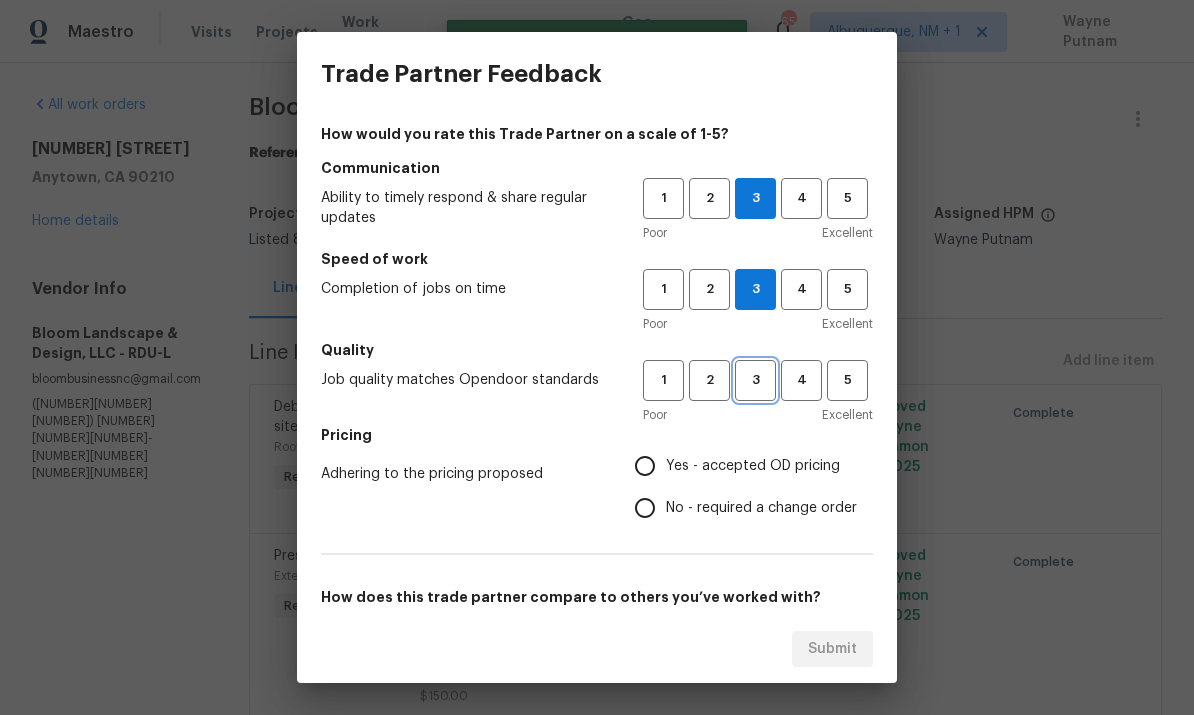 click on "3" at bounding box center (755, 380) 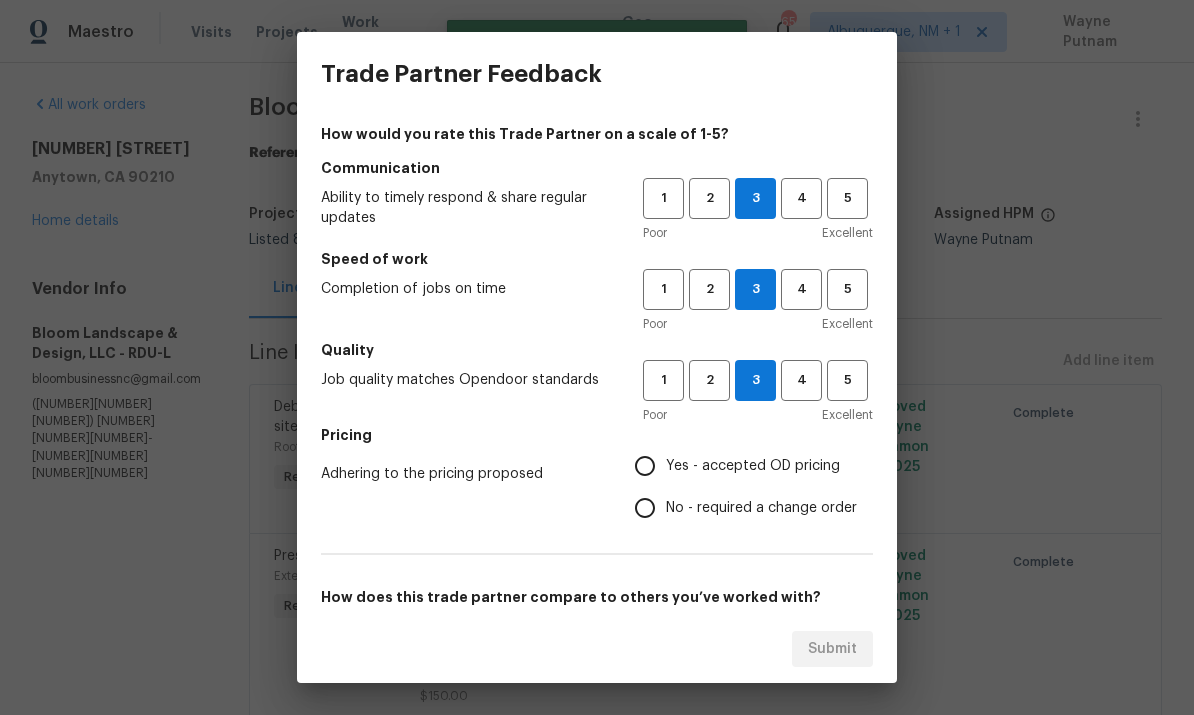 click on "Yes - accepted OD pricing" at bounding box center (645, 466) 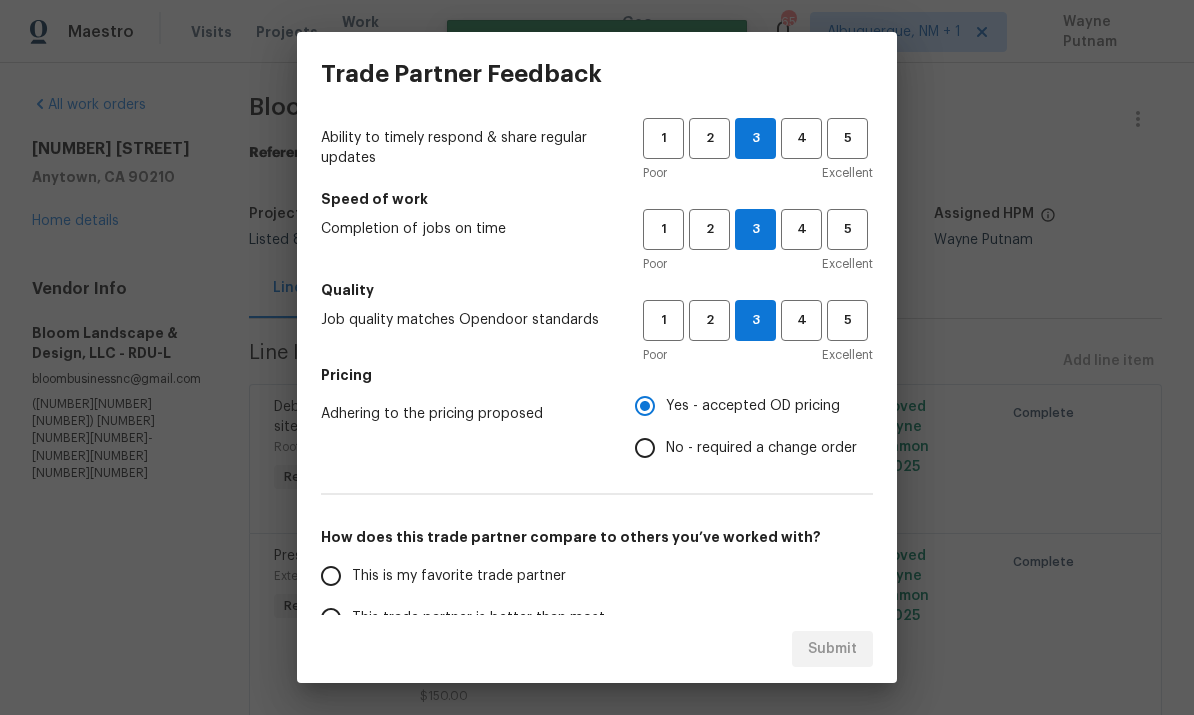 scroll, scrollTop: 148, scrollLeft: 0, axis: vertical 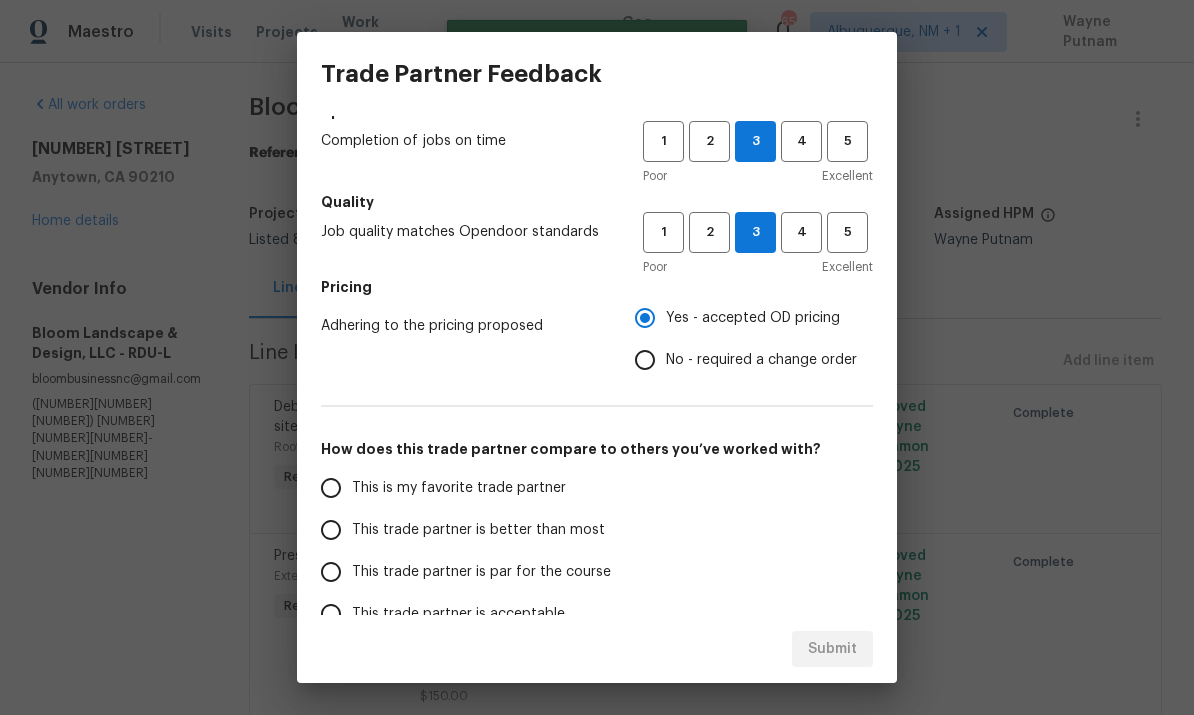 click on "This trade partner is par for the course" at bounding box center [331, 572] 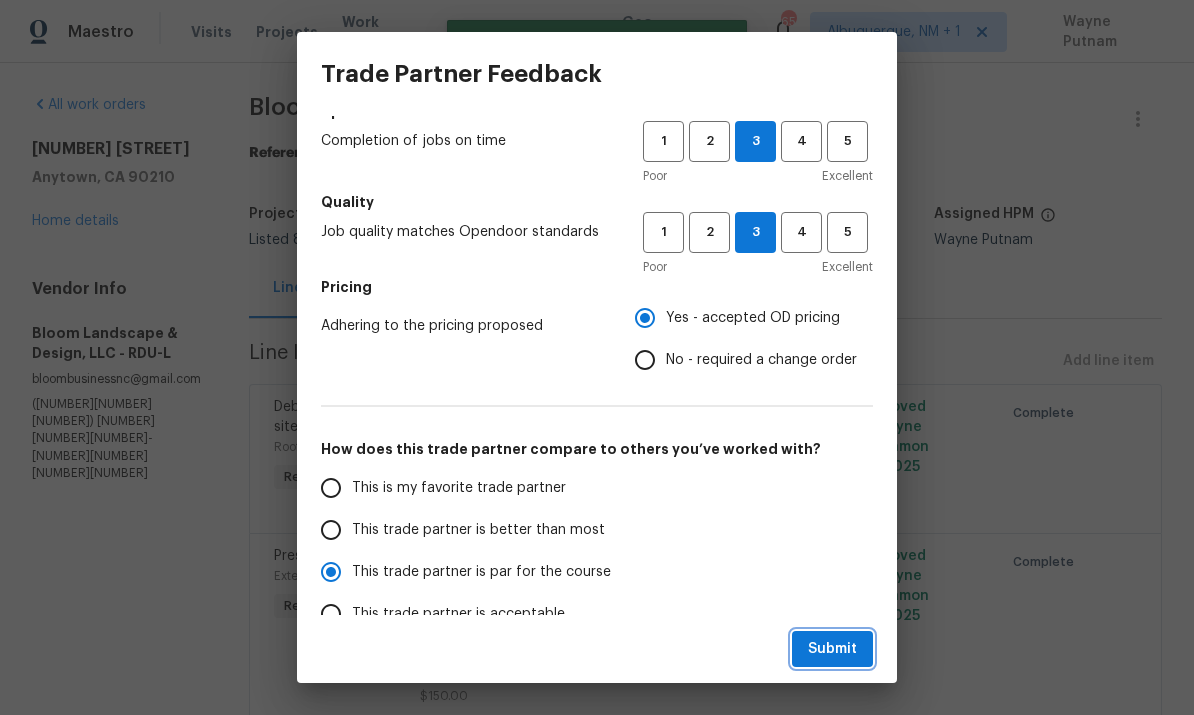 click on "Submit" at bounding box center (832, 649) 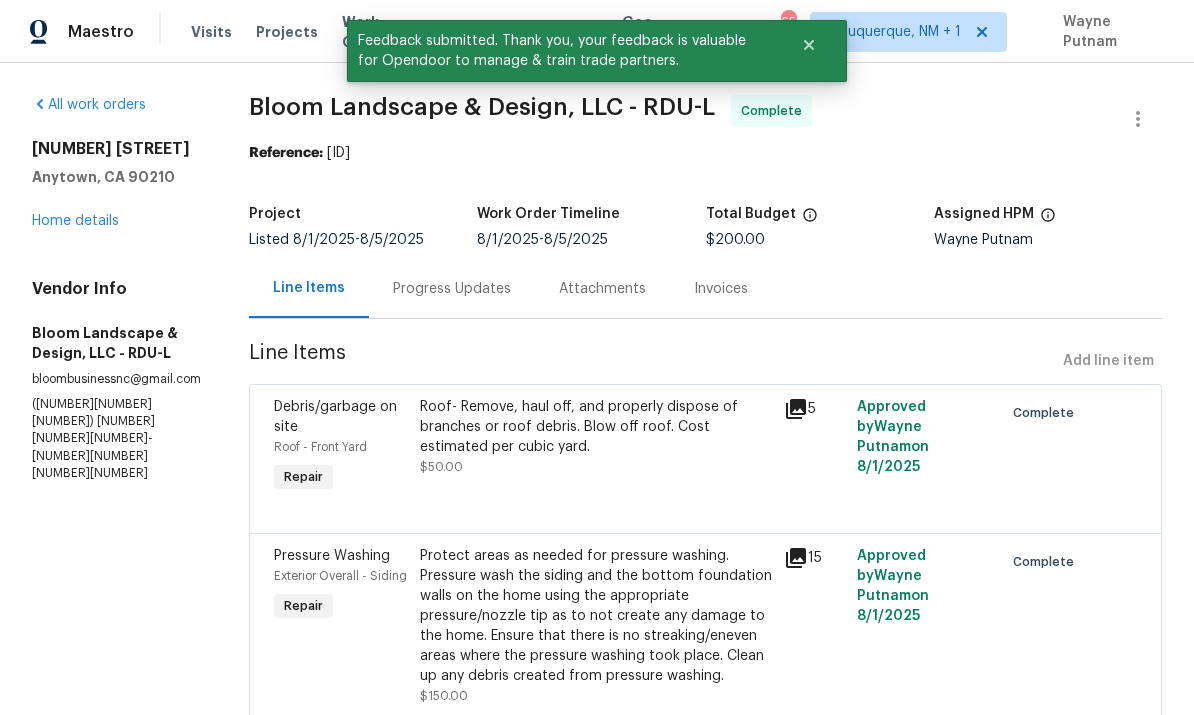 click on "Home details" at bounding box center [75, 221] 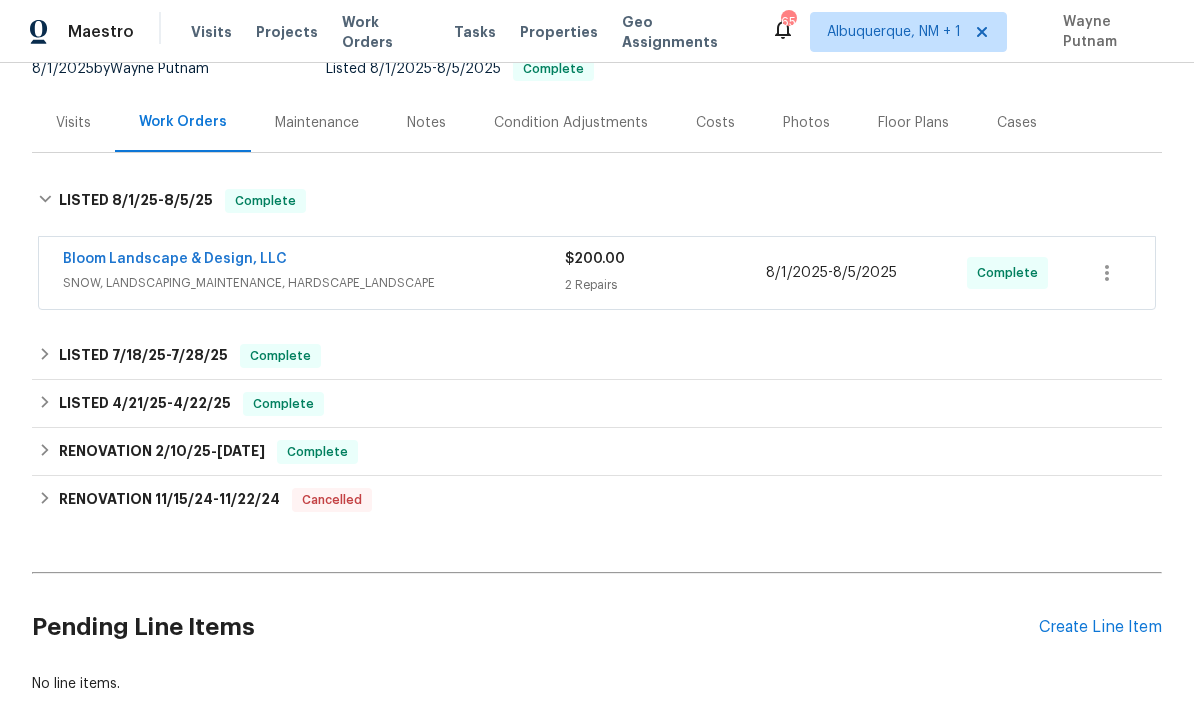 scroll, scrollTop: 249, scrollLeft: 0, axis: vertical 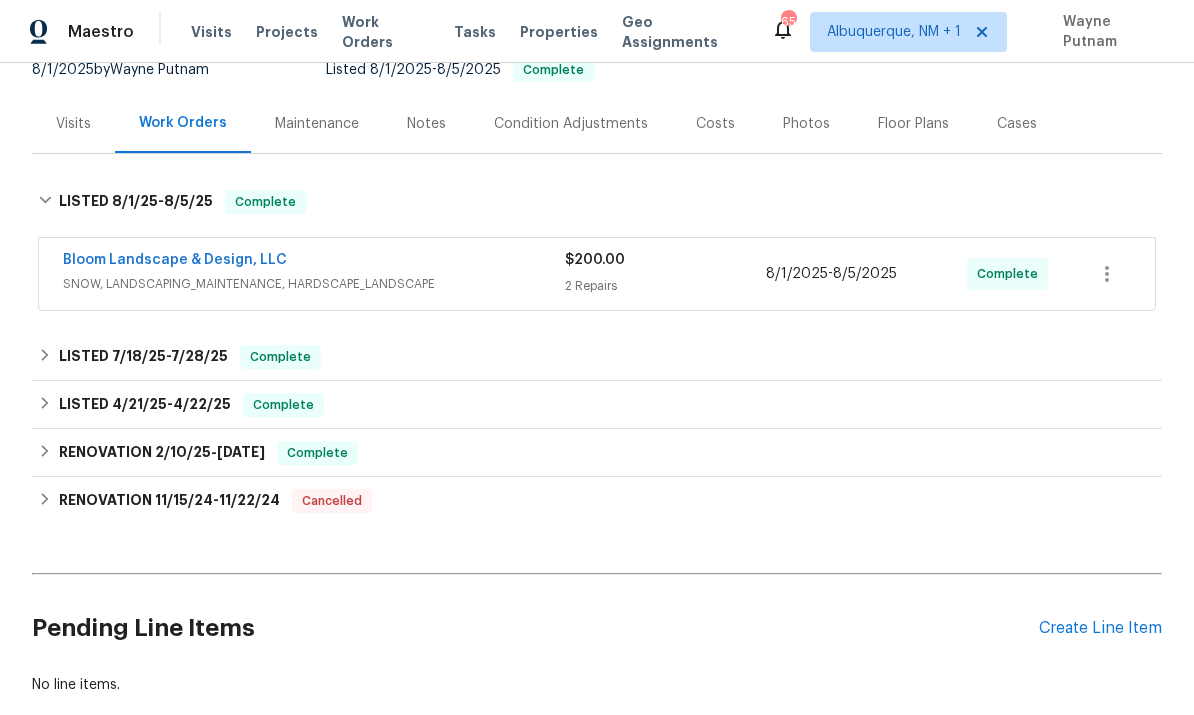 click on "Create Line Item" at bounding box center [1100, 628] 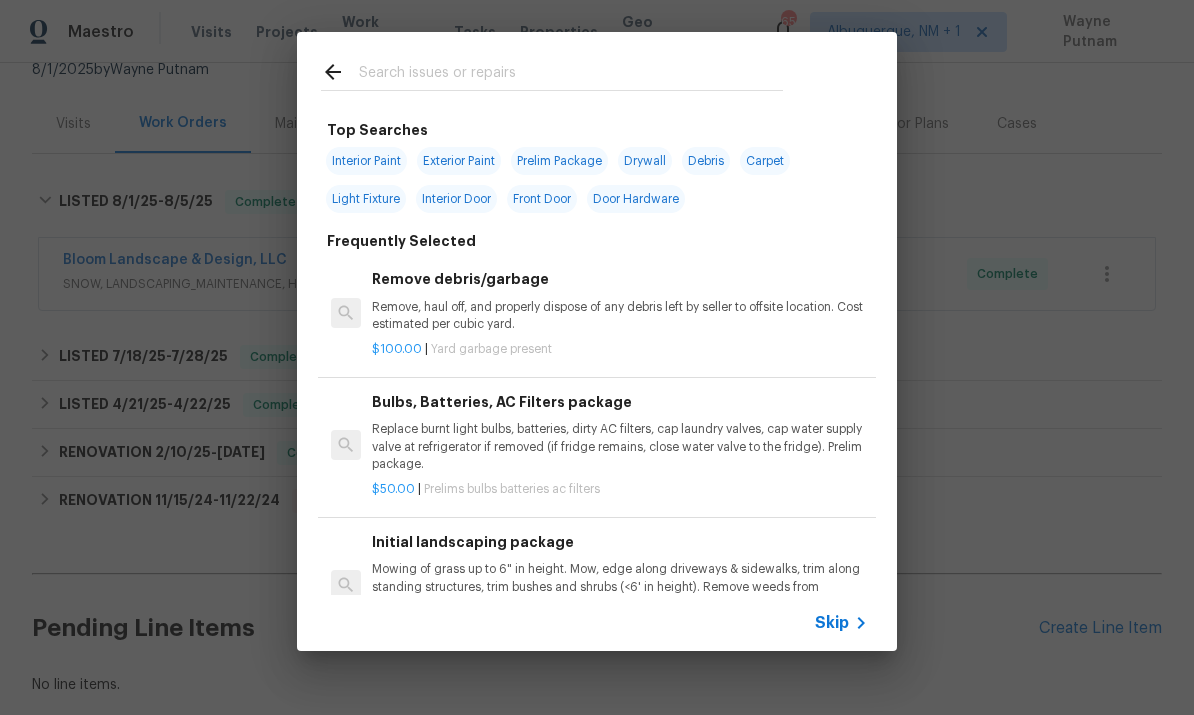 click at bounding box center [571, 75] 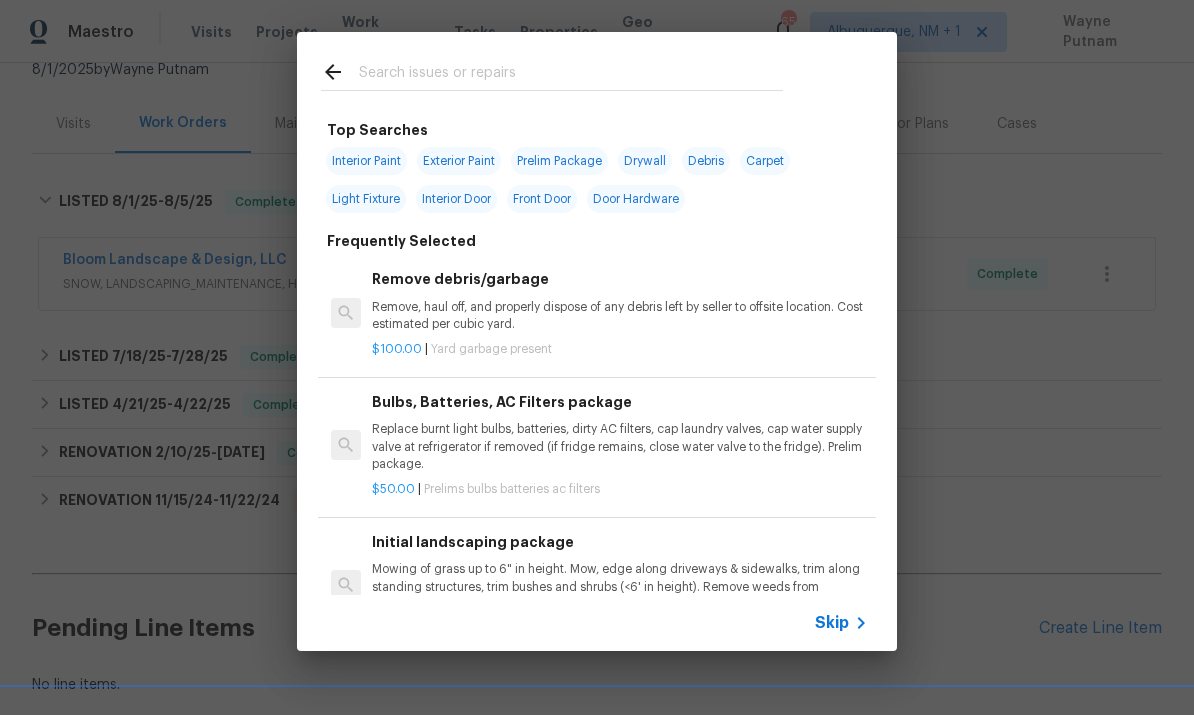 click at bounding box center (552, 71) 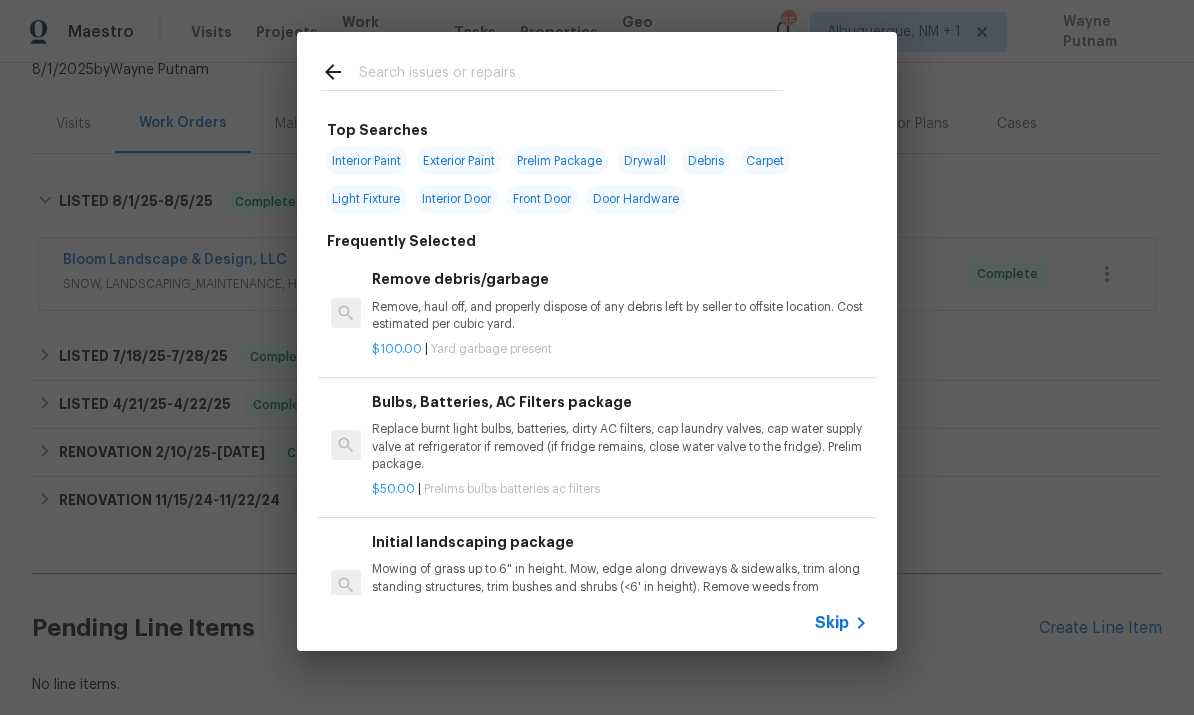 click at bounding box center (571, 75) 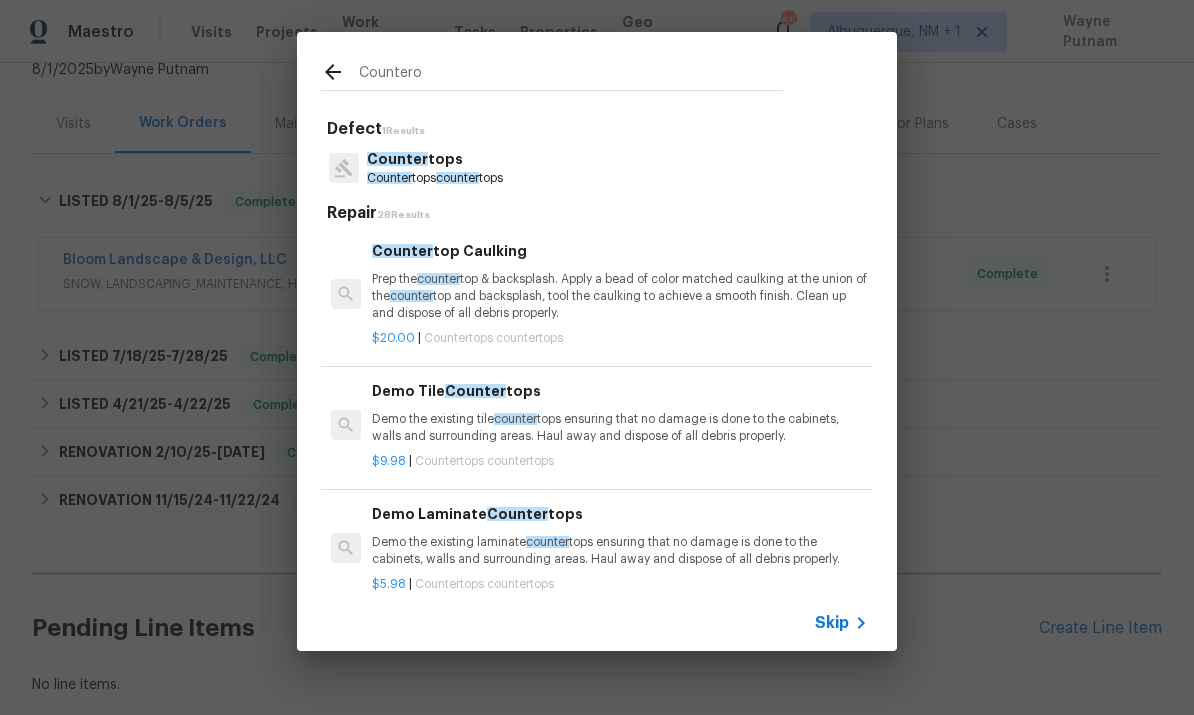 type on "Counterop" 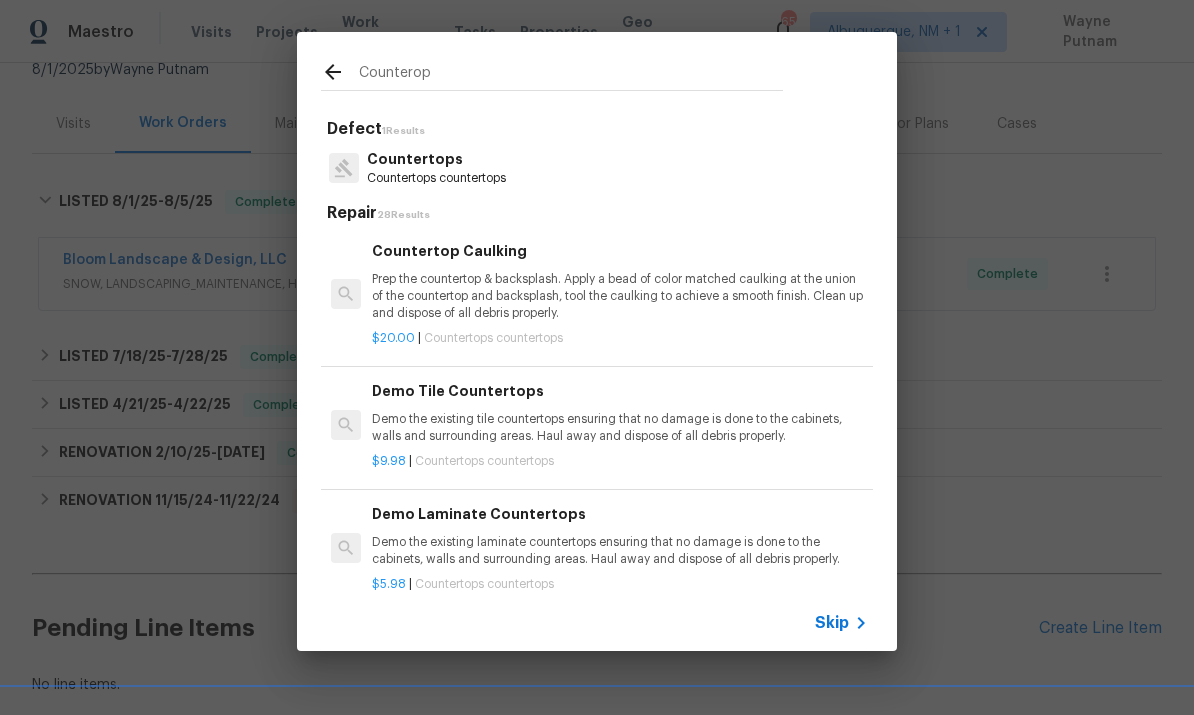 click on "Countertops" at bounding box center [436, 159] 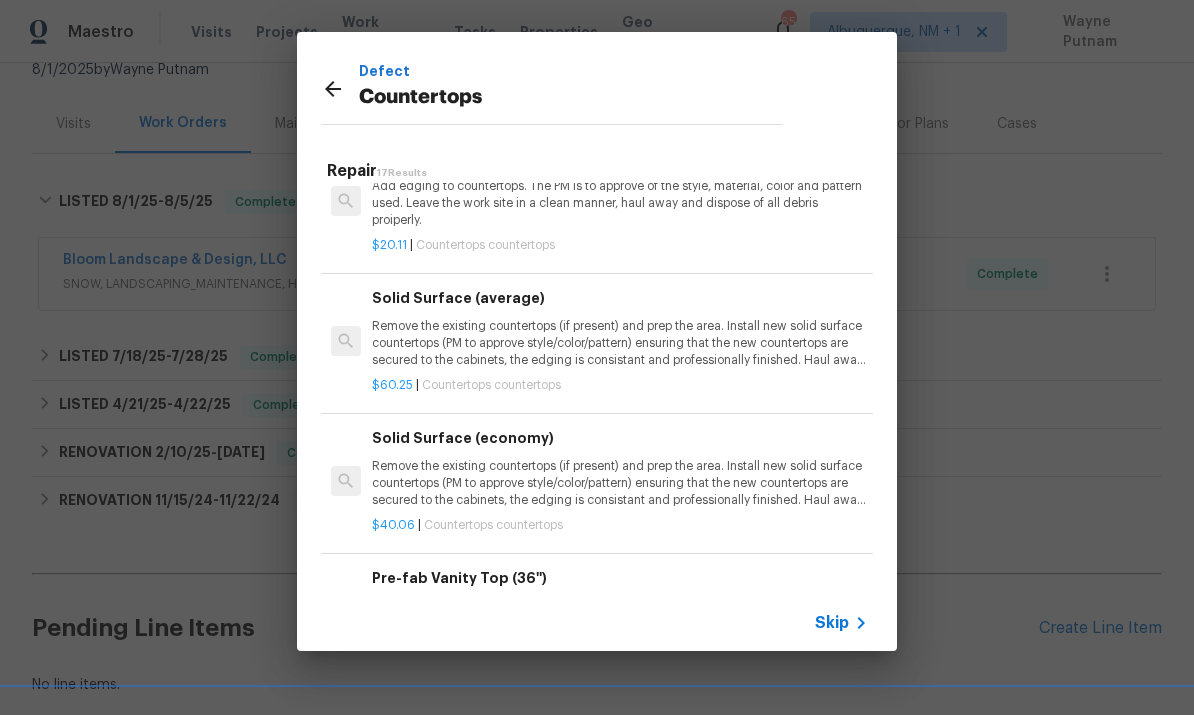 scroll, scrollTop: 652, scrollLeft: -1, axis: both 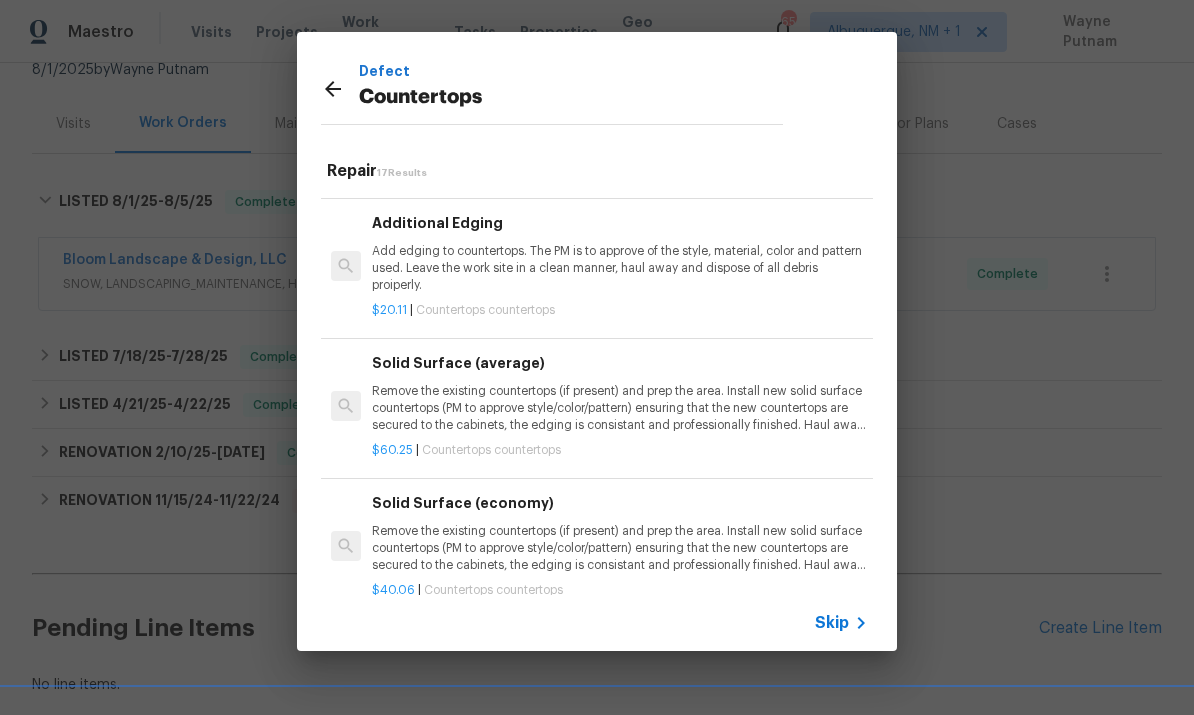 click 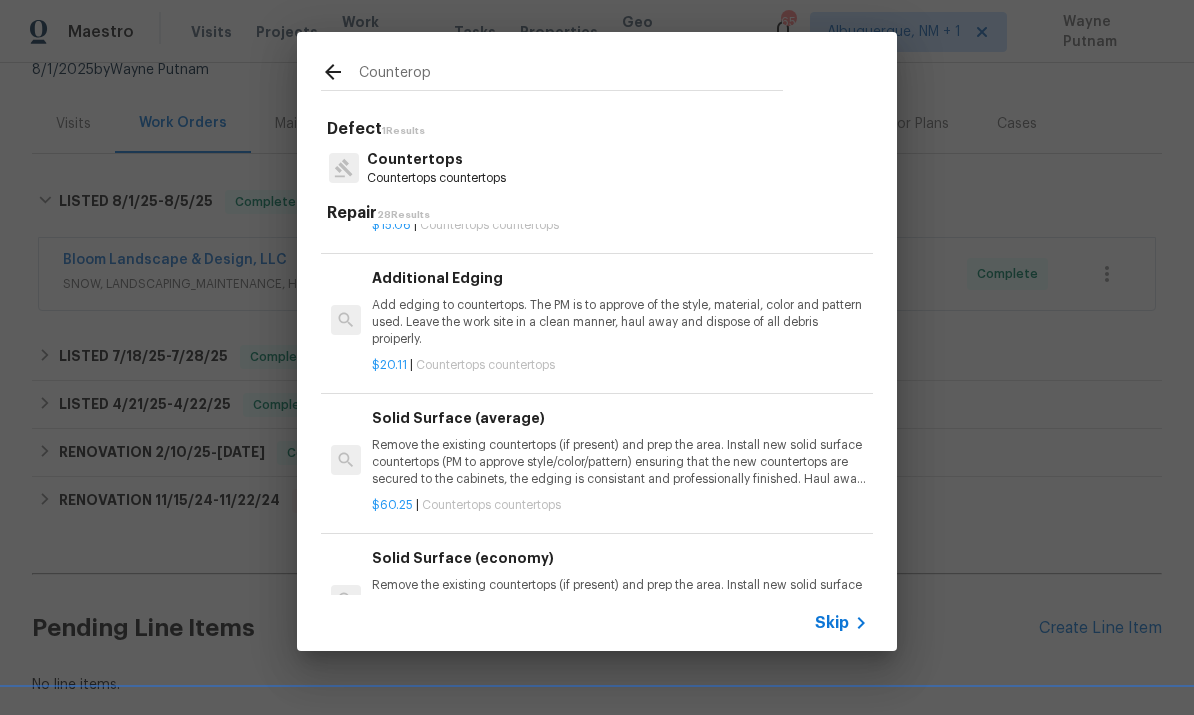 scroll, scrollTop: 604, scrollLeft: 0, axis: vertical 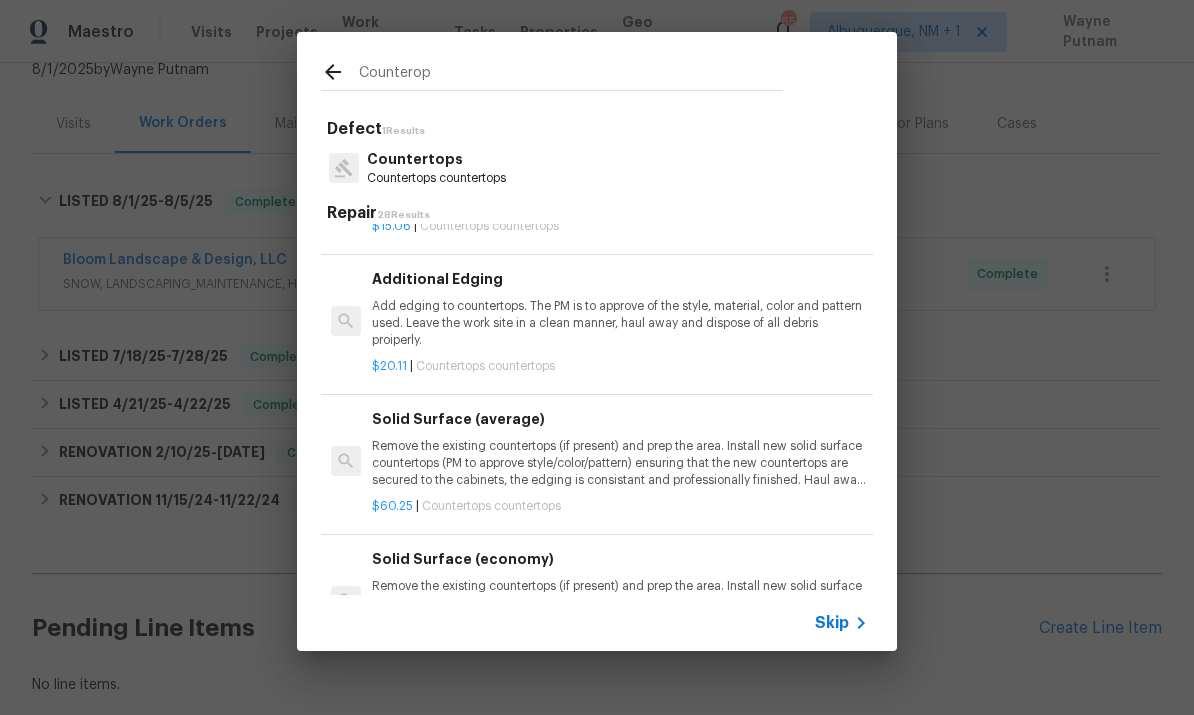 click on "Counterop" at bounding box center (571, 75) 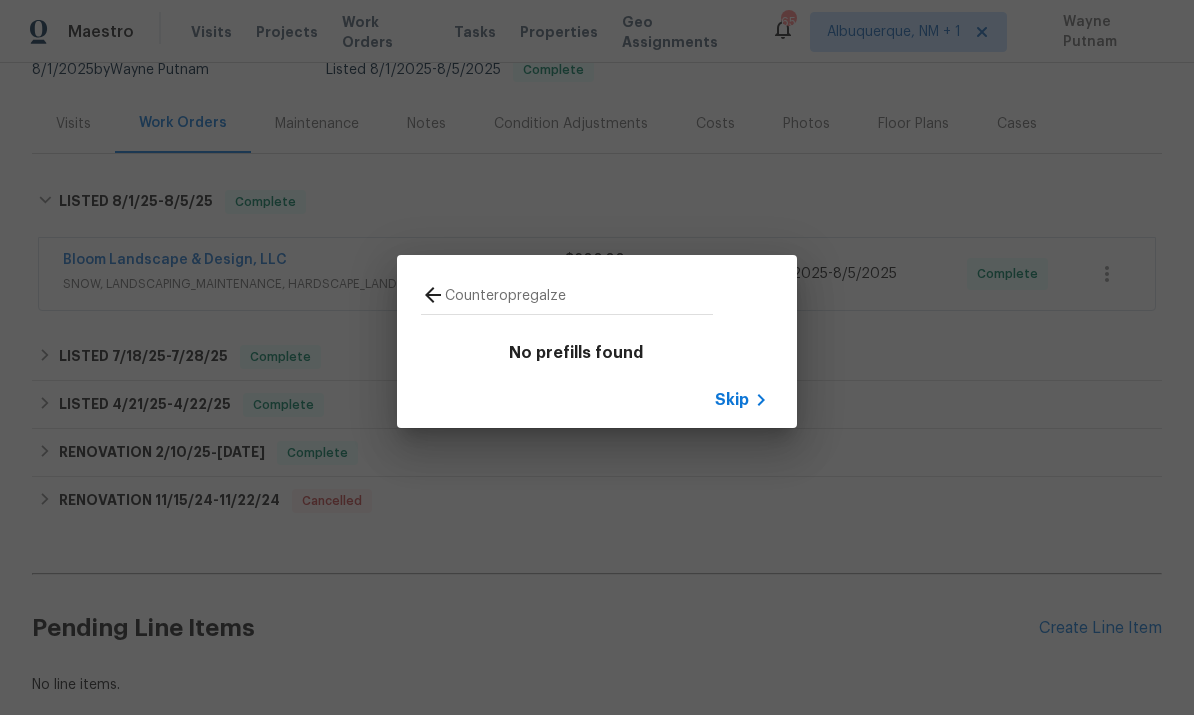 click on "Counteropregalze" at bounding box center (579, 298) 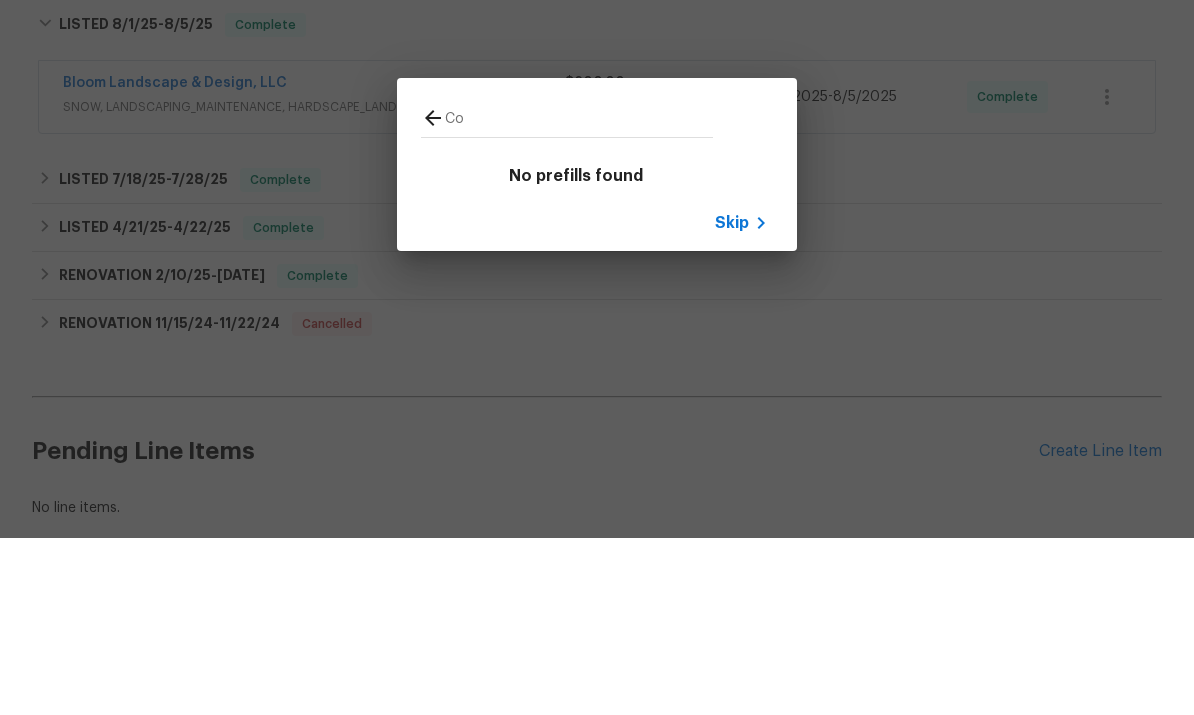 type on "C" 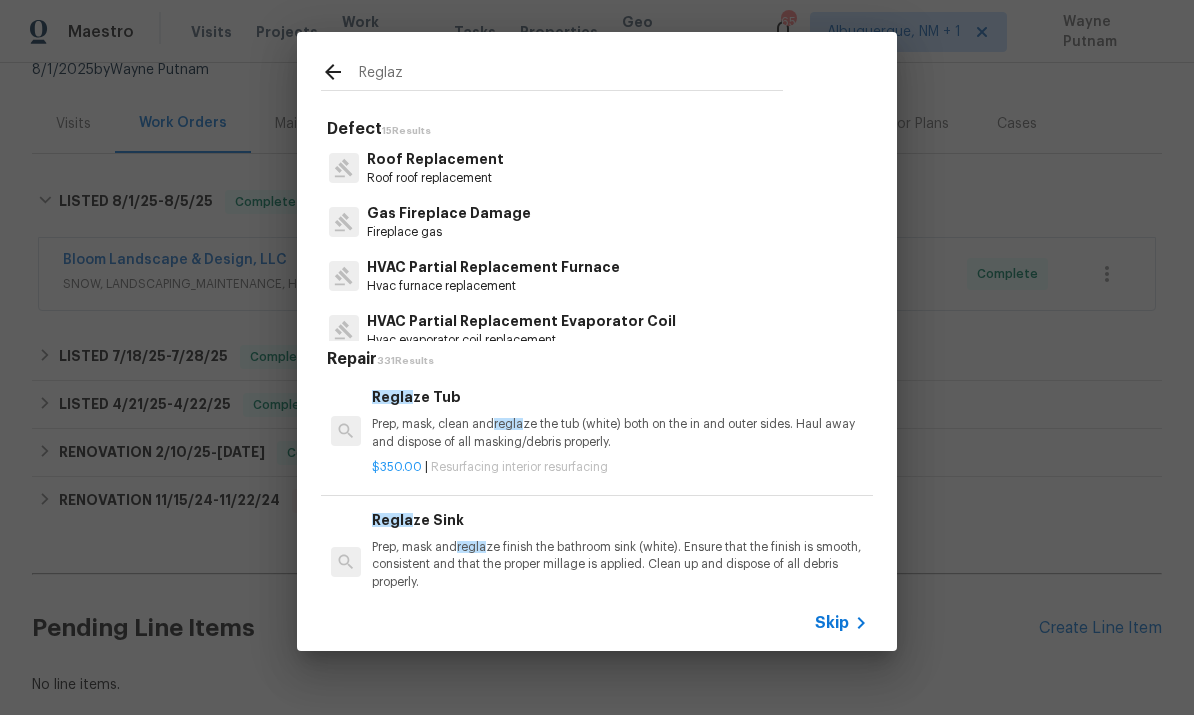 type on "Reglaze" 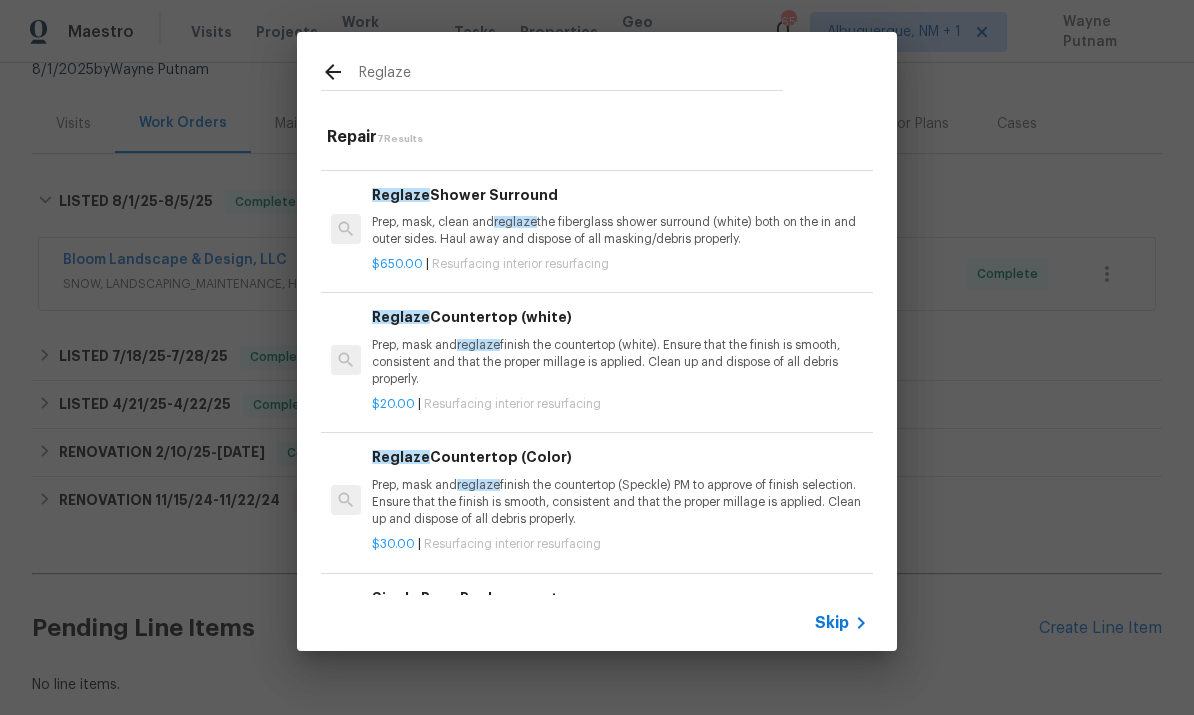 scroll, scrollTop: 245, scrollLeft: 0, axis: vertical 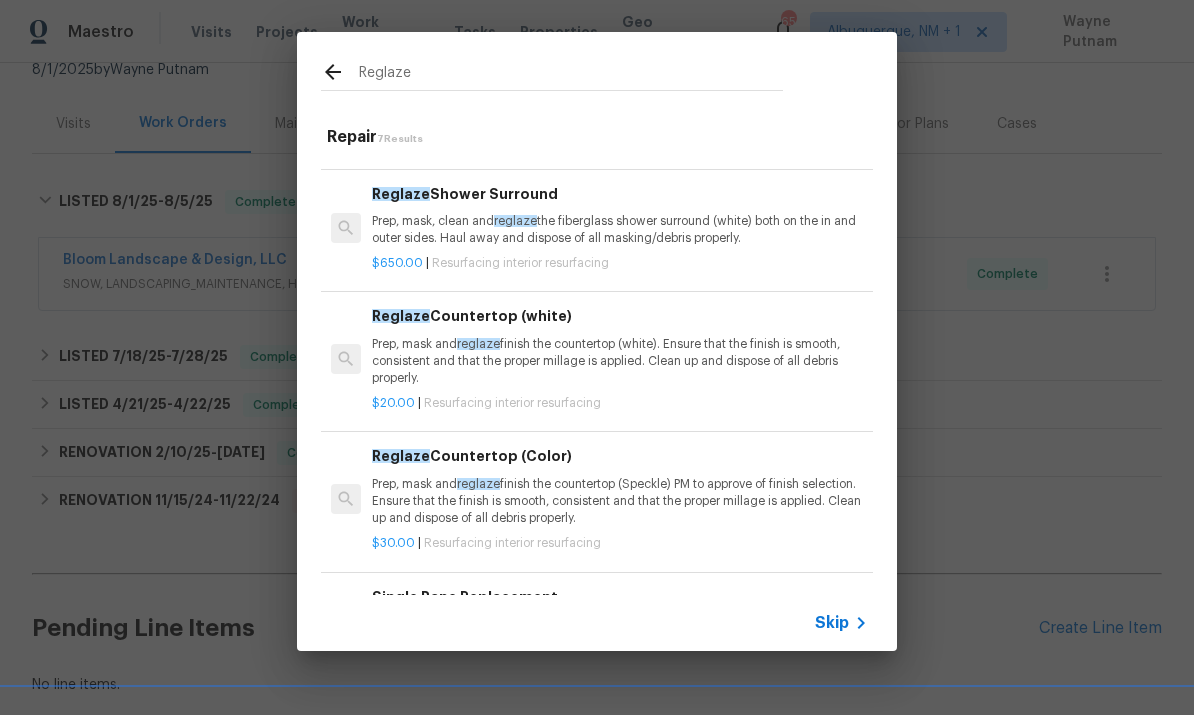 click on "Reglaze Countertop (Color) Prep, mask and reglaze finish the countertop (Speckle) PM to approve of finish selection. Ensure that the finish is smooth, consistent and that the proper millage is applied. Clean up and dispose of all debris properly." at bounding box center [620, 486] 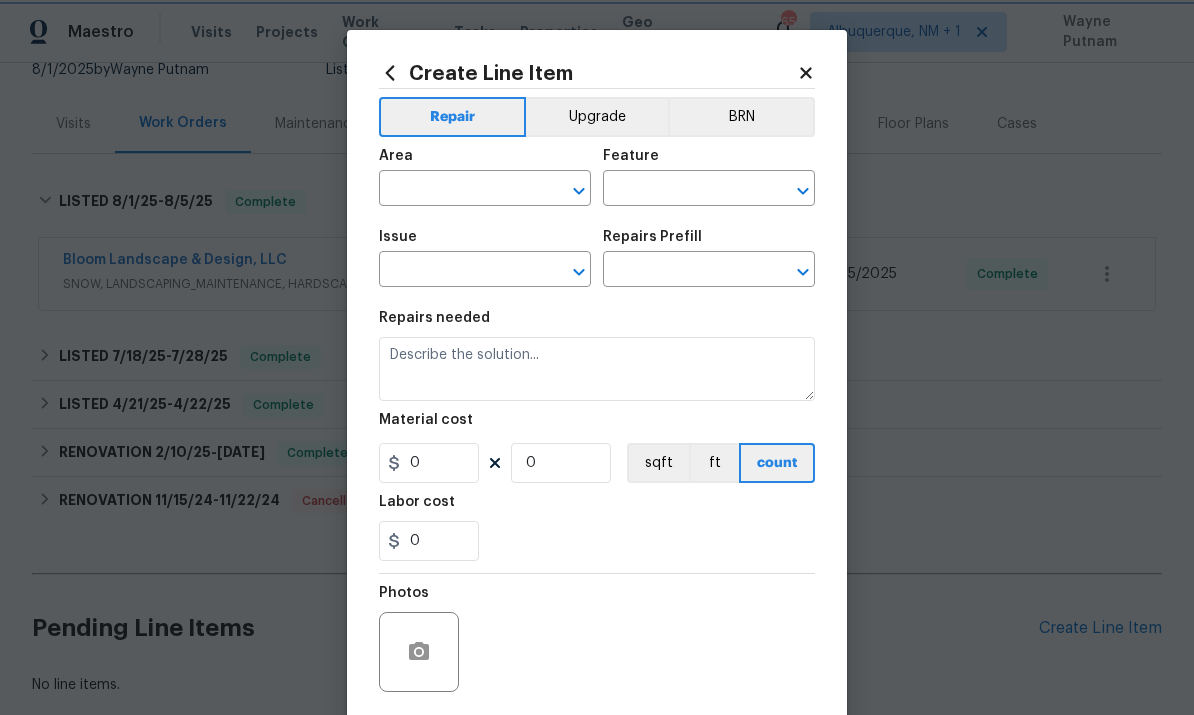 type on "Interior Resurfacing" 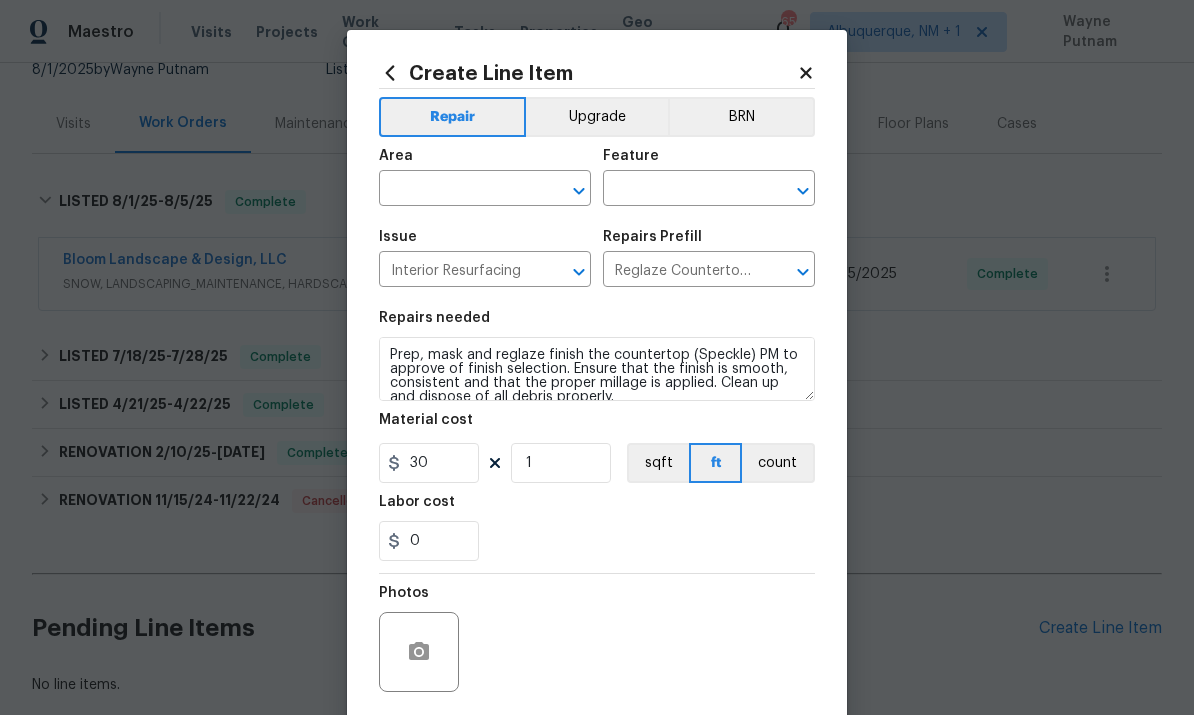 click at bounding box center [457, 190] 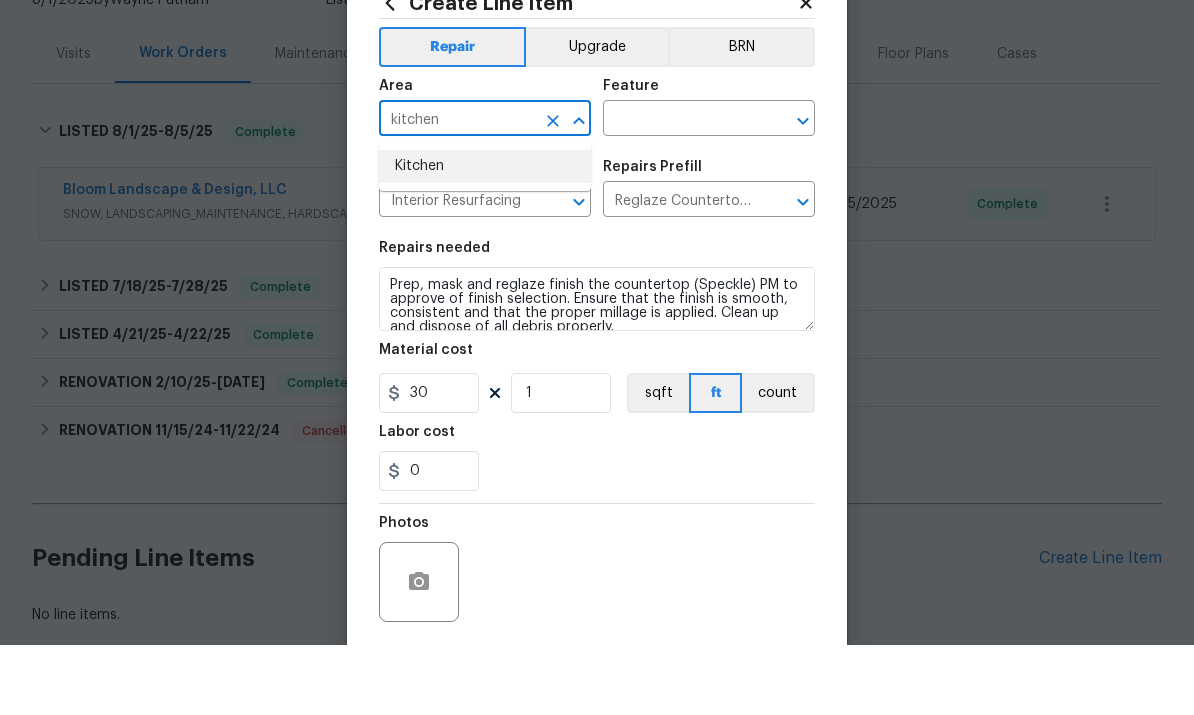 click on "Kitchen" at bounding box center [485, 236] 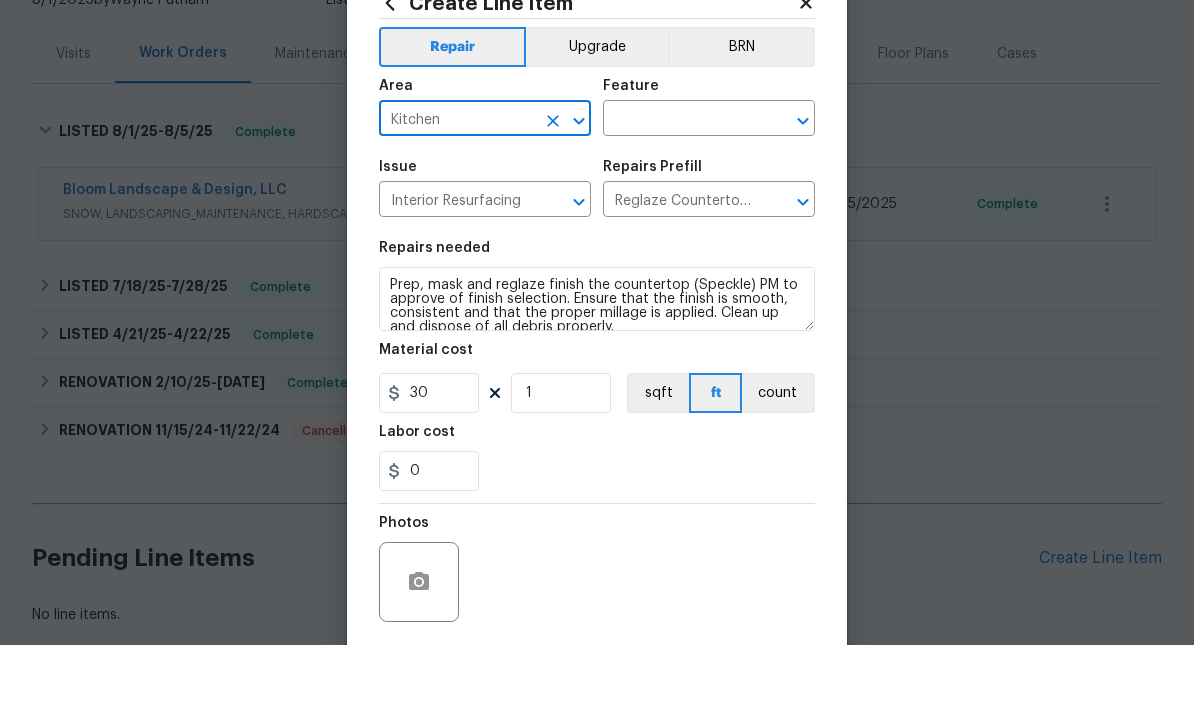 click at bounding box center (681, 190) 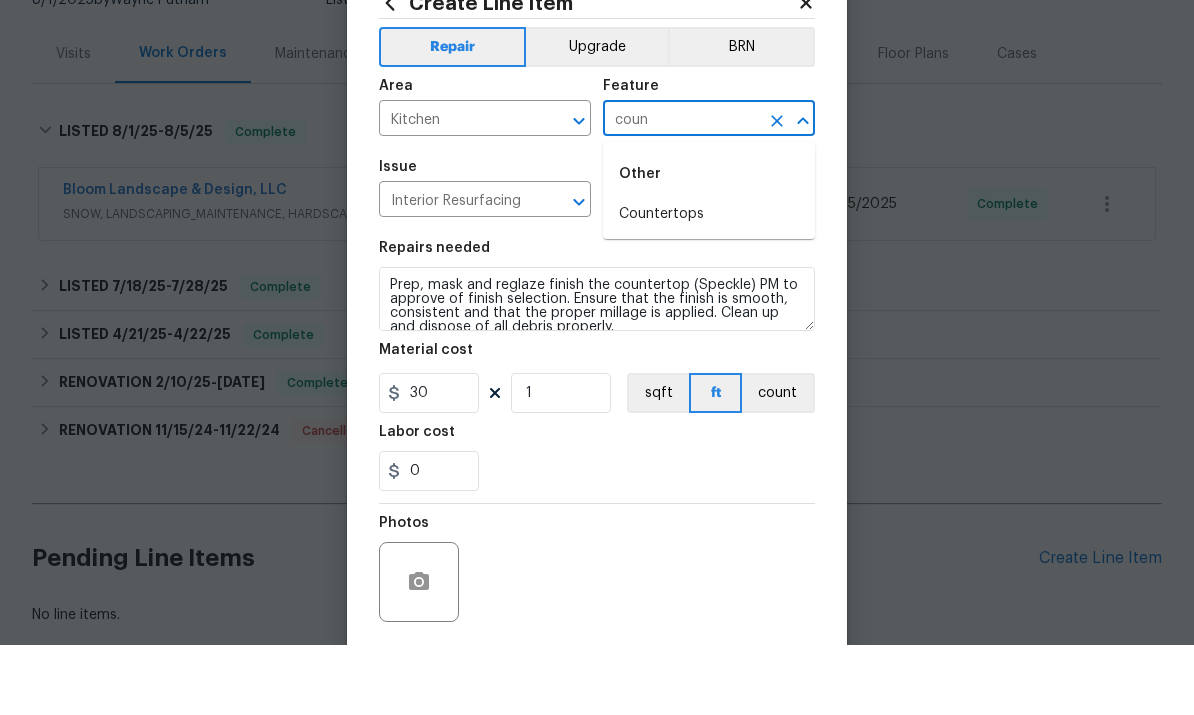 click on "Countertops" at bounding box center (709, 284) 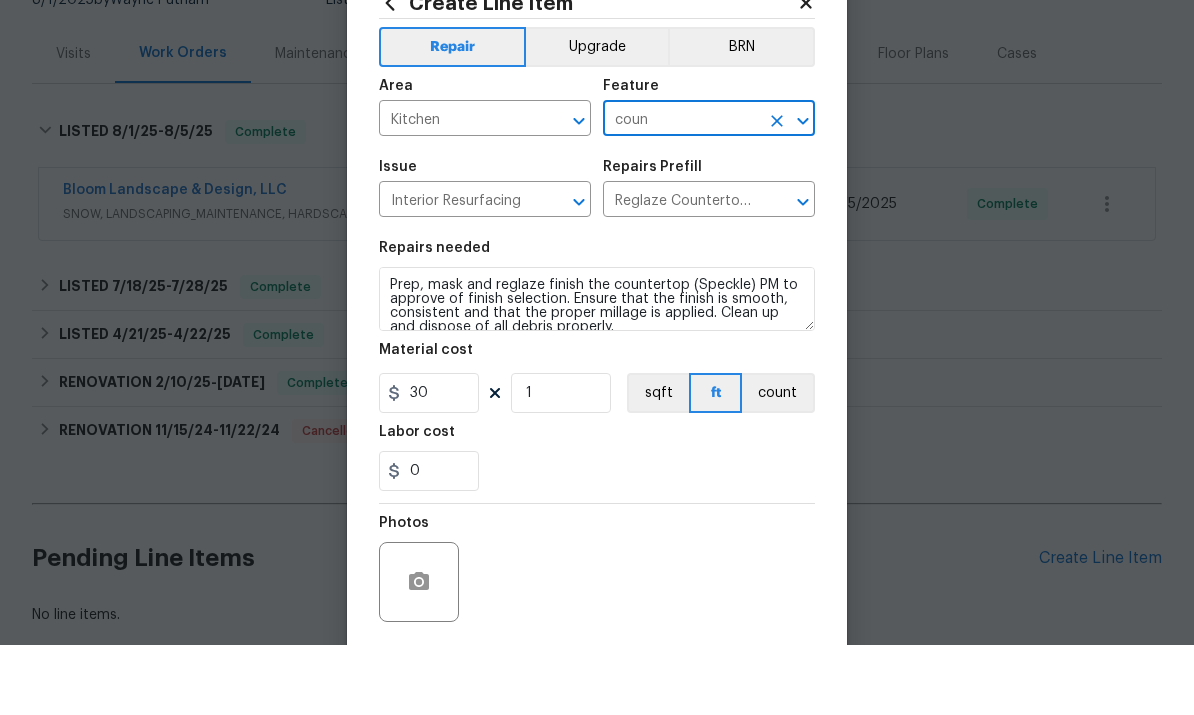 type on "Countertops" 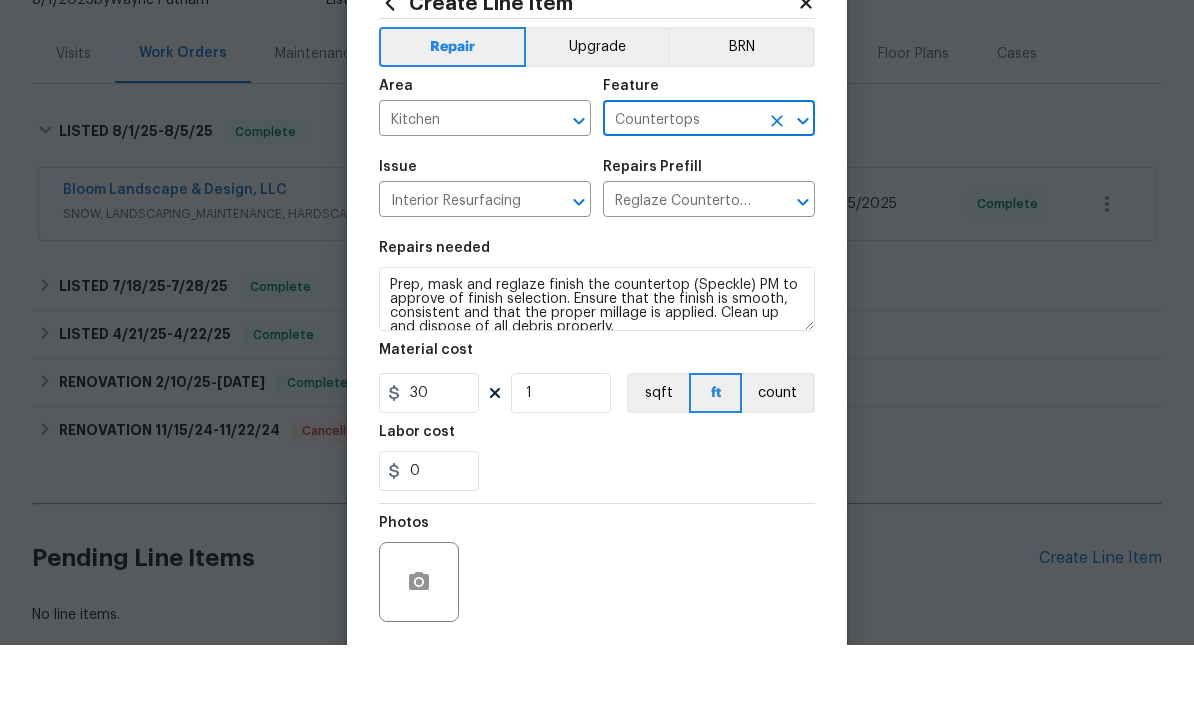 scroll, scrollTop: 70, scrollLeft: 0, axis: vertical 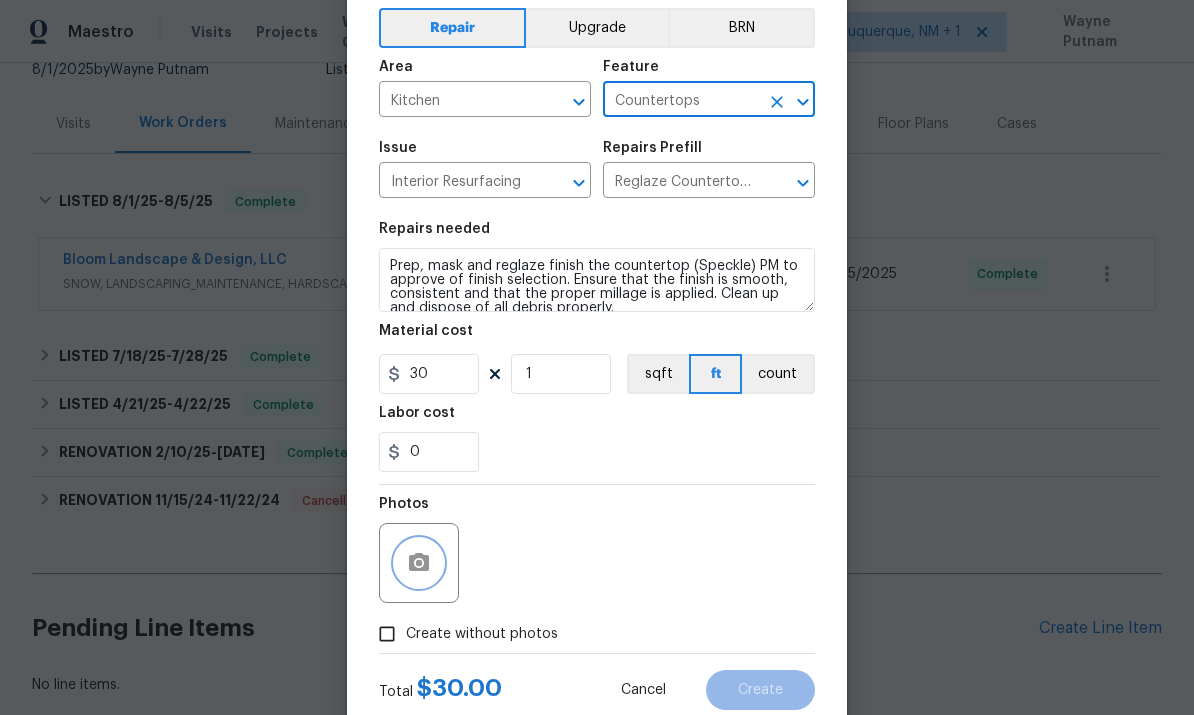 click 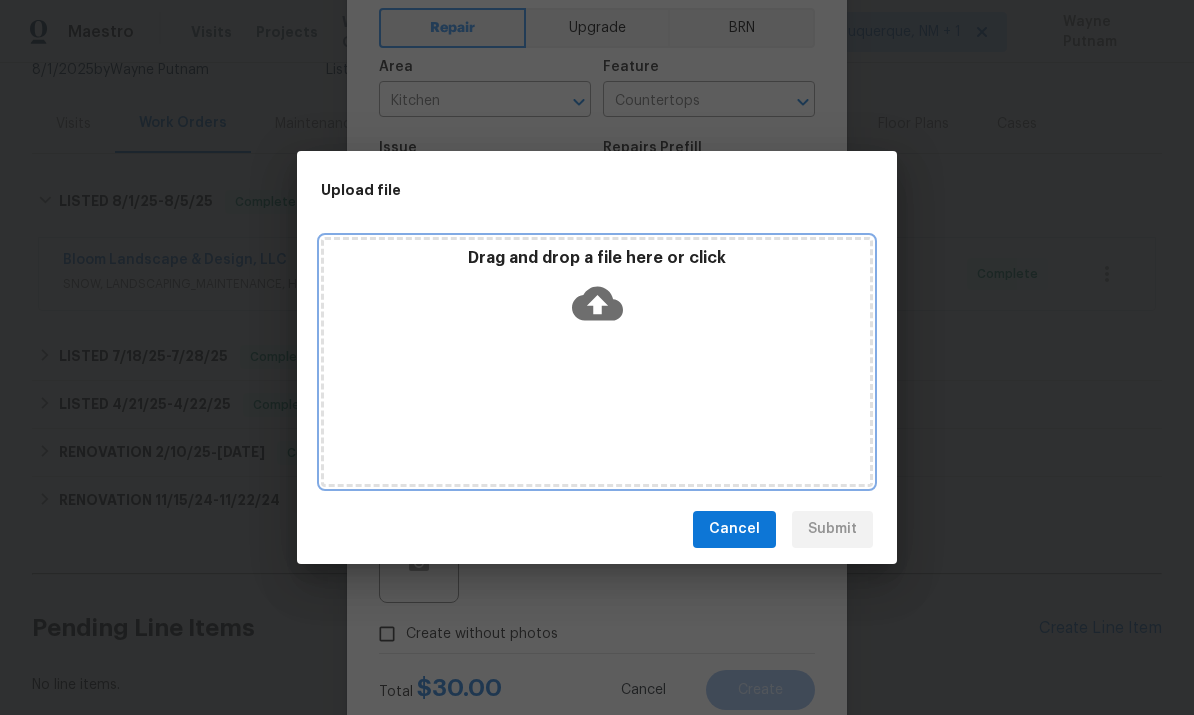 click 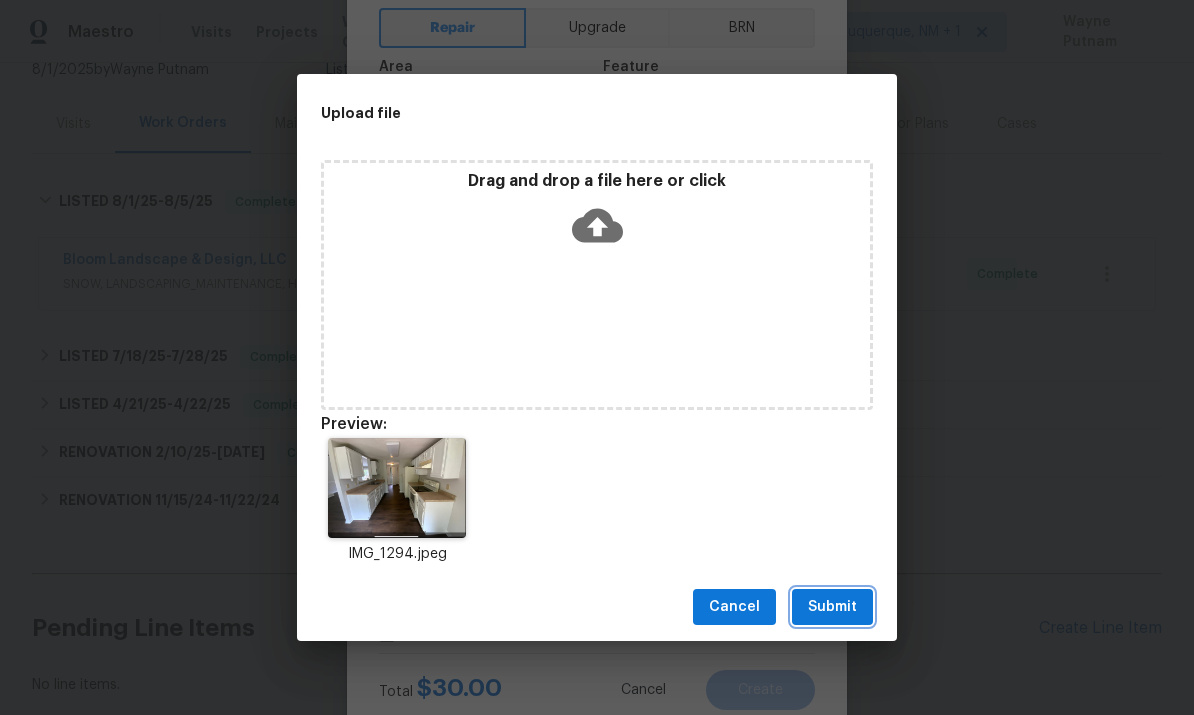 click on "Submit" at bounding box center [832, 607] 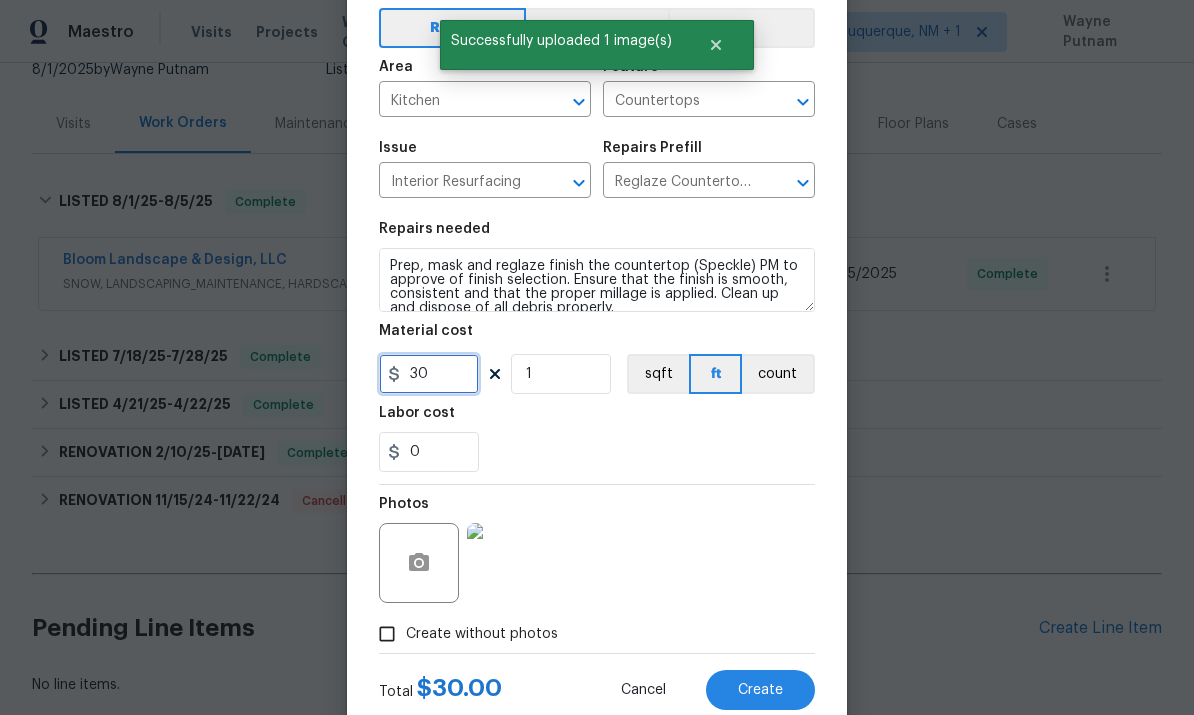 click on "30" at bounding box center (429, 374) 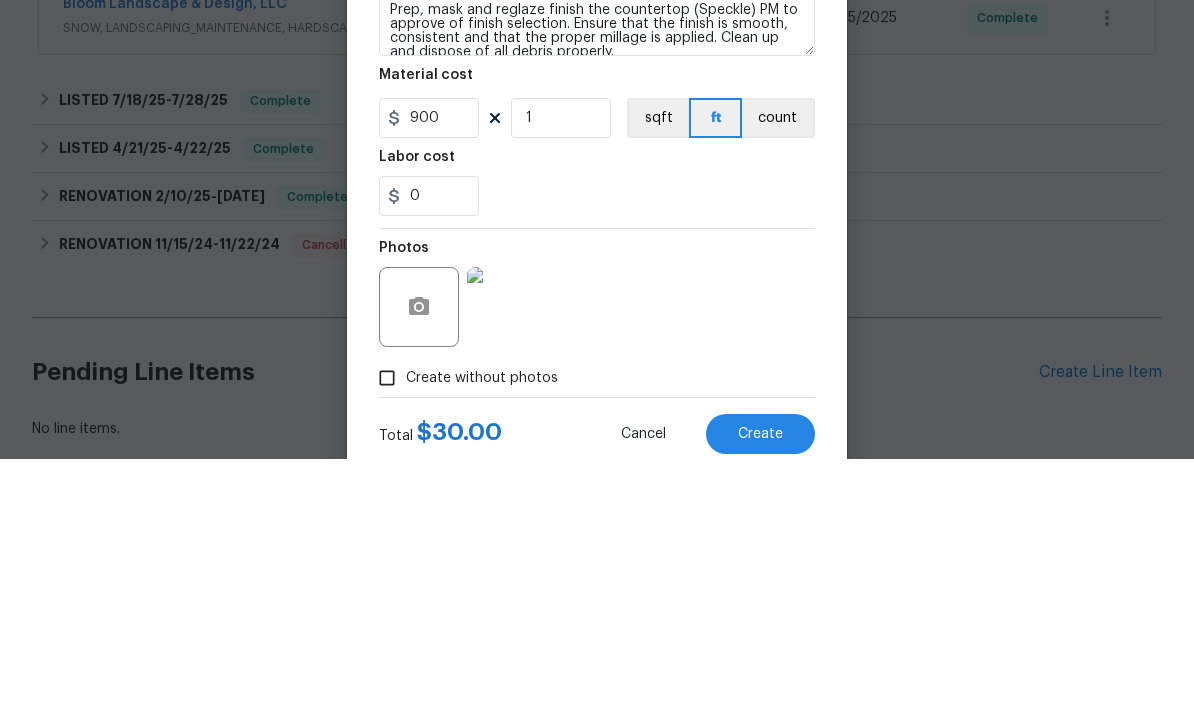 scroll, scrollTop: 75, scrollLeft: 0, axis: vertical 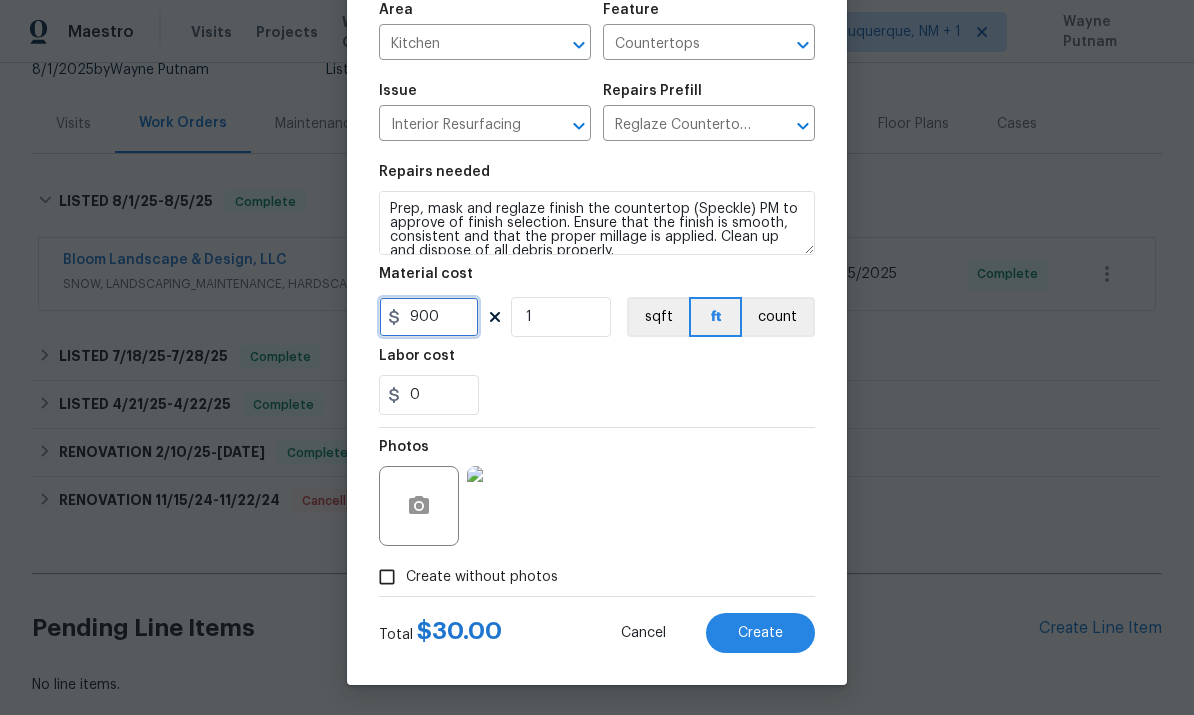 type on "900" 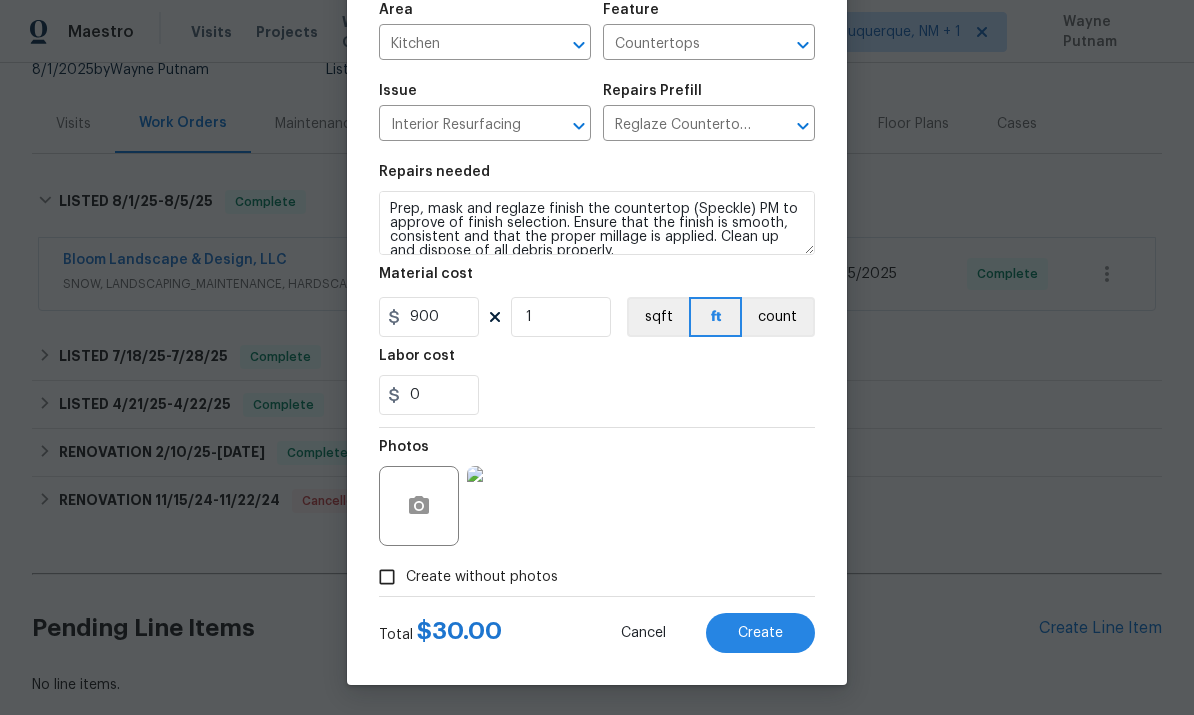 click on "Photos" at bounding box center (597, 493) 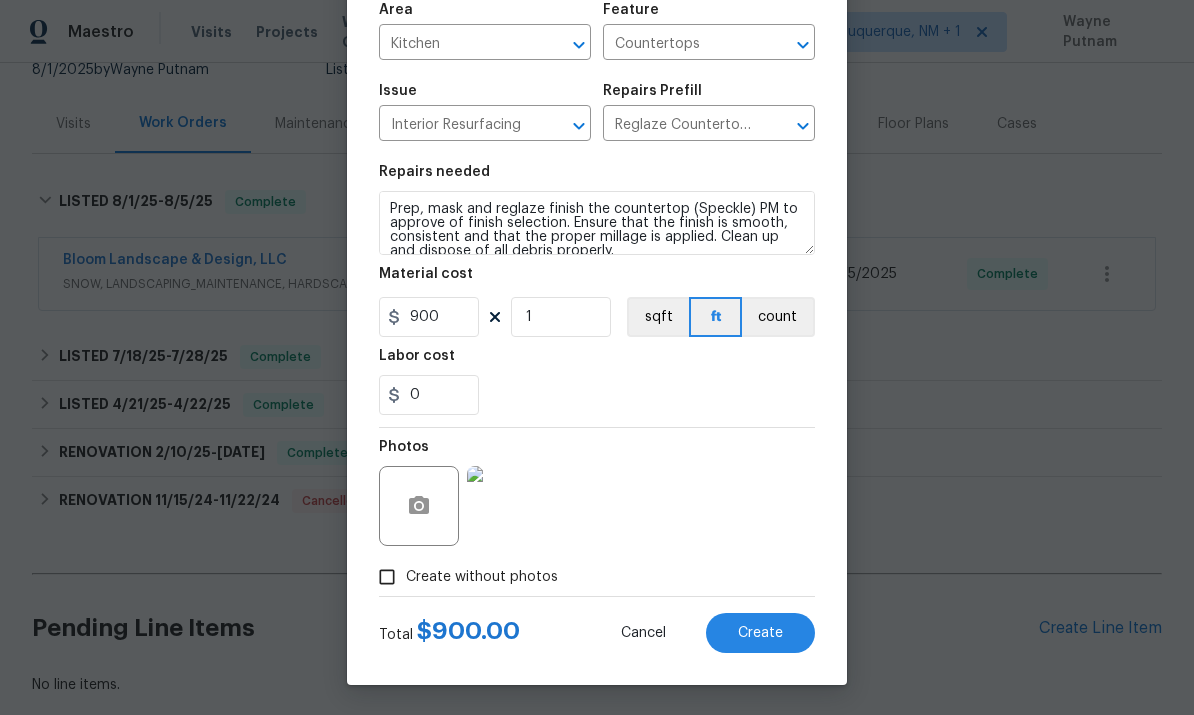click on "Create" at bounding box center [760, 633] 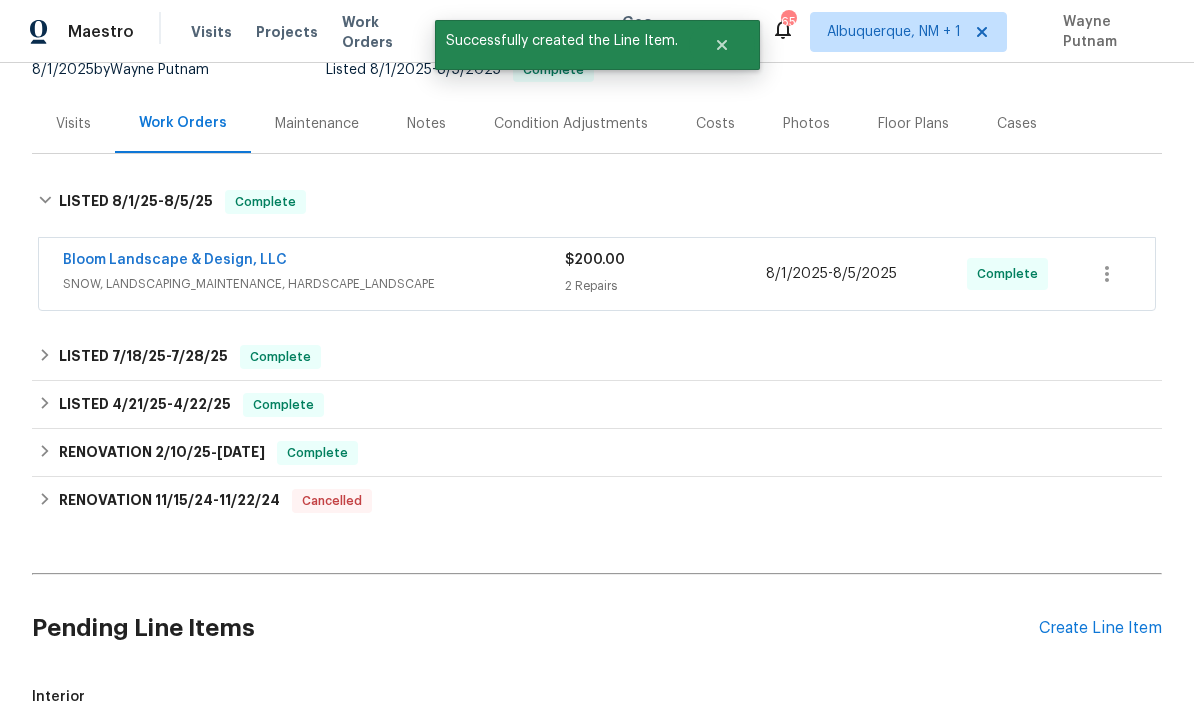 click on "Create Line Item" at bounding box center [1100, 628] 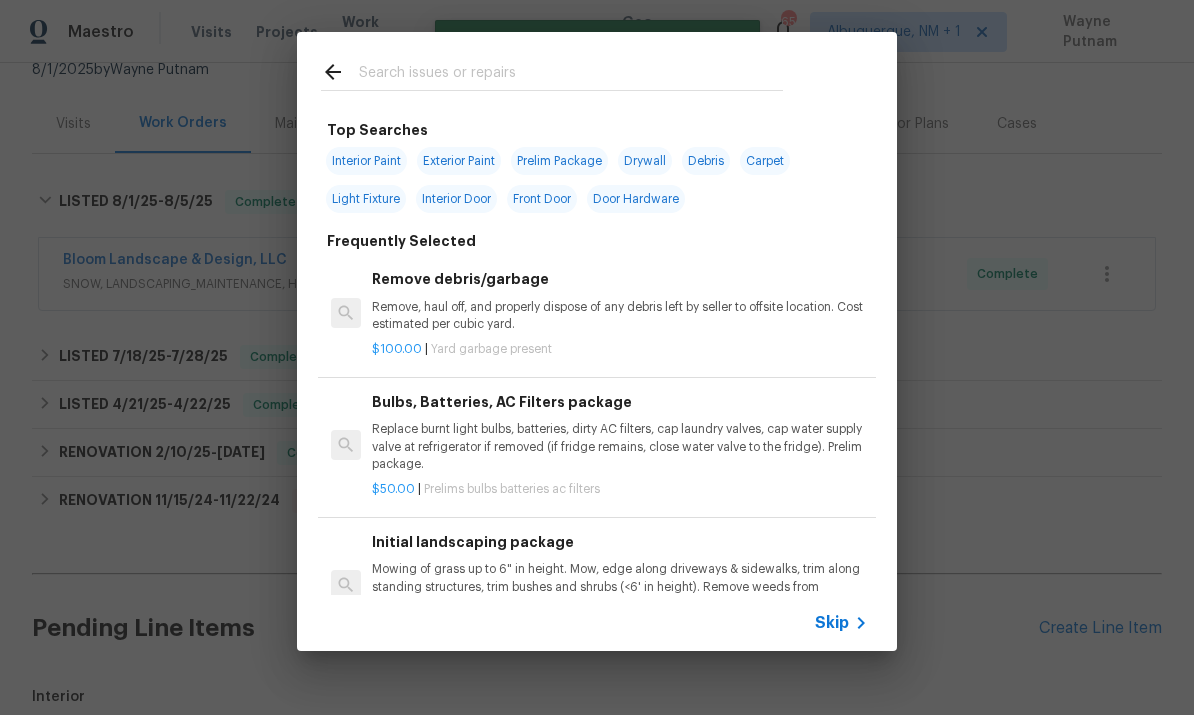 click at bounding box center (571, 75) 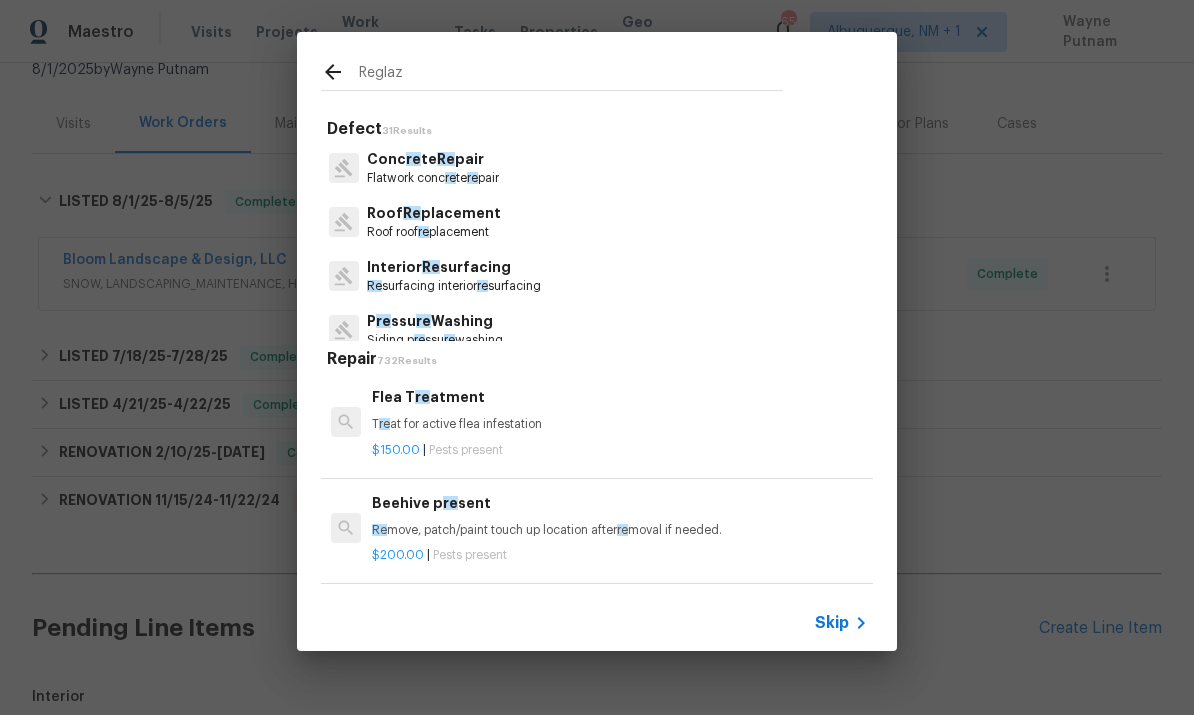 type on "Reglaze" 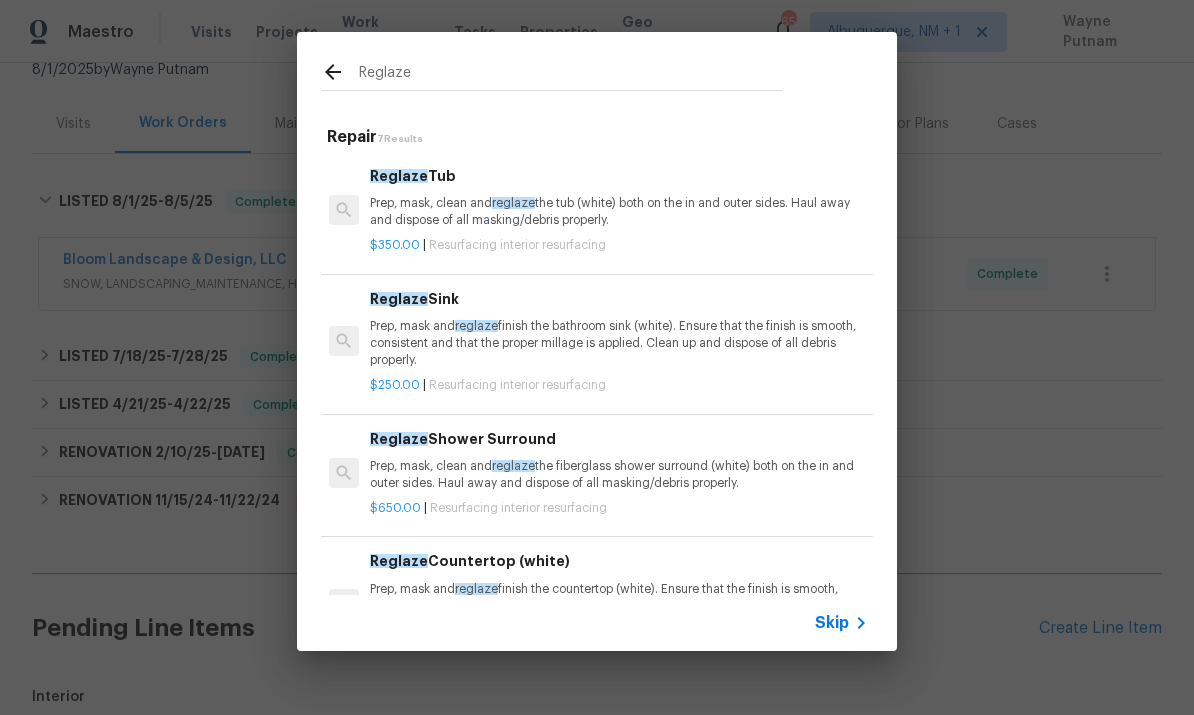 scroll, scrollTop: 0, scrollLeft: 2, axis: horizontal 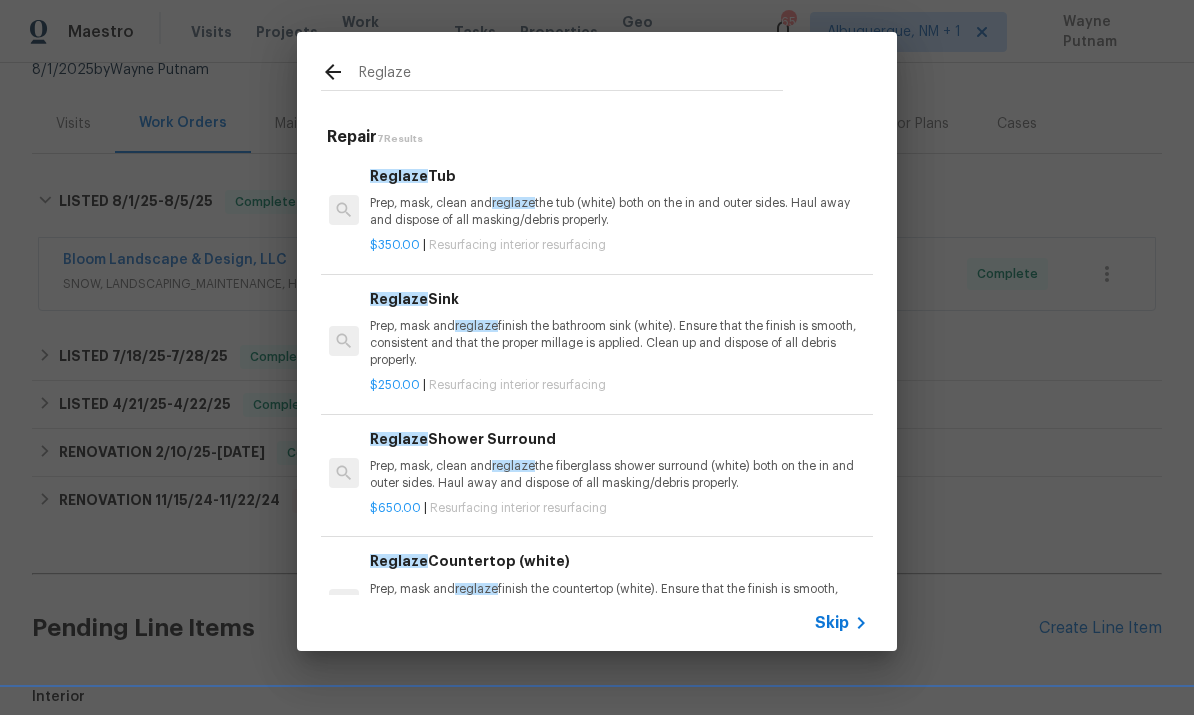 click on "Reglaze Shower Surround Prep, mask, clean and reglaze the fiberglass shower surround (white) both on the in and outer sides. Haul away and dispose of all masking/debris properly." at bounding box center [618, 460] 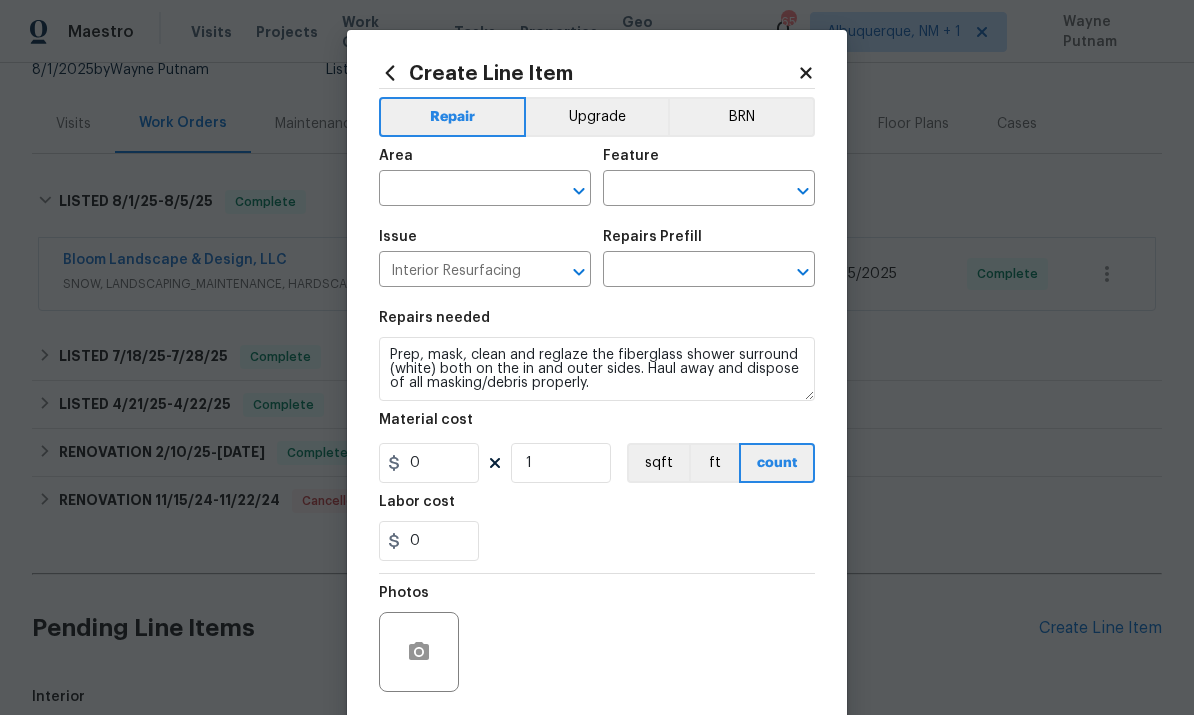 type on "Reglaze Shower Surround $650.00" 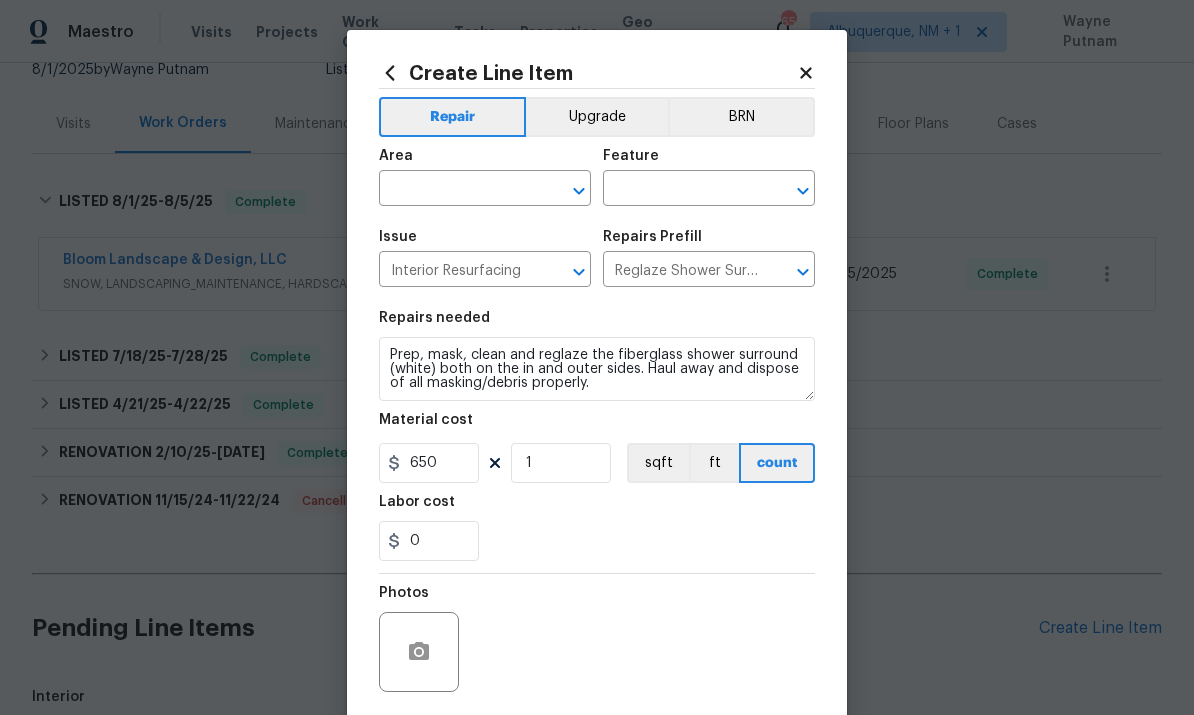 click at bounding box center [457, 190] 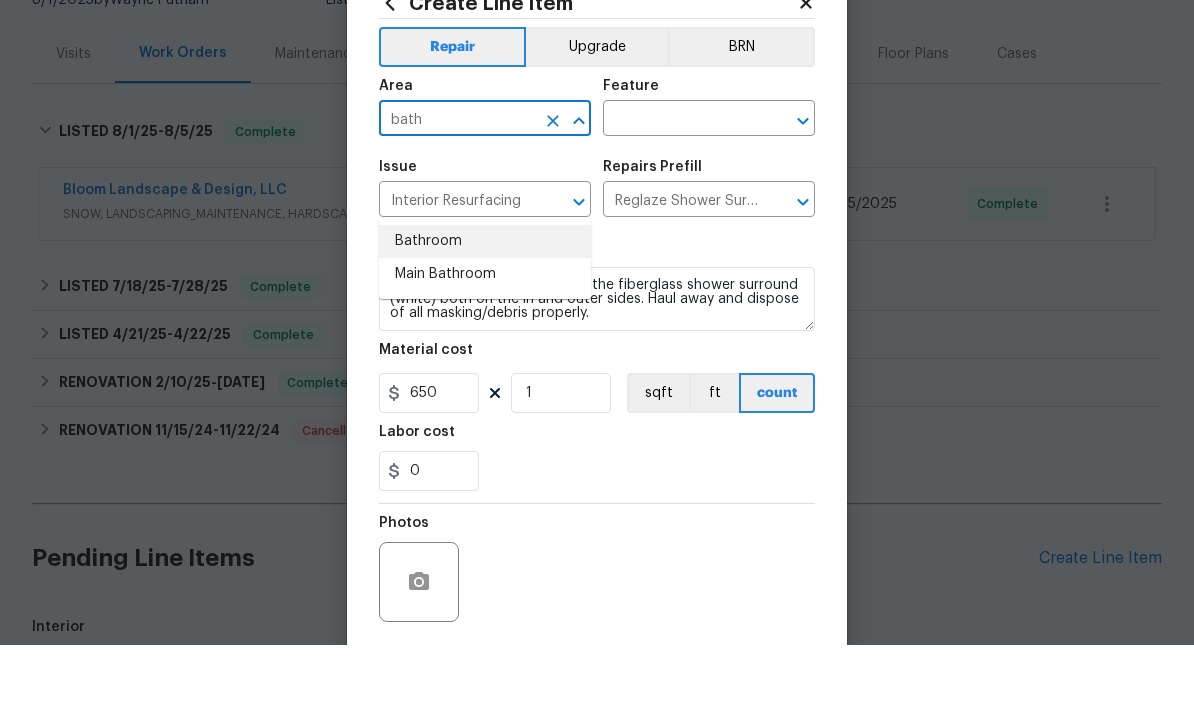 click on "Bathroom" at bounding box center [485, 311] 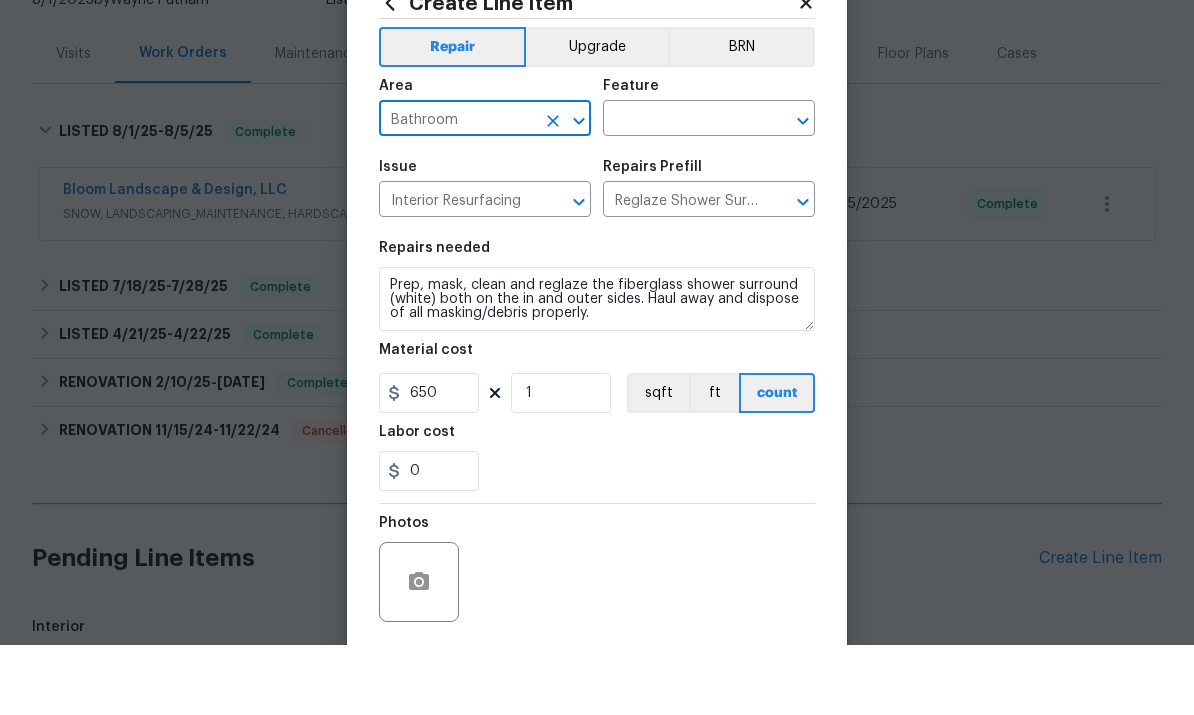 click at bounding box center (681, 190) 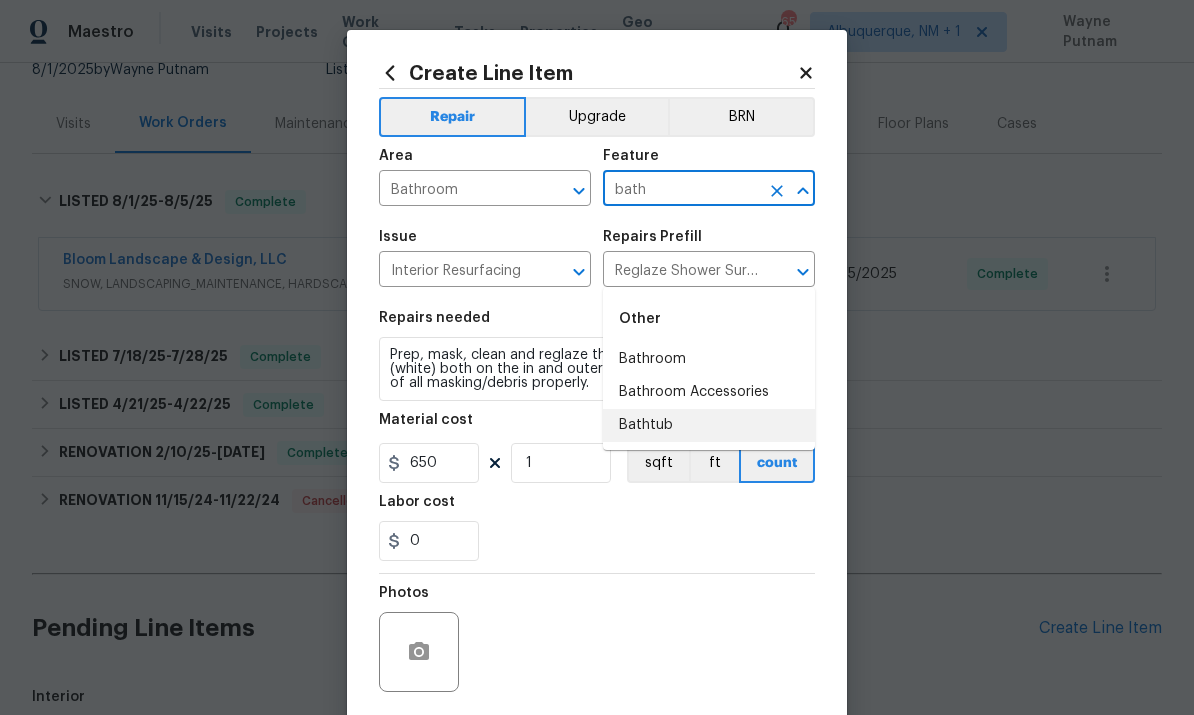 click on "Bathtub" at bounding box center (709, 425) 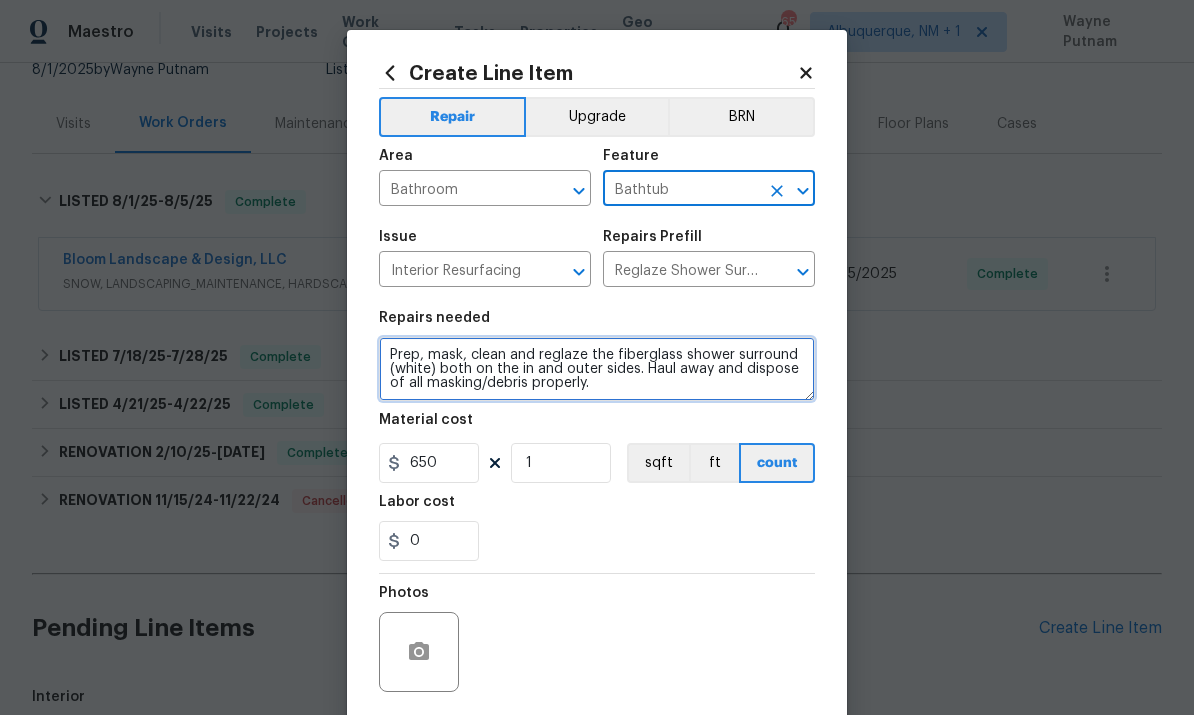 click on "Prep, mask, clean and reglaze the fiberglass shower surround (white) both on the in and outer sides. Haul away and dispose of all masking/debris properly." at bounding box center [597, 369] 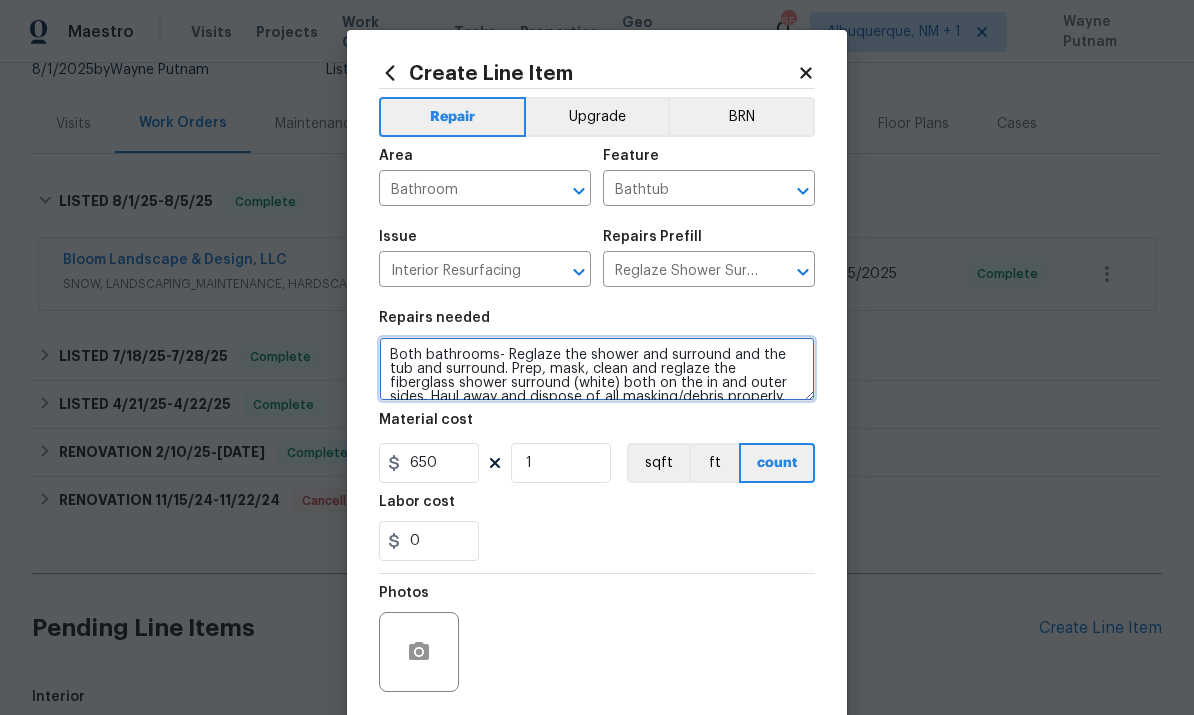 type on "Both bathrooms- Reglaze the shower and surround and the tub and surround. Prep, mask, clean and reglaze the fiberglass shower surround (white) both on the in and outer sides. Haul away and dispose of all masking/debris properly." 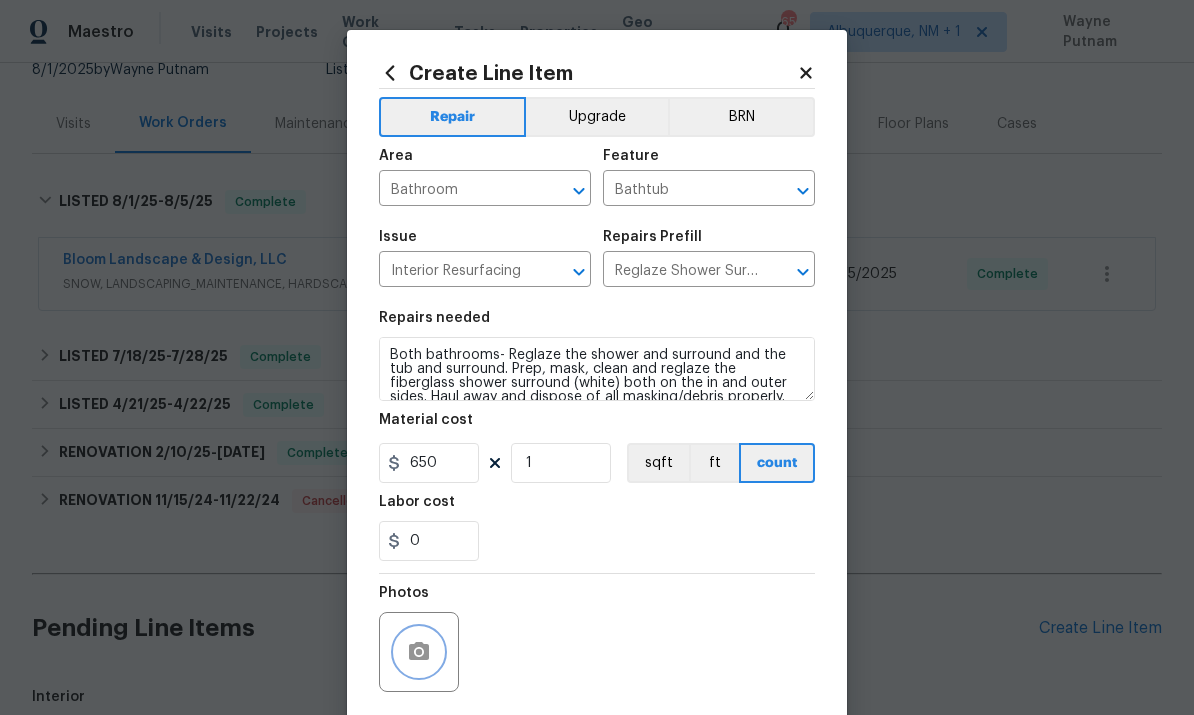 click at bounding box center [419, 652] 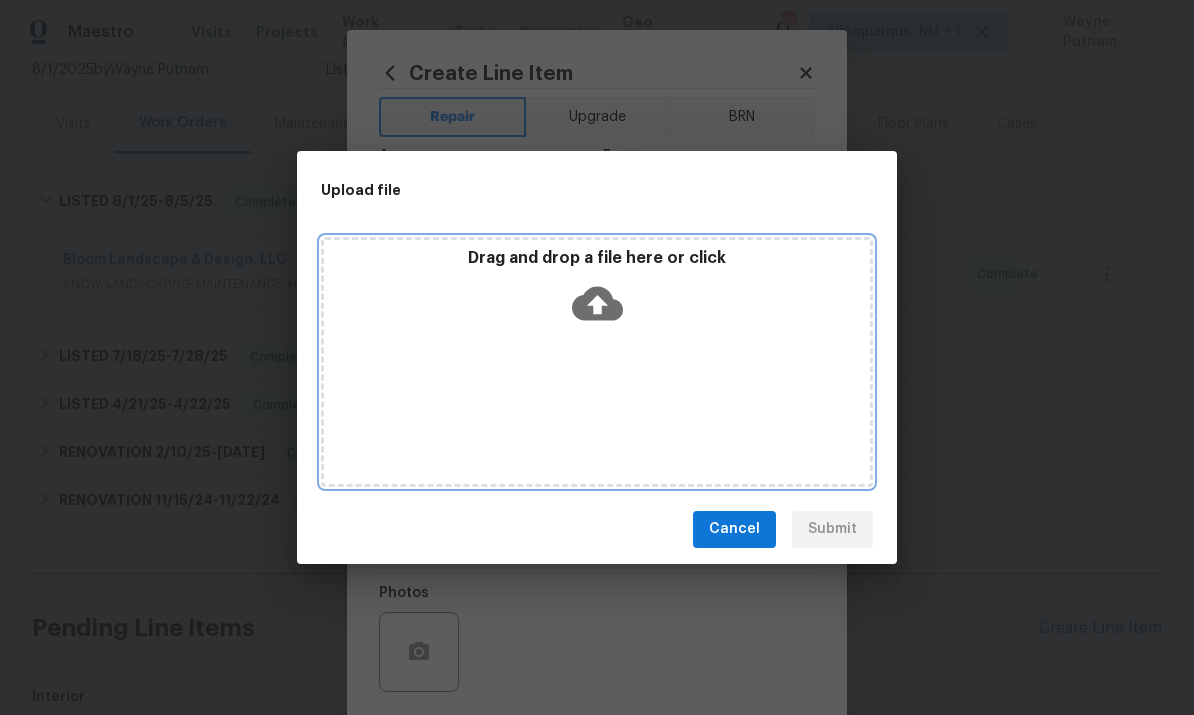 click 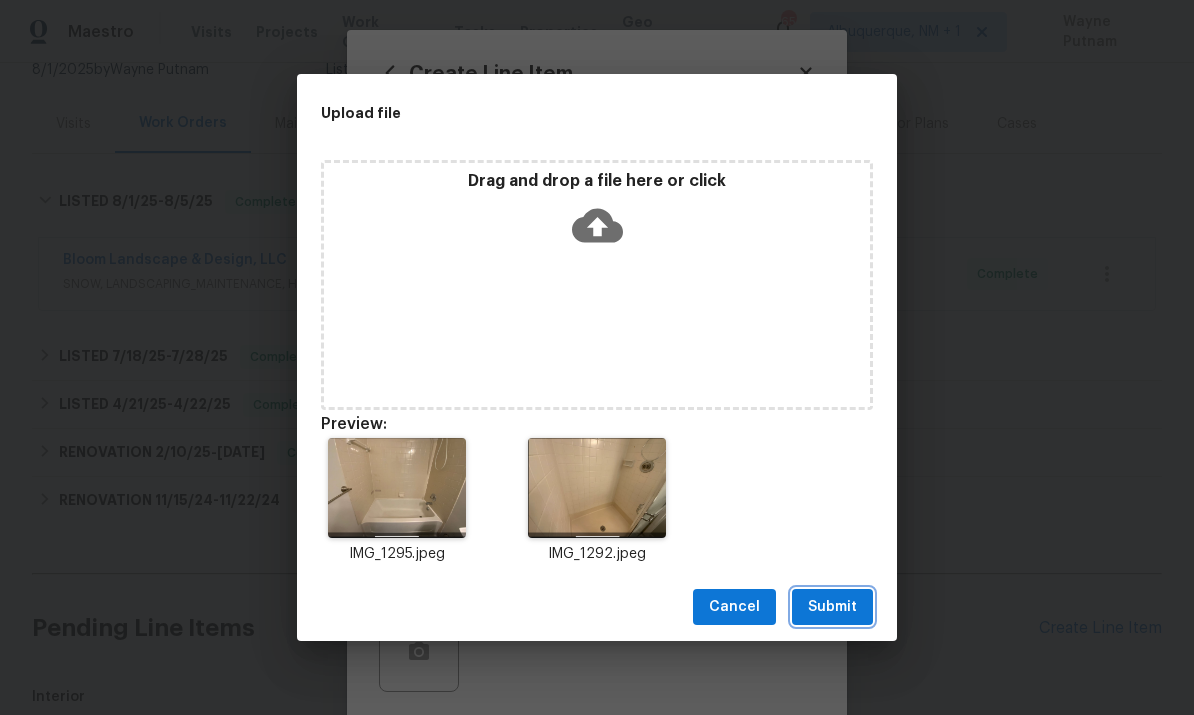 click on "Submit" at bounding box center [832, 607] 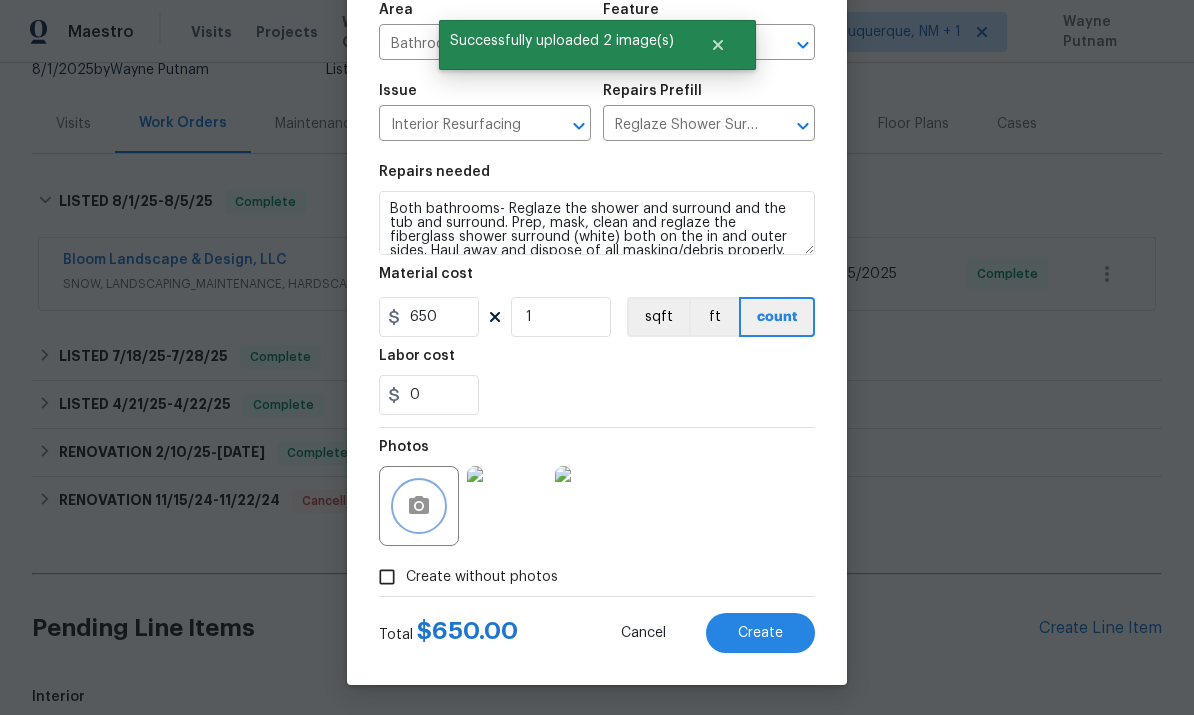 scroll, scrollTop: 150, scrollLeft: 0, axis: vertical 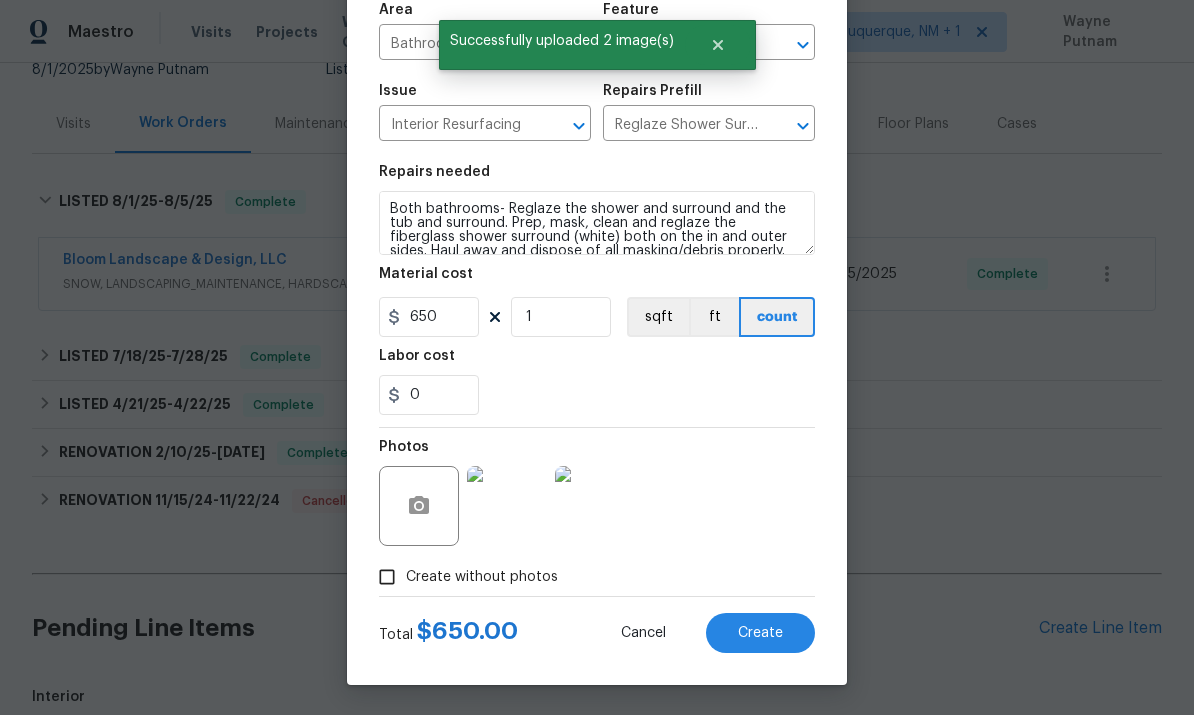 click on "Total   $ 650.00 Cancel Create" at bounding box center (597, 625) 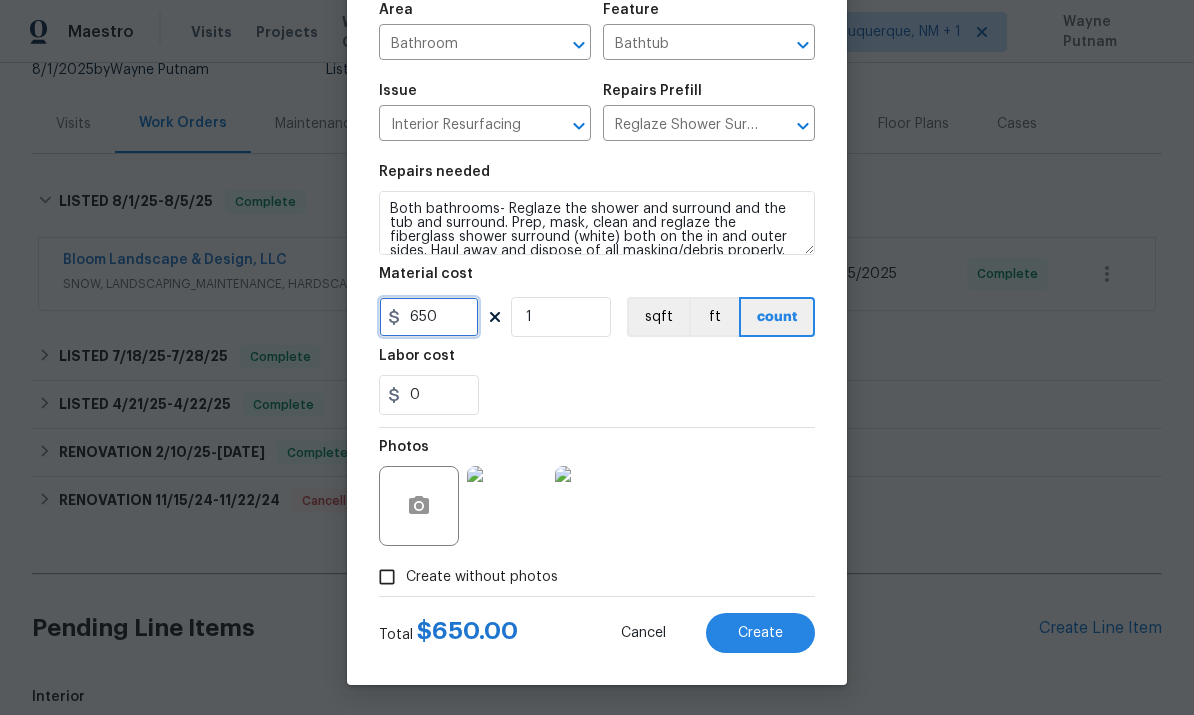 click on "650" at bounding box center [429, 317] 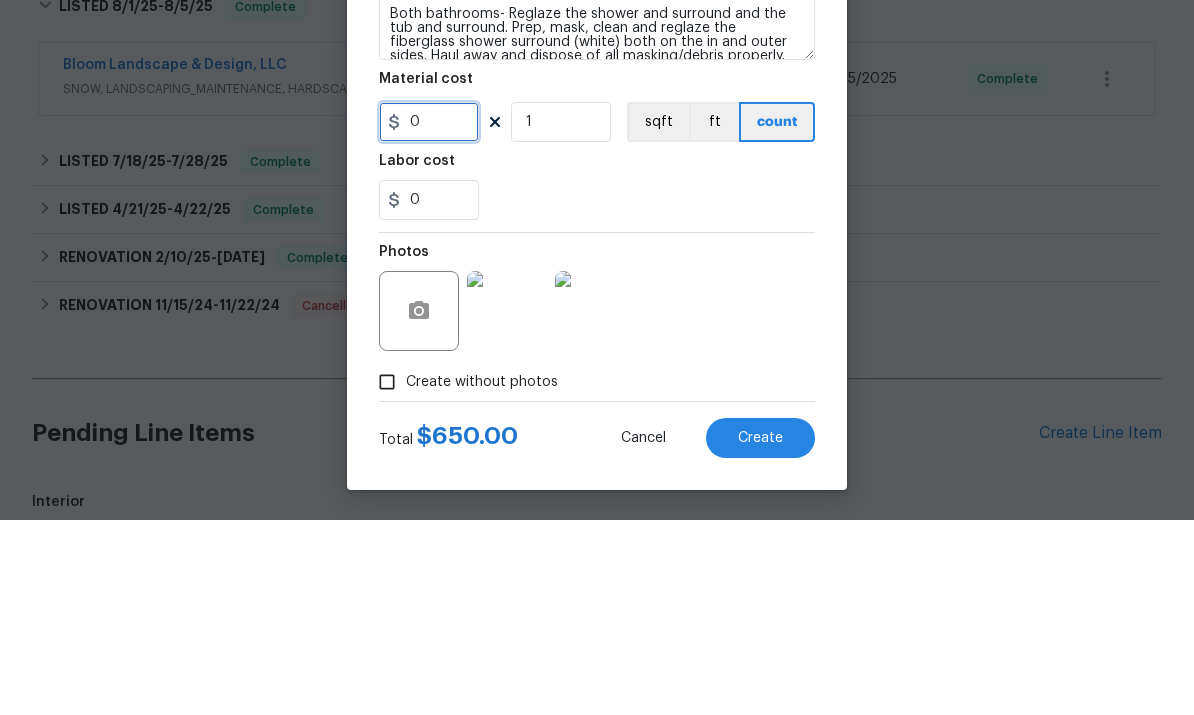 type on "1" 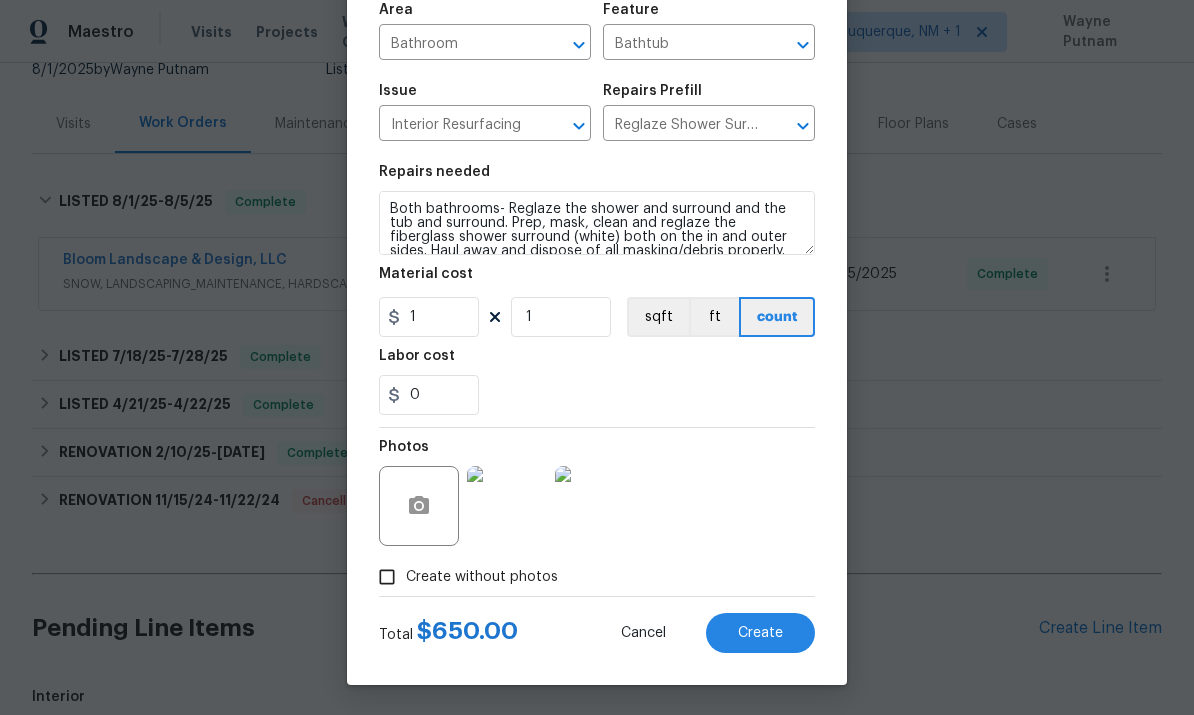 scroll, scrollTop: 150, scrollLeft: 0, axis: vertical 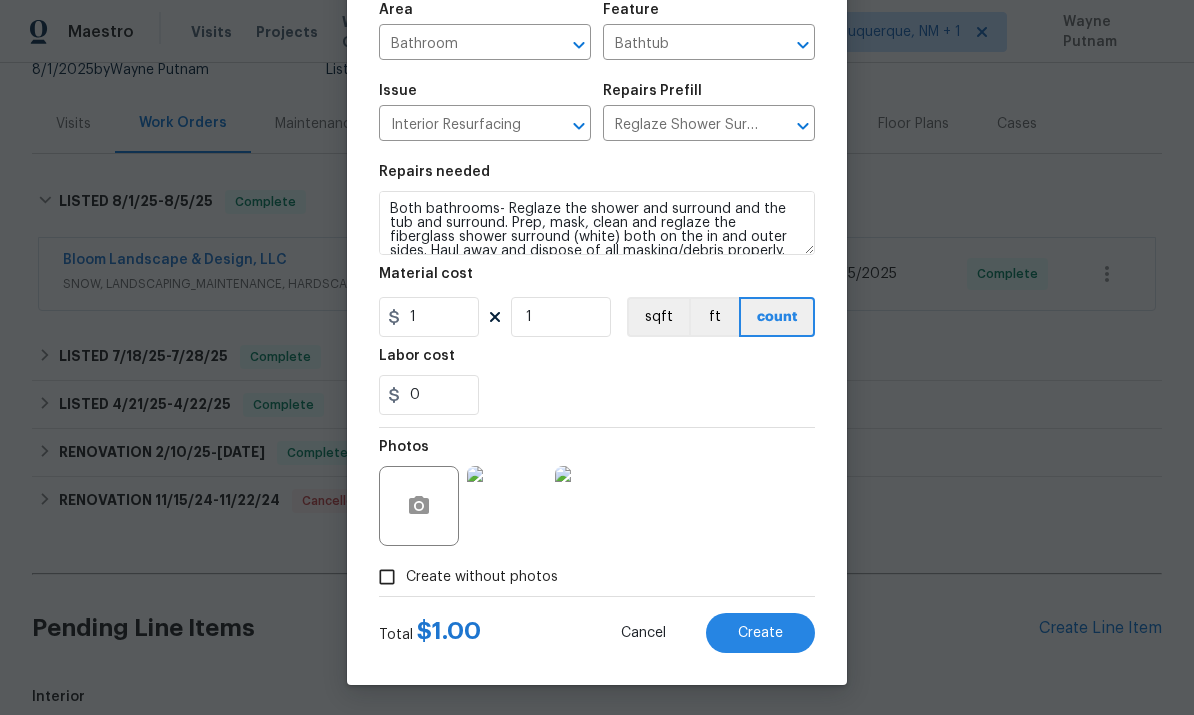 click on "Create" at bounding box center (760, 633) 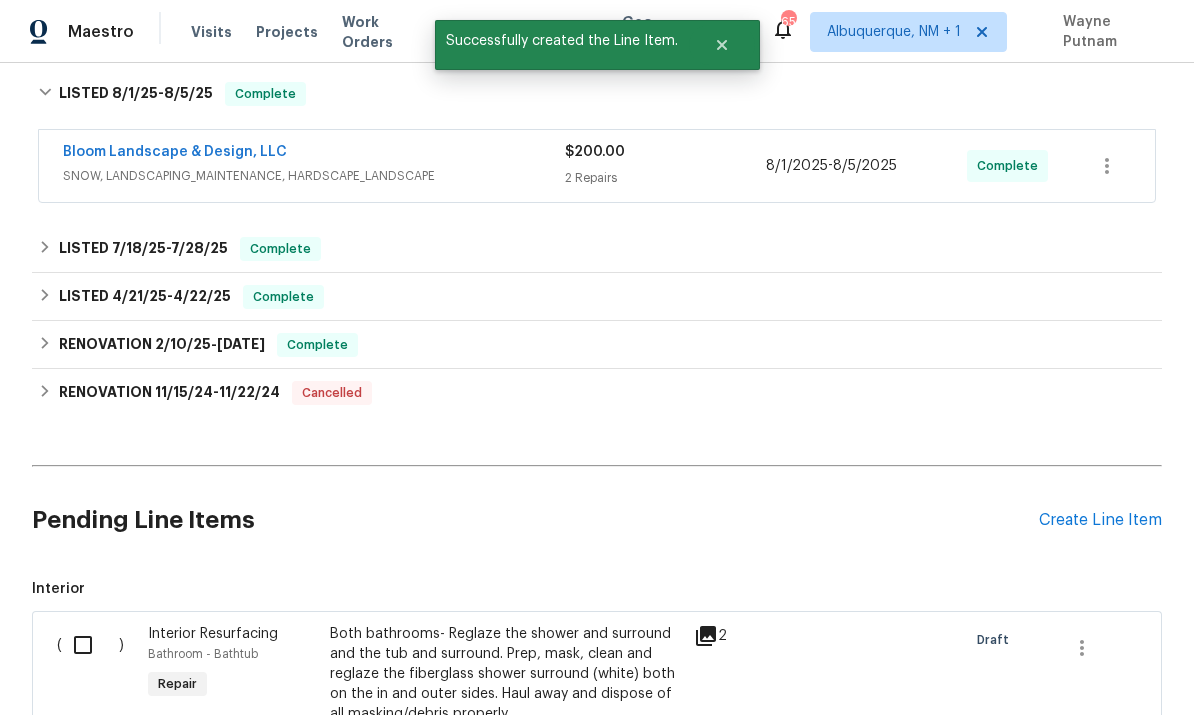 scroll, scrollTop: 362, scrollLeft: 0, axis: vertical 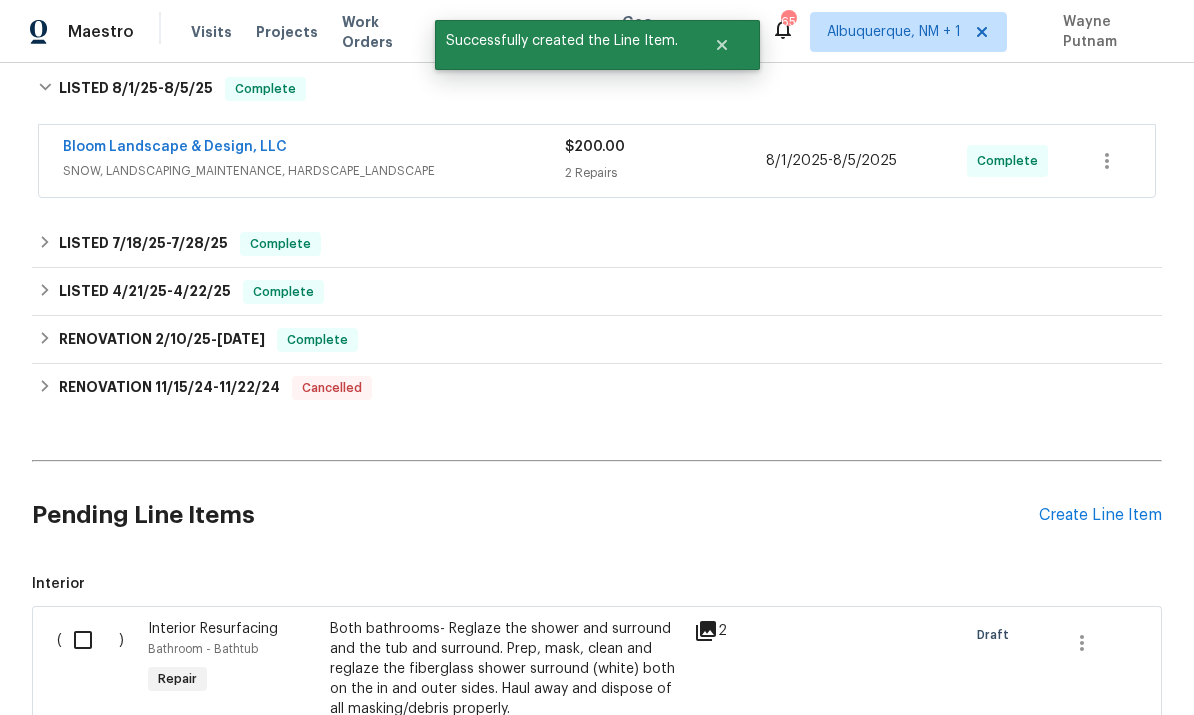 click on "Both bathrooms- Reglaze the shower and surround and the tub and surround. Prep, mask, clean and reglaze the fiberglass shower surround (white) both on the in and outer sides. Haul away and dispose of all masking/debris properly." at bounding box center [506, 669] 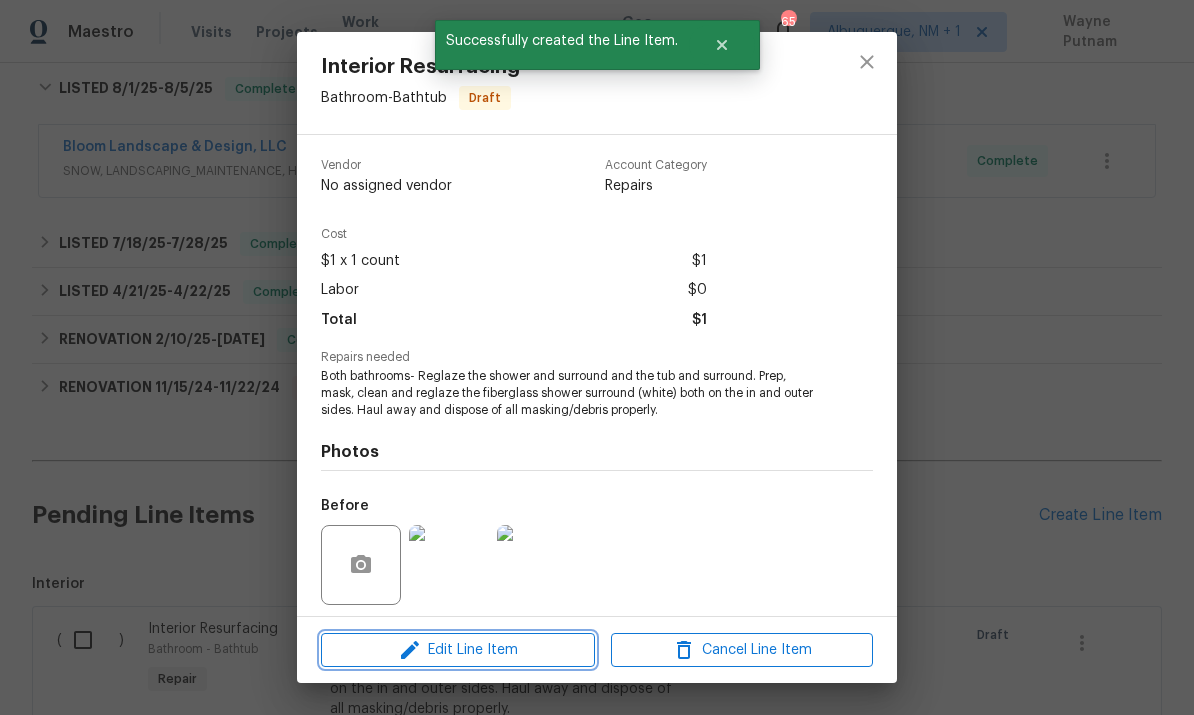 click on "Edit Line Item" at bounding box center (458, 650) 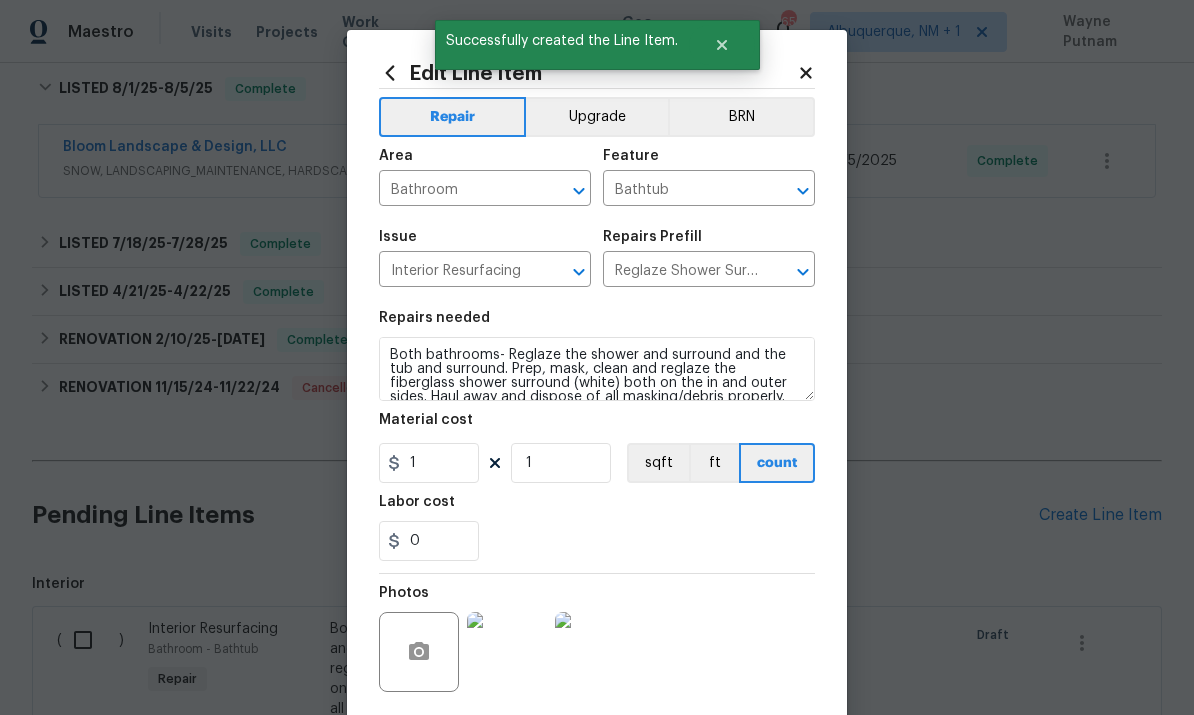 click on "Upgrade" at bounding box center (597, 117) 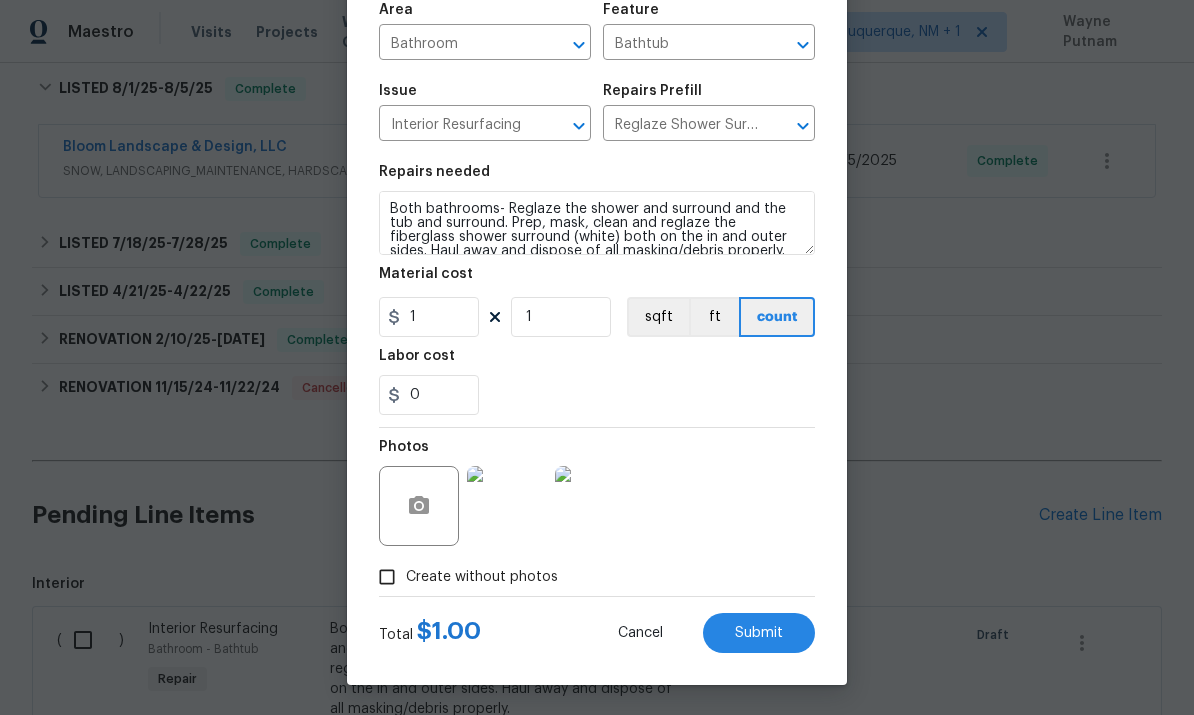 scroll, scrollTop: 150, scrollLeft: 0, axis: vertical 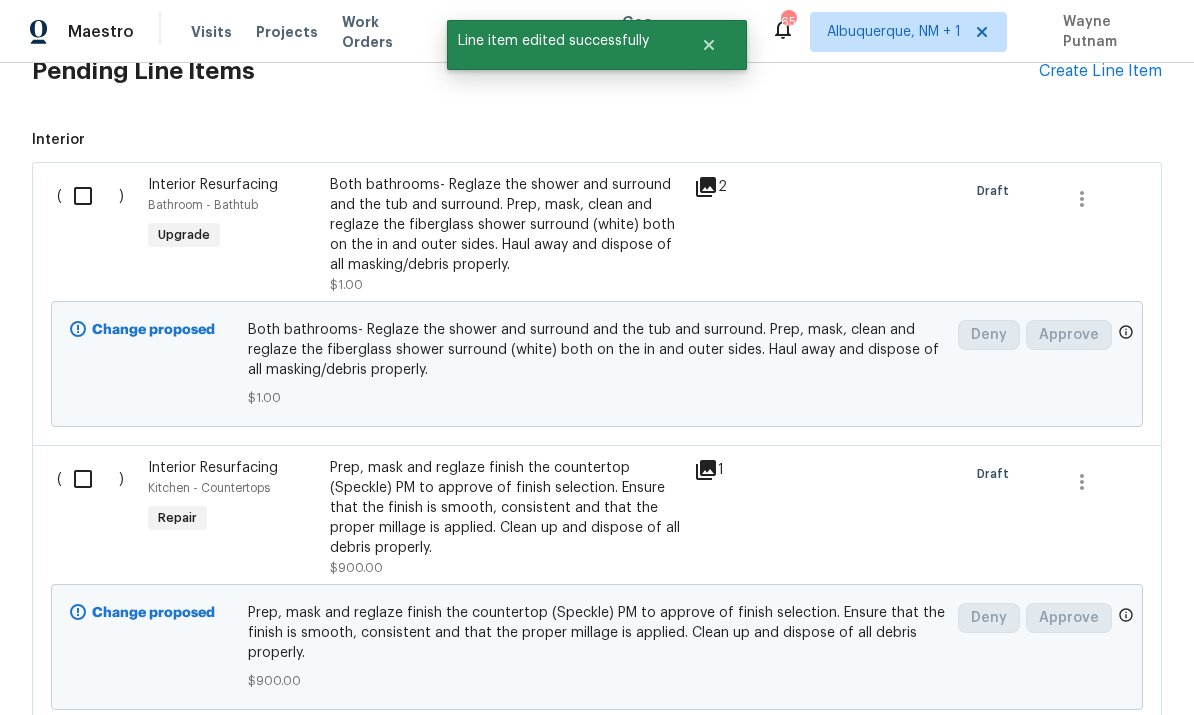 click on "Prep, mask and reglaze finish the countertop (Speckle) PM to approve of finish selection. Ensure that the finish is smooth, consistent and that the proper millage is applied. Clean up and dispose of all debris properly." at bounding box center (506, 508) 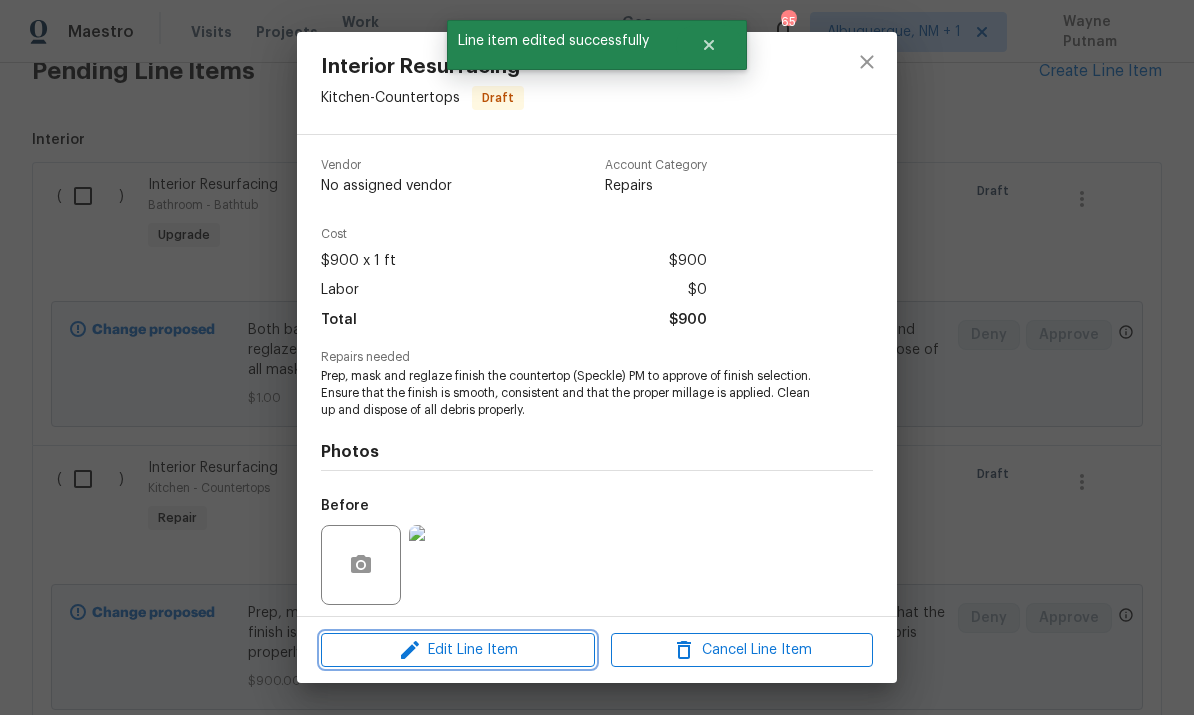 click on "Edit Line Item" at bounding box center [458, 650] 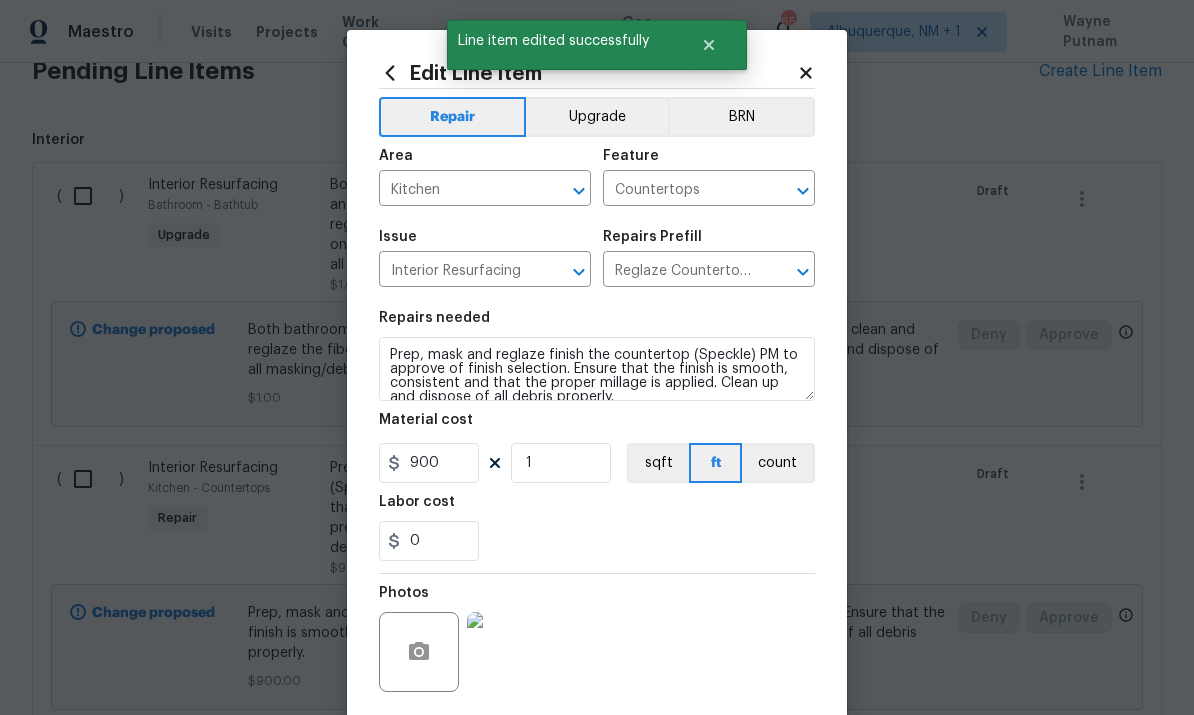 click on "Upgrade" at bounding box center (597, 117) 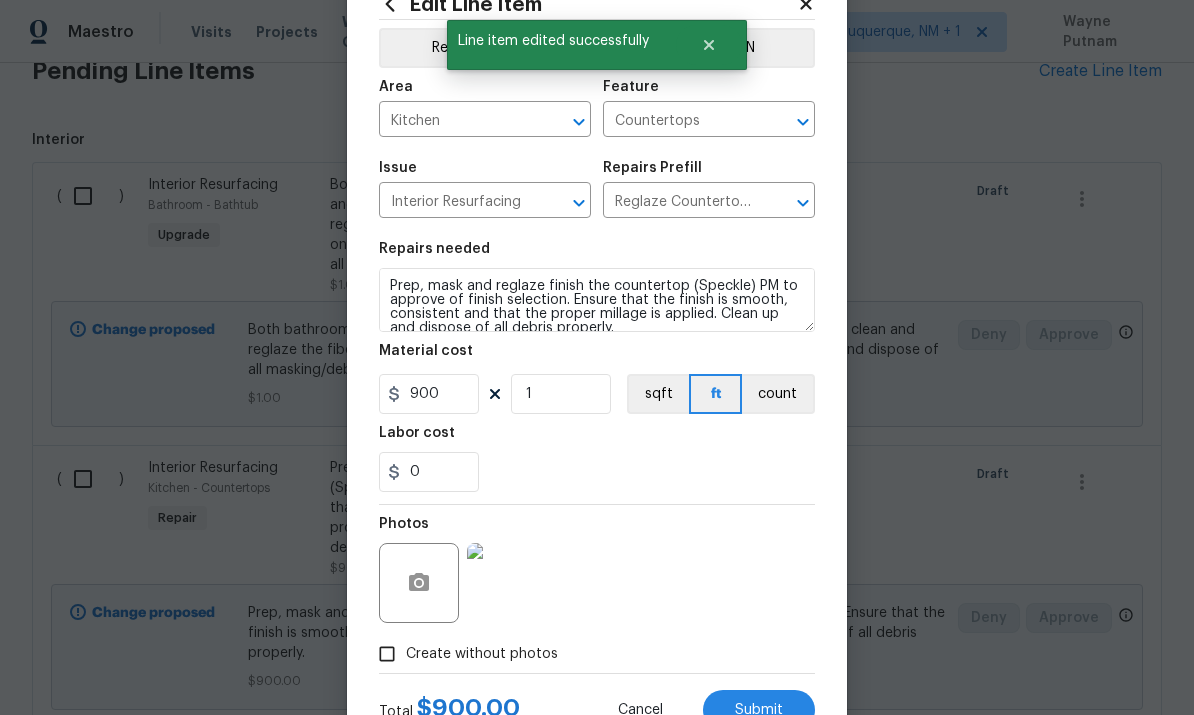 scroll, scrollTop: 114, scrollLeft: 0, axis: vertical 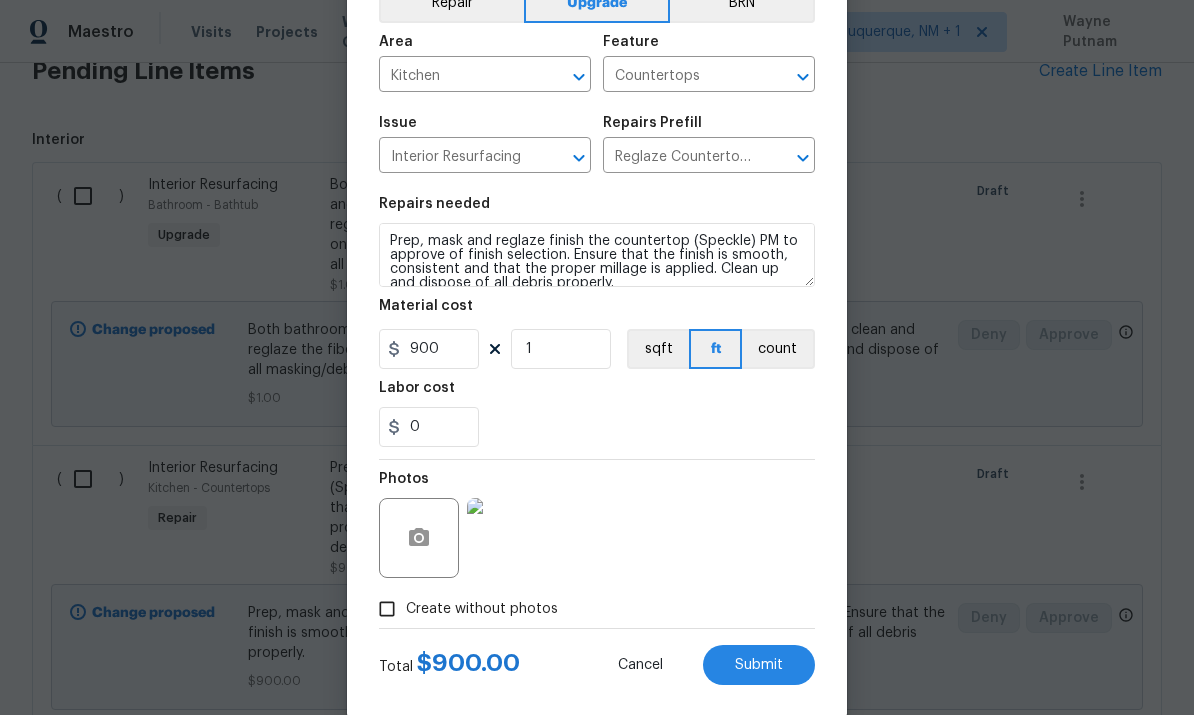 click on "Submit" at bounding box center (759, 665) 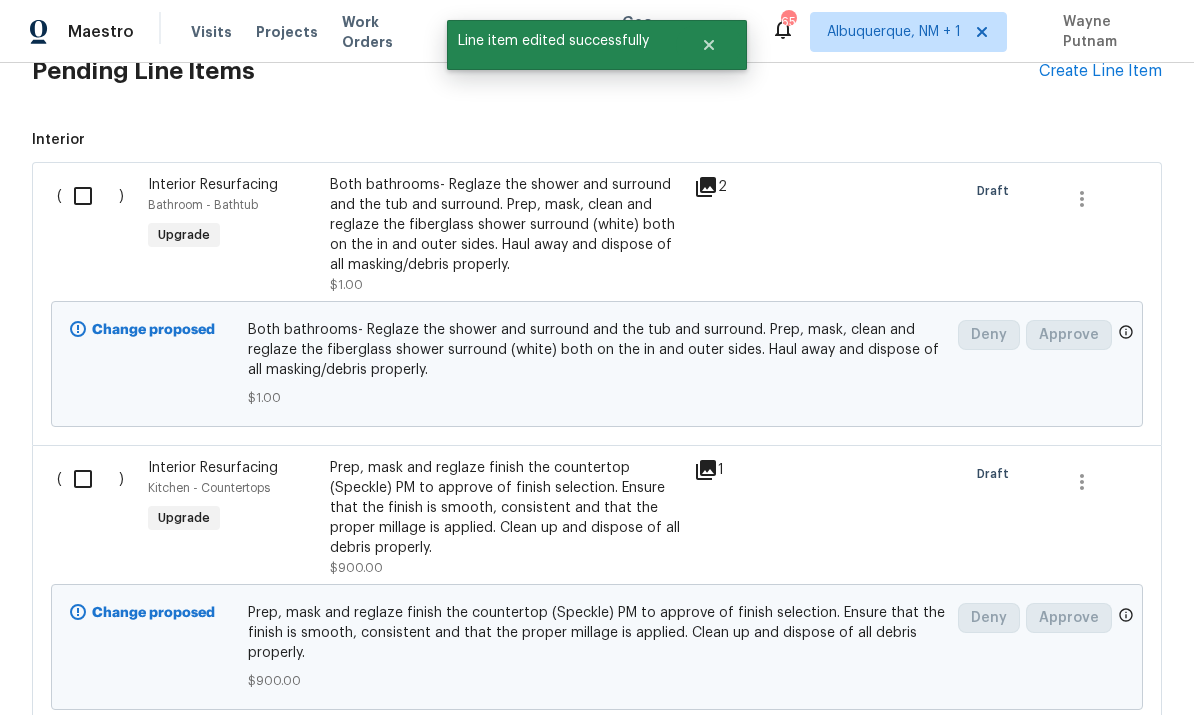 scroll, scrollTop: 0, scrollLeft: 0, axis: both 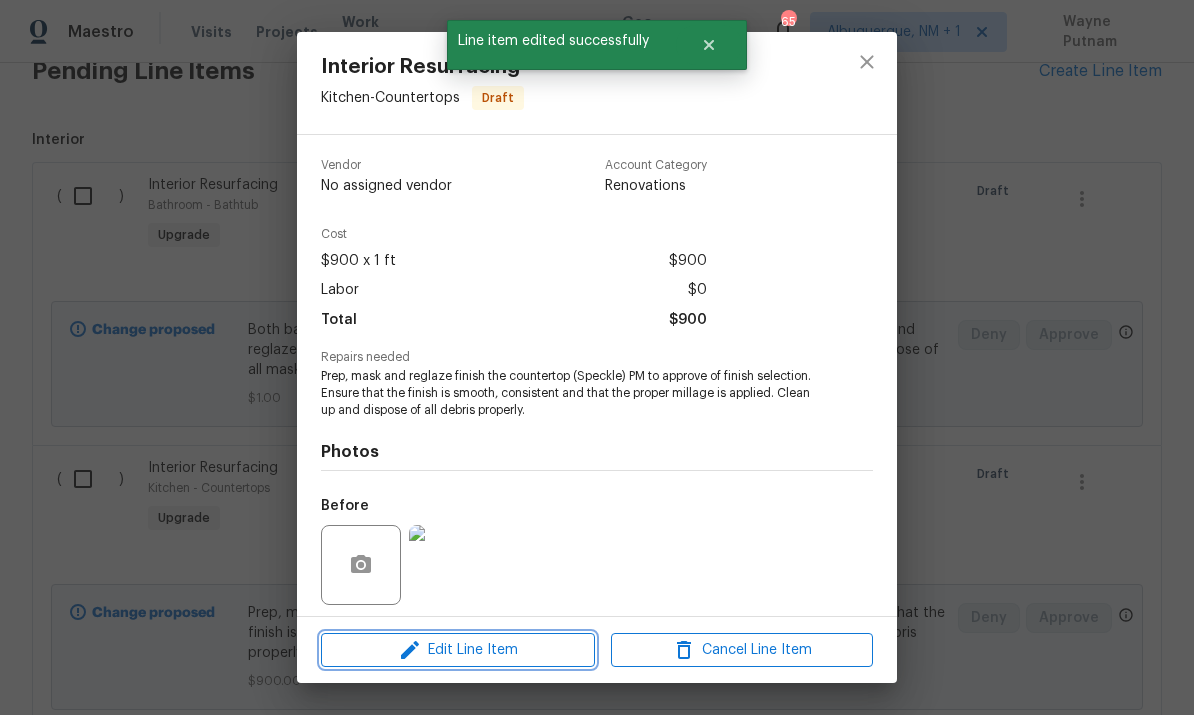 click on "Edit Line Item" at bounding box center (458, 650) 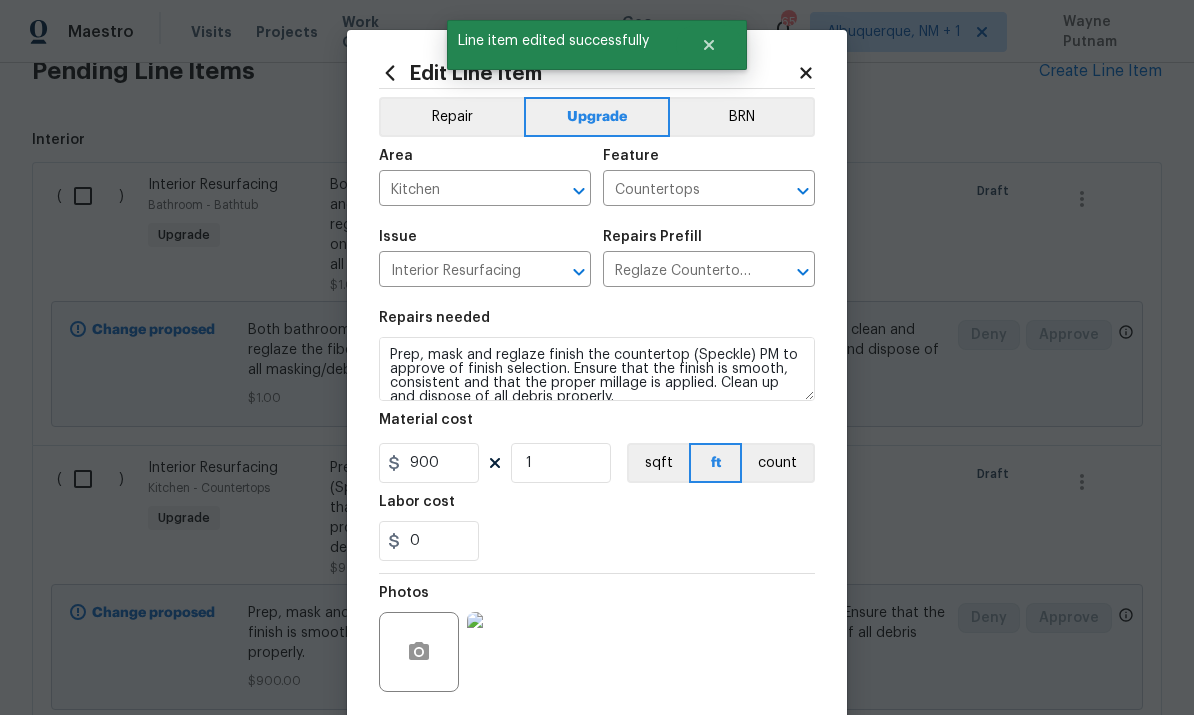 click on "[CITY], [STATE] + [NUMBER] [STREET], [CITY], [STATE] [NUMBER] Beds | [NUMBER] Baths | Total: [NUMBER] ft² | Above Grade: [NUMBER] ft² | Basement Finished: N/A | [YEAR] Not seen today Mark Seen Actions Last Visit Date [MONTH]/[DAY]/[YEAR] by [FIRST] [LAST] Project Listed [MONTH]/[DAY]/[YEAR] - [MONTH]/[DAY]/[YEAR] Complete Visits Work Orders Maintenance Notes Condition Adjustments Costs Photos Floor Plans Cases LISTED [MONTH]/[DAY]/[YEAR] - [MONTH]/[DAY]/[YEAR] Complete [COMPANY NAME] LLC [SERVICE], [SERVICE] $[NUMBER].00 [NUMBER] Repairs [MONTH]/[DAY]/[YEAR] - [MONTH]/[DAY]/[YEAR] Complete LISTED [MONTH]/[DAY]/[YEAR] - [MONTH]/[DAY]/[YEAR] Complete [COMPANY NAME] LLC [SERVICE], [SERVICE] $[NUMBER].00 [NUMBER] Repairs [MONTH]/[DAY]/[YEAR] - [MONTH]/[DAY]/[YEAR] Complete LISTED [MONTH]/[DAY]/[YEAR] - [MONTH]/[DAY]/[YEAR] Complete [COMPANY NAME] LLC [SERVICE], [SERVICE] $[NUMBER].00 [NUMBER] Repair [MONTH]/[DAY]/[YEAR] - [MONTH]/[DAY]/[YEAR] Paid RENOVATION [MONTH]/[DAY]/[YEAR] - [MONTH]/[DAY]/[YEAR] Complete [COMPANY NAME] LLC [SERVICE], [SERVICE] $[NUMBER].00 [NUMBER] Repair -" at bounding box center (597, 357) 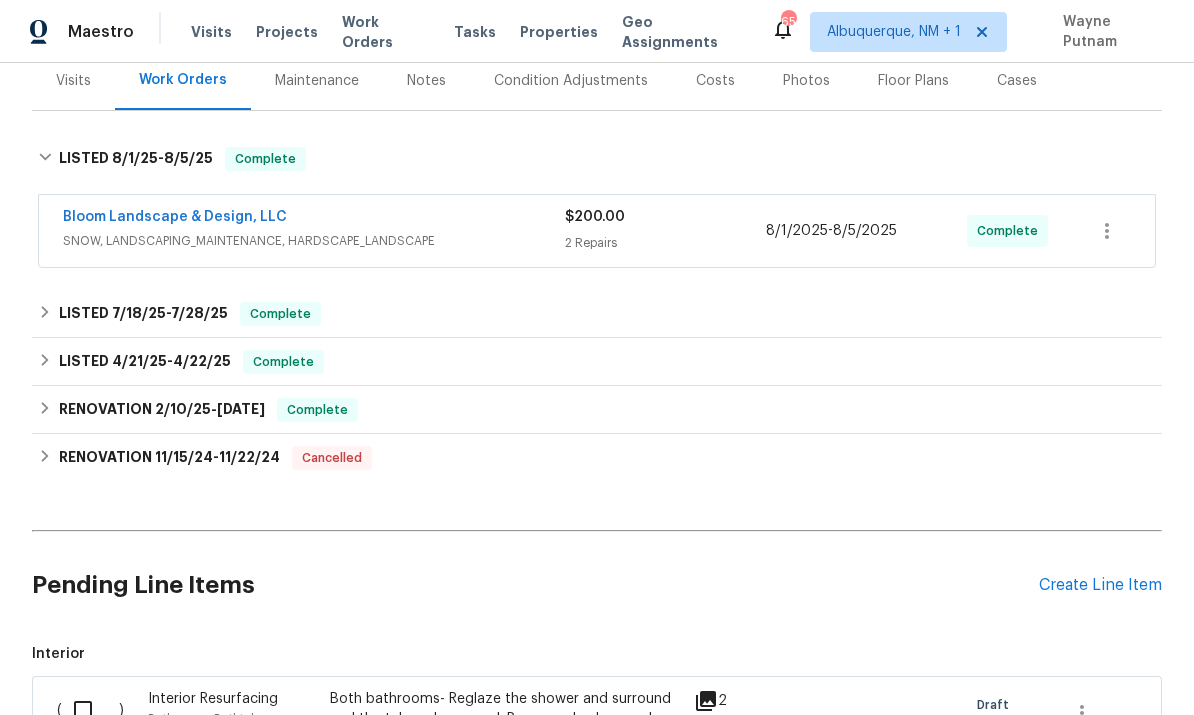 scroll, scrollTop: 377, scrollLeft: 0, axis: vertical 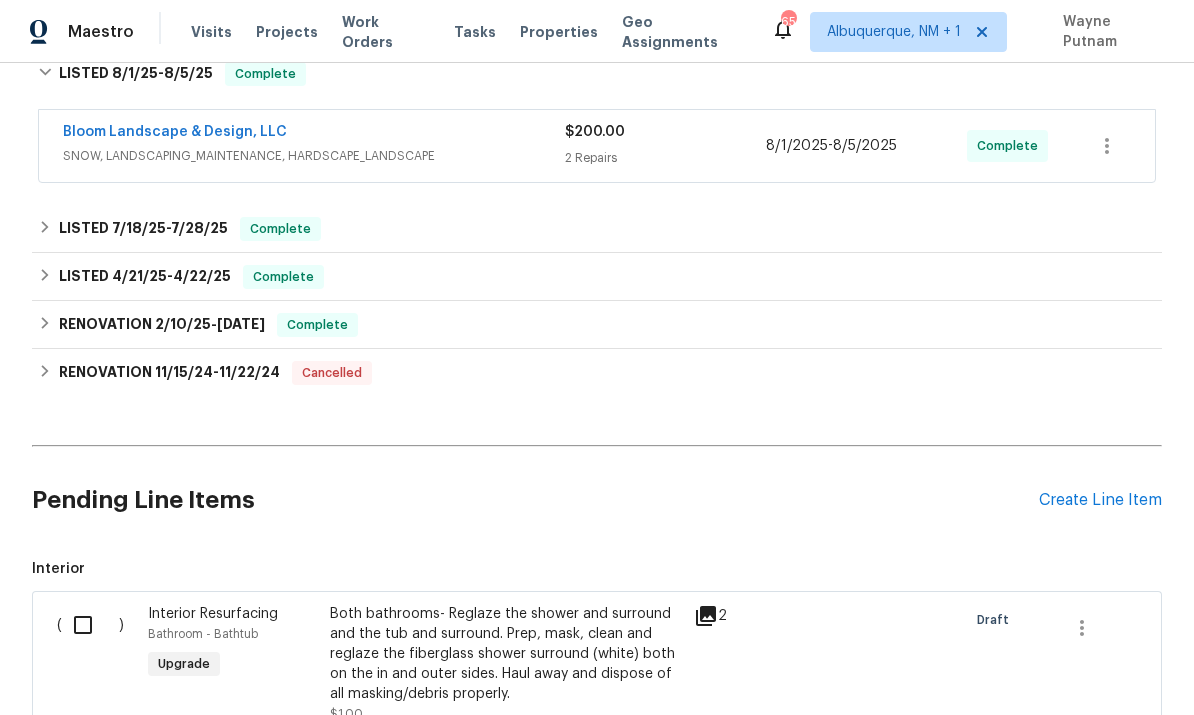 click on "Create Line Item" at bounding box center [1100, 500] 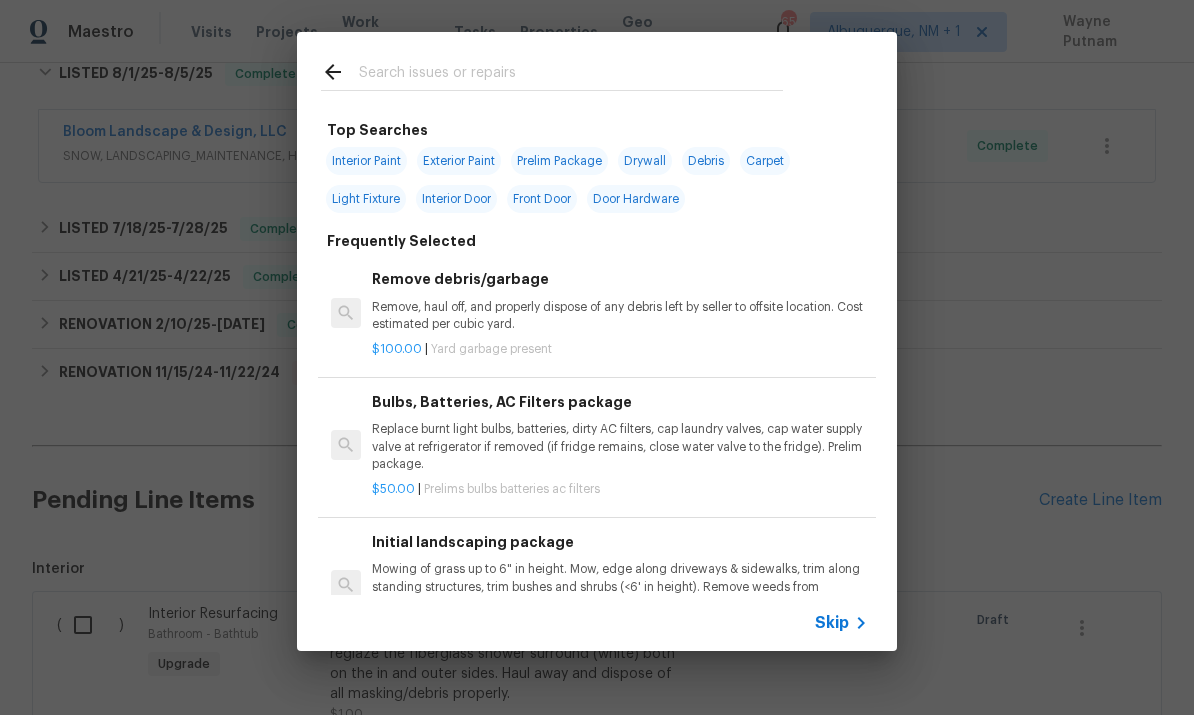 click at bounding box center [571, 75] 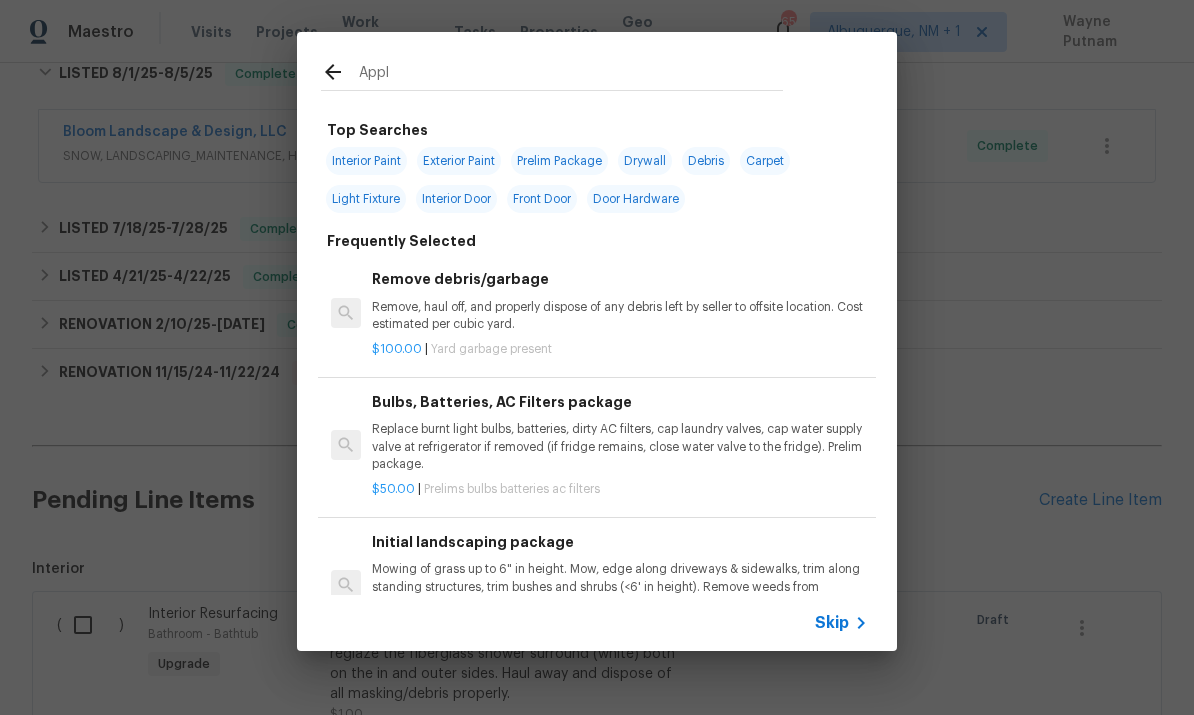type on "Appli" 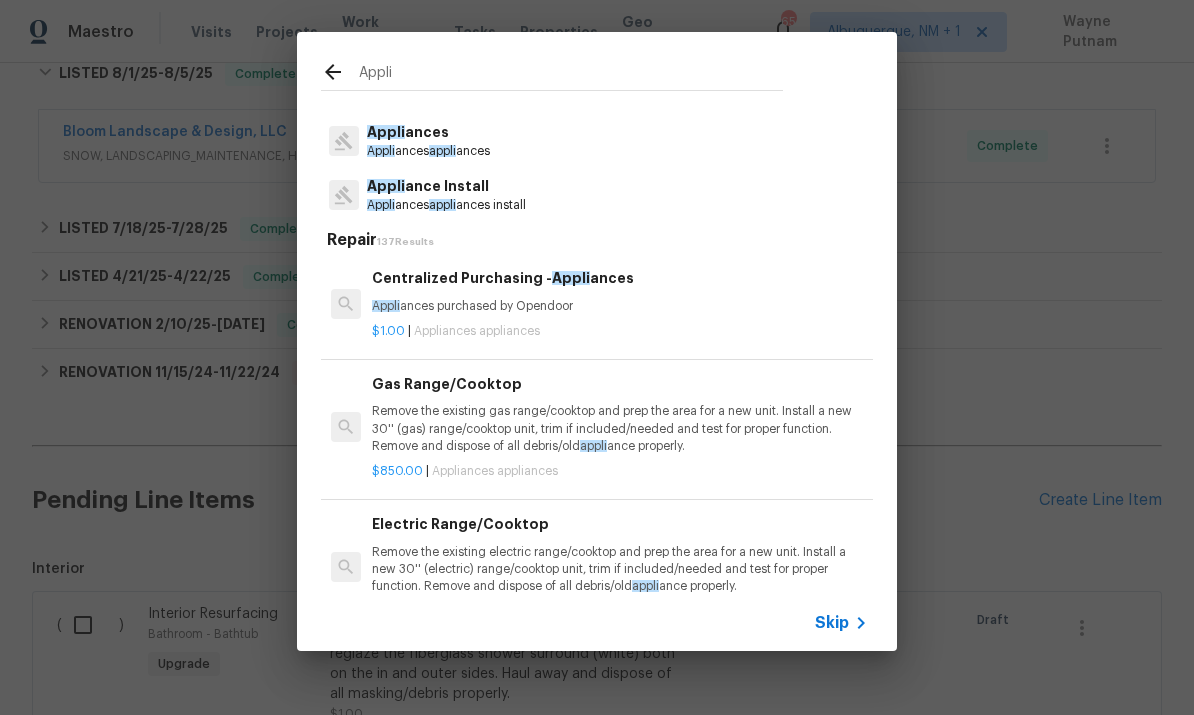 scroll, scrollTop: 63, scrollLeft: 0, axis: vertical 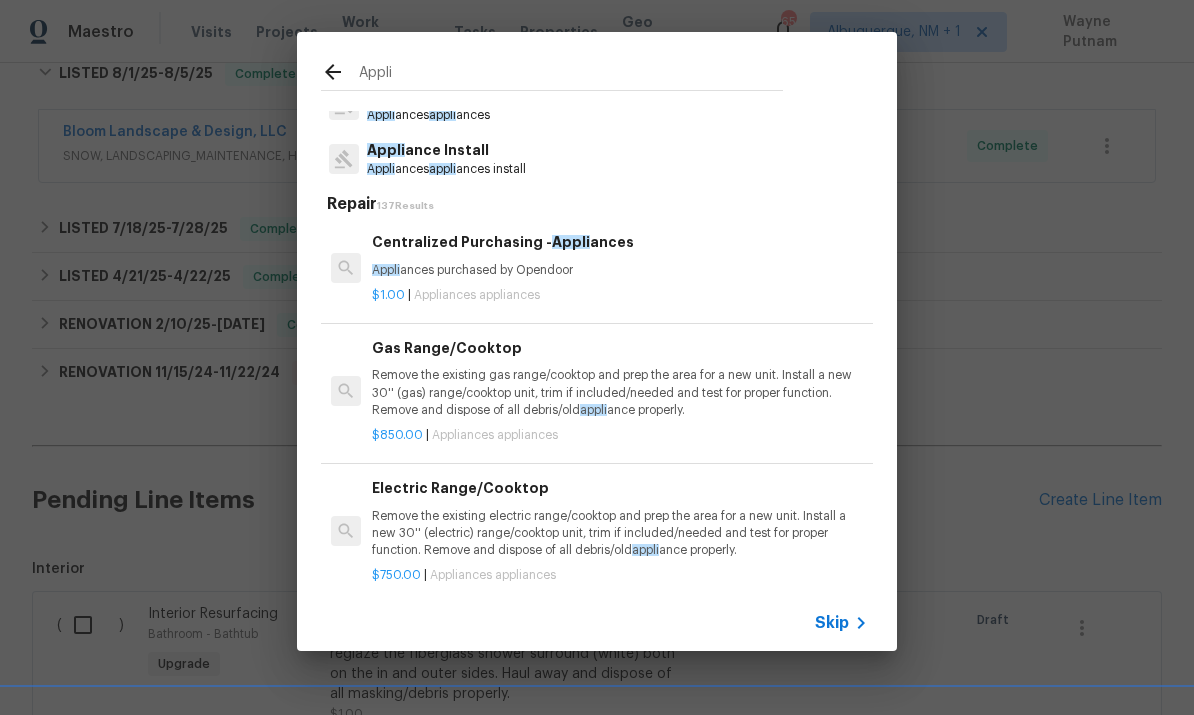 click on "Appli ance Install" at bounding box center [446, 150] 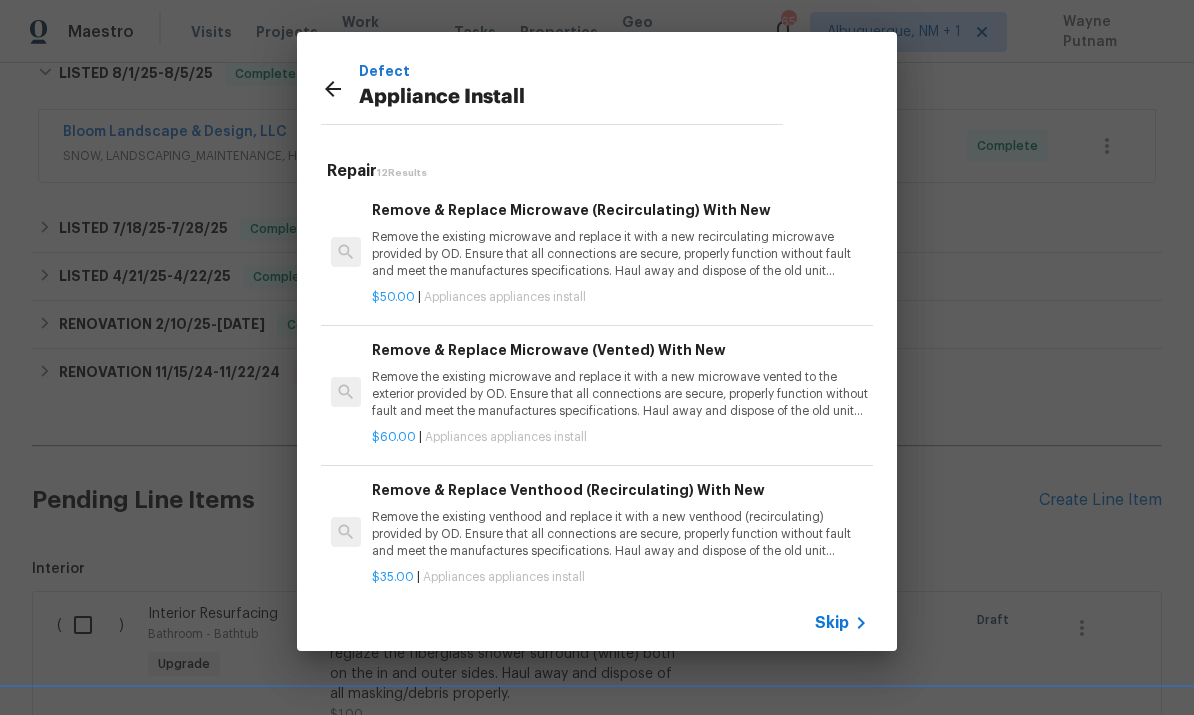 scroll, scrollTop: 0, scrollLeft: 0, axis: both 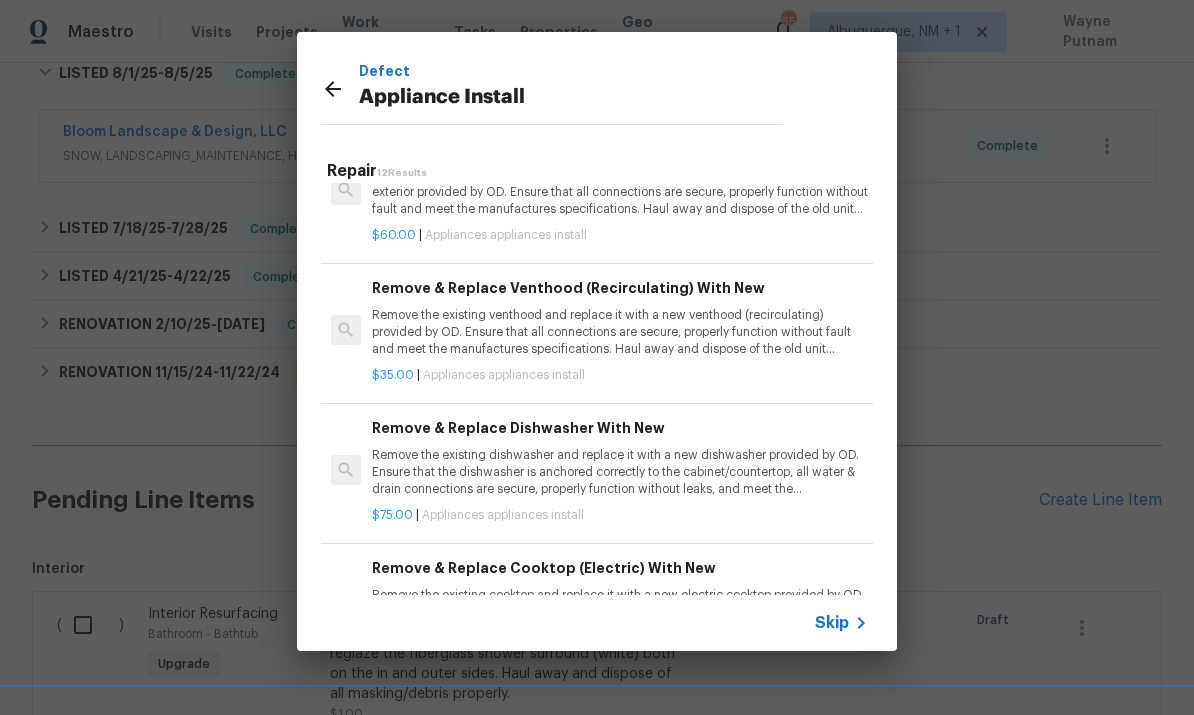 click on "Remove the existing dishwasher and replace it with a new dishwasher provided by OD. Ensure that the dishwasher is anchored correctly to the cabinet/countertop, all water & drain connections are secure, properly function without leaks, and meet the manufactures specifications. Haul away and dispose of the old unit properly." at bounding box center [620, 472] 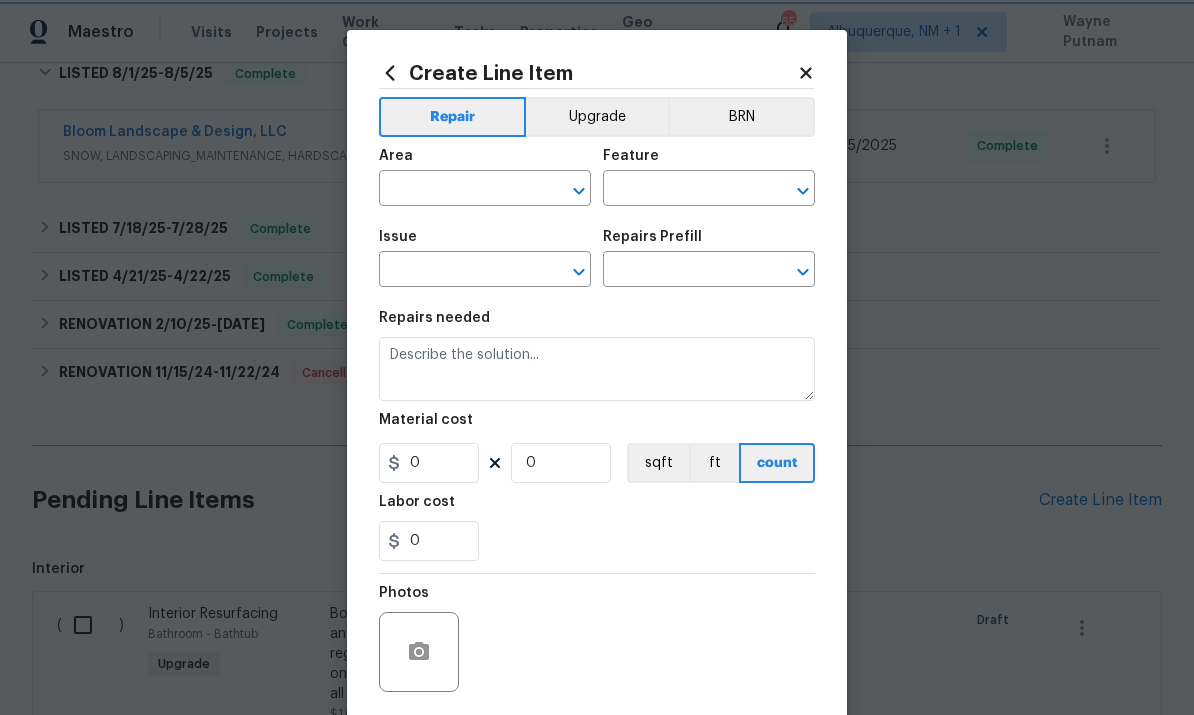 type on "Appliances" 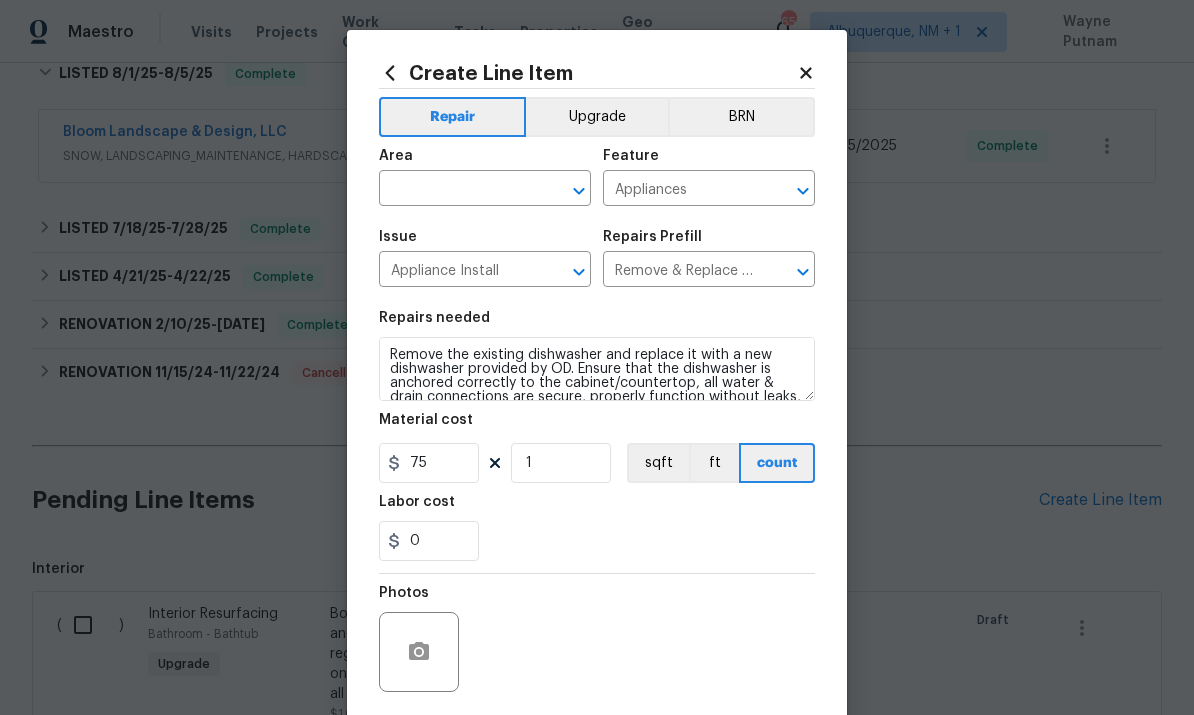 click at bounding box center (457, 190) 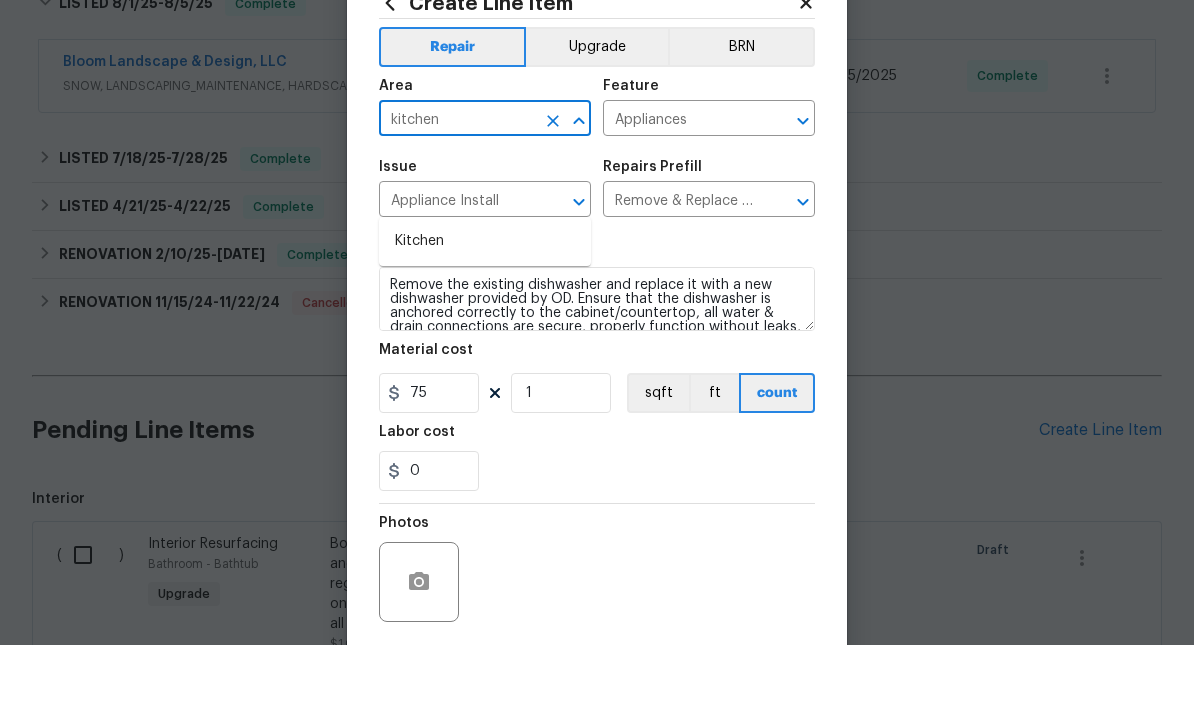click on "Kitchen" at bounding box center [485, 311] 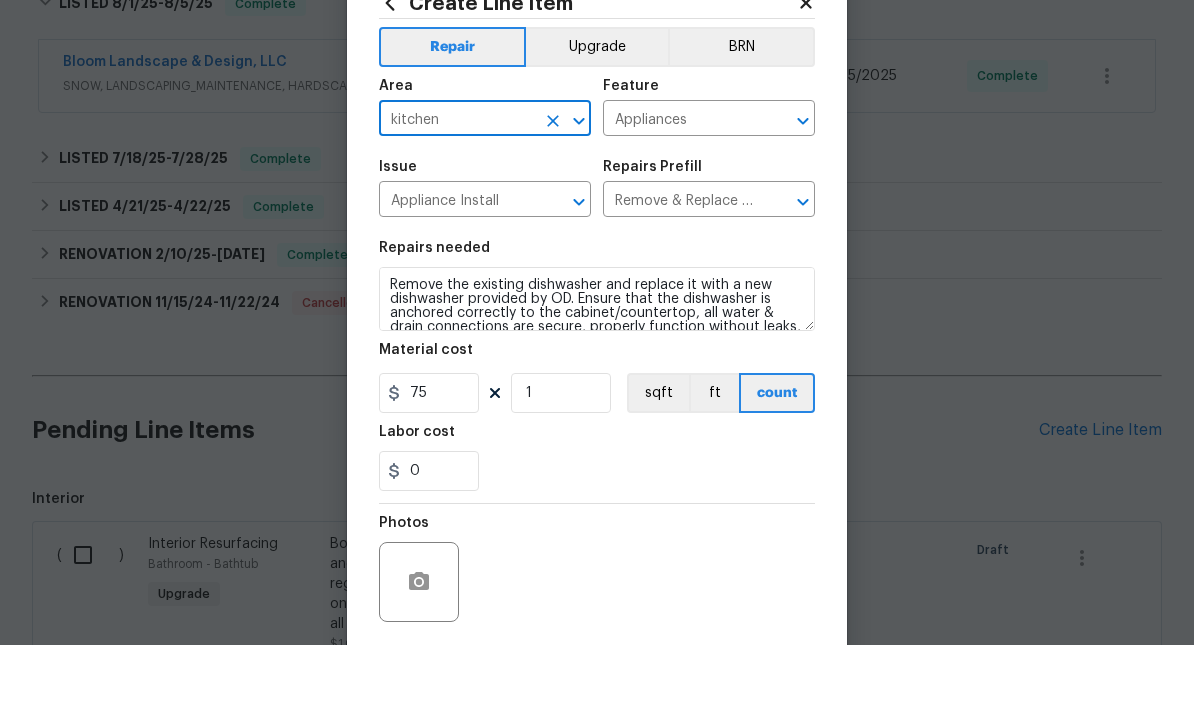 type on "Kitchen" 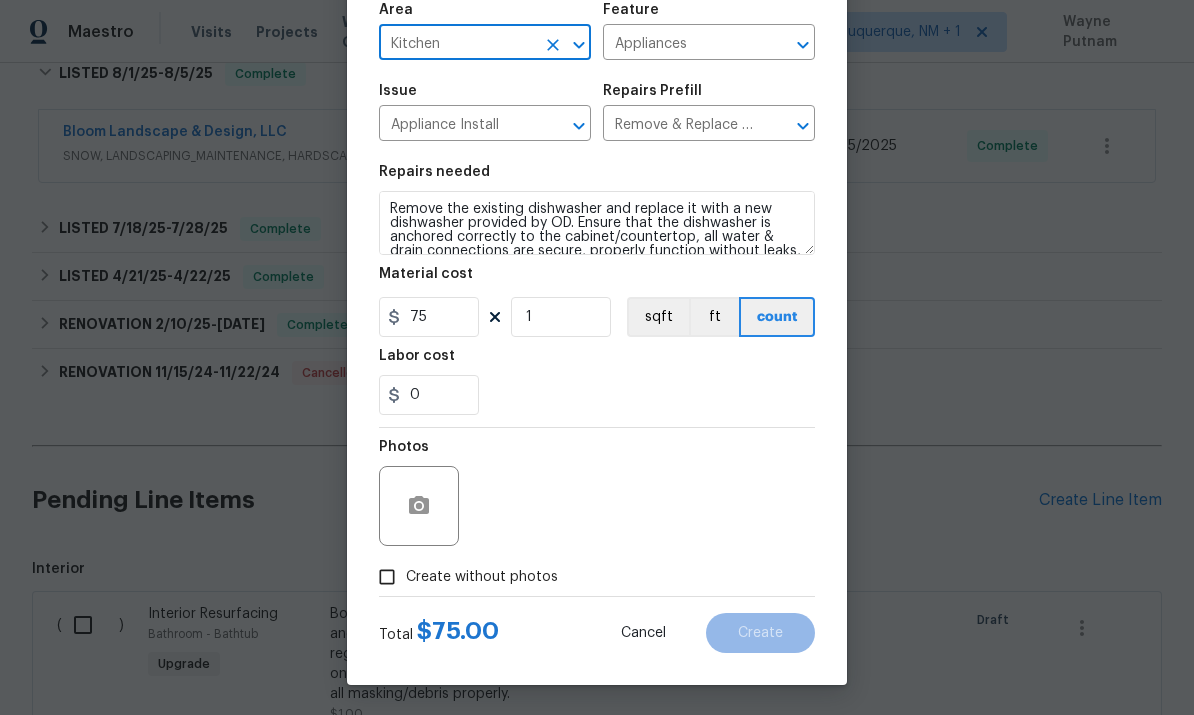 scroll, scrollTop: 150, scrollLeft: 0, axis: vertical 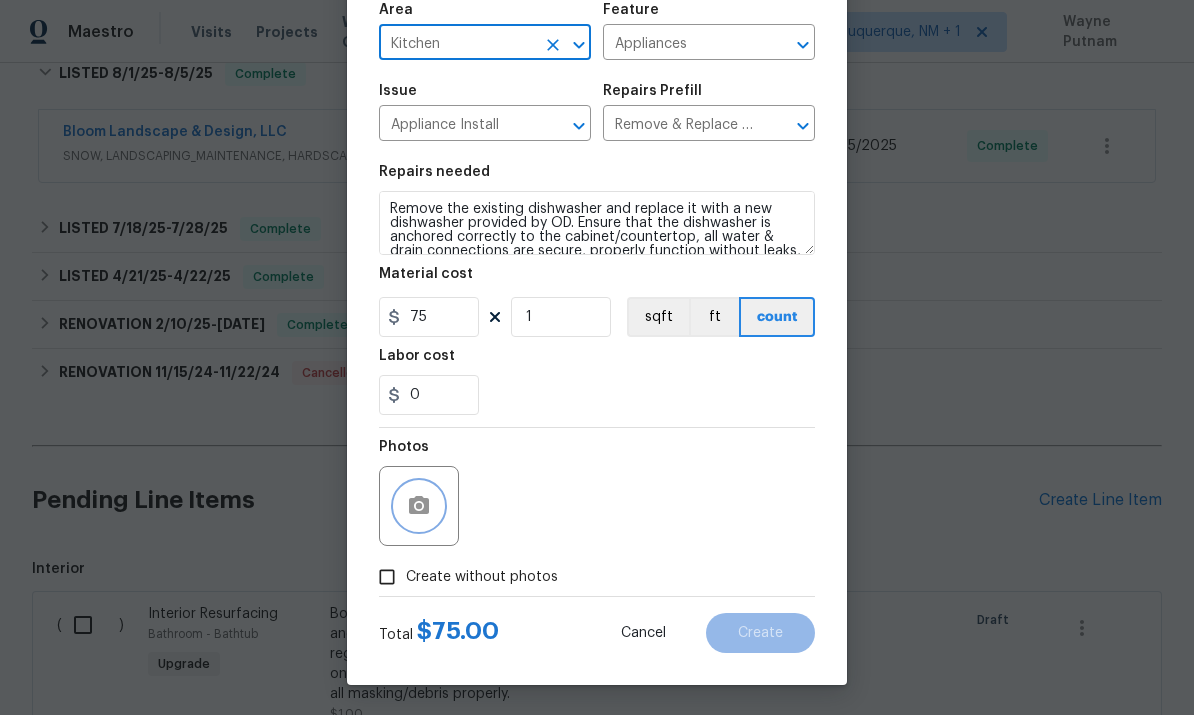 click 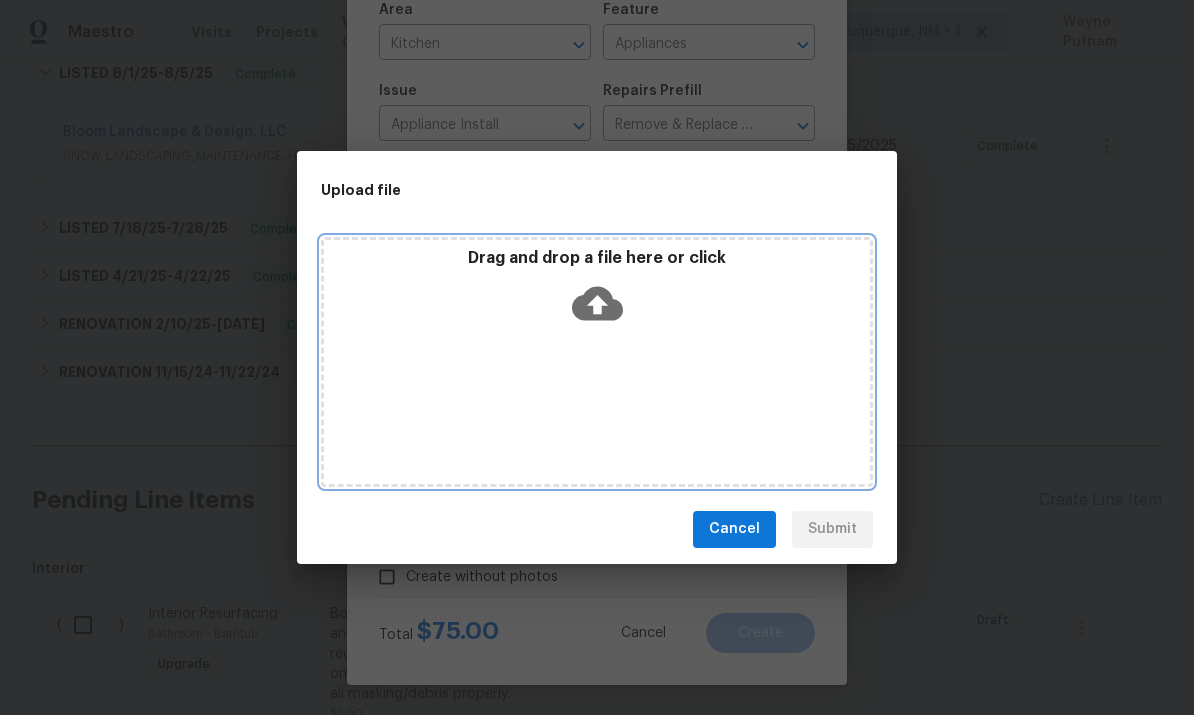 click 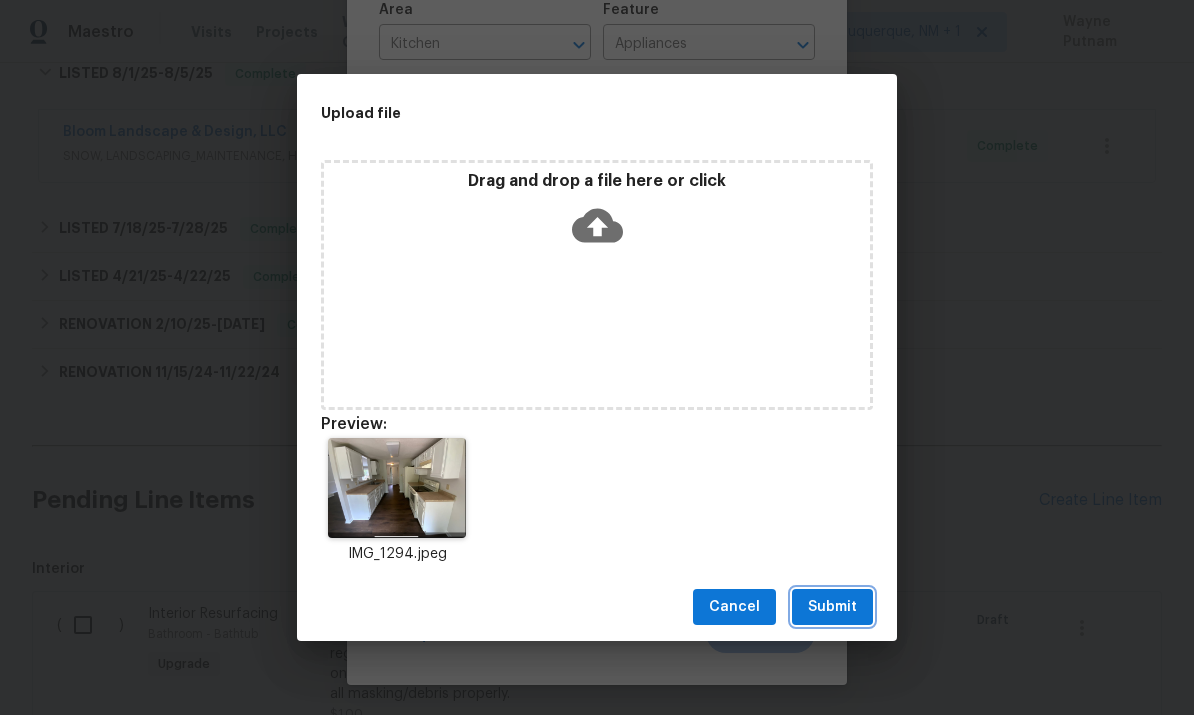 click on "Submit" at bounding box center (832, 607) 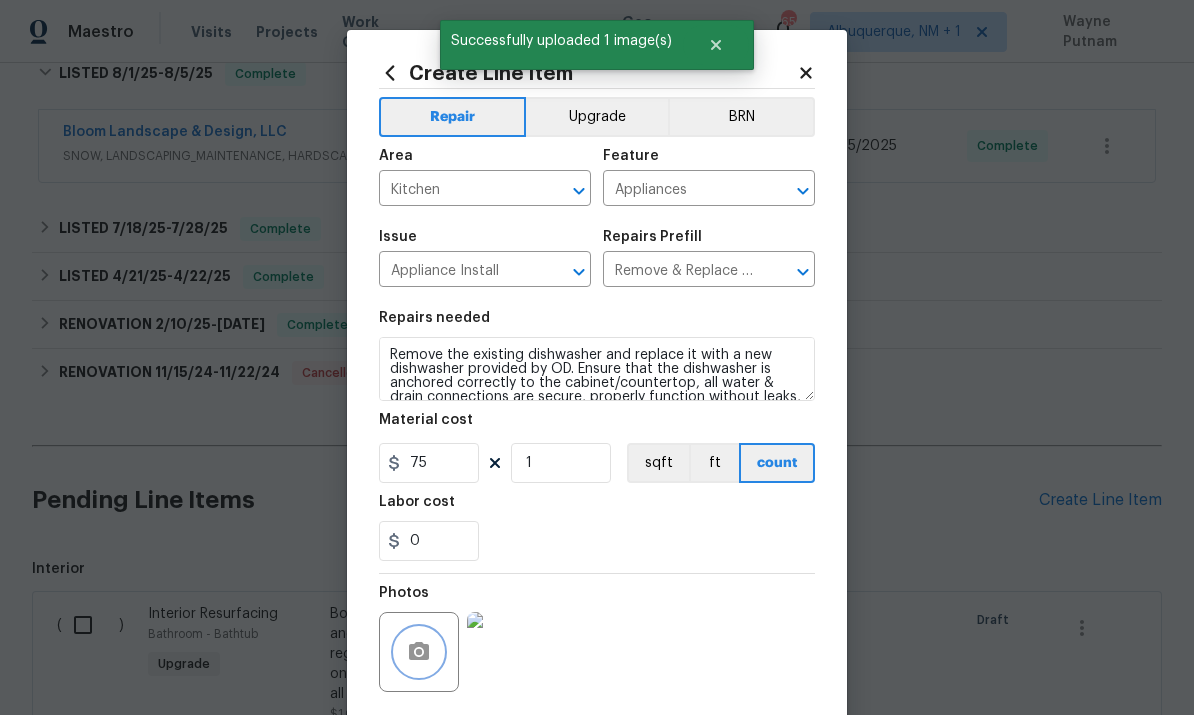 scroll, scrollTop: 0, scrollLeft: 0, axis: both 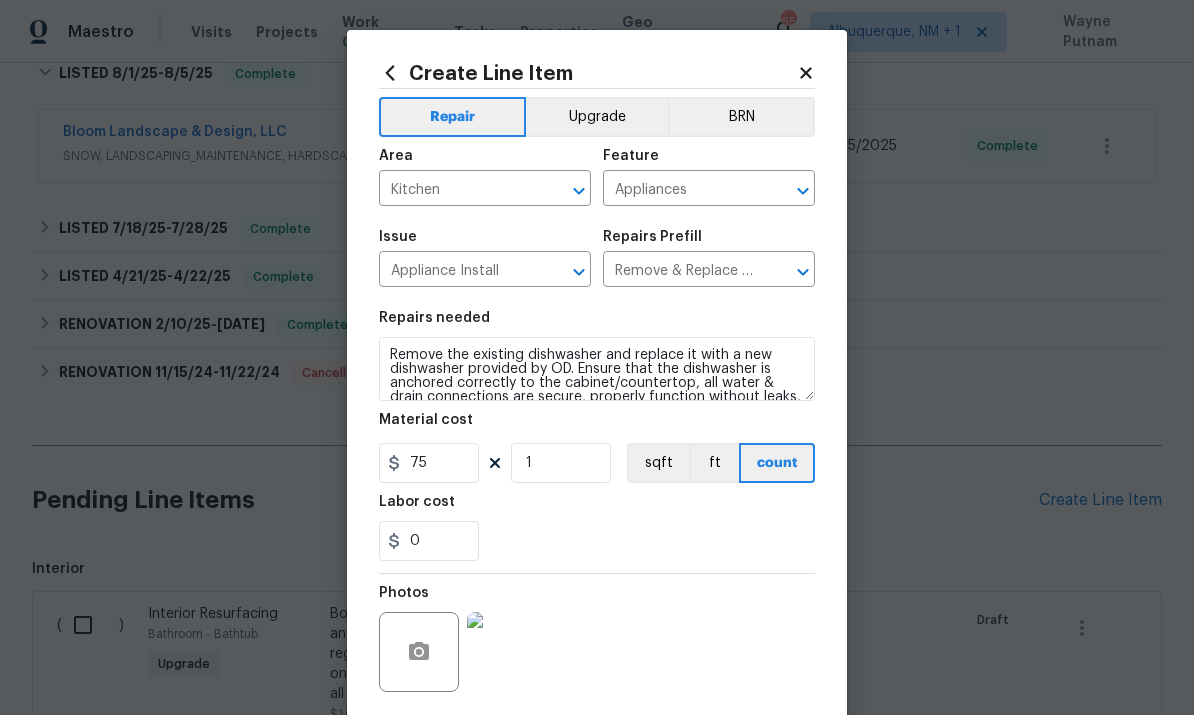 click on "Upgrade" at bounding box center (597, 117) 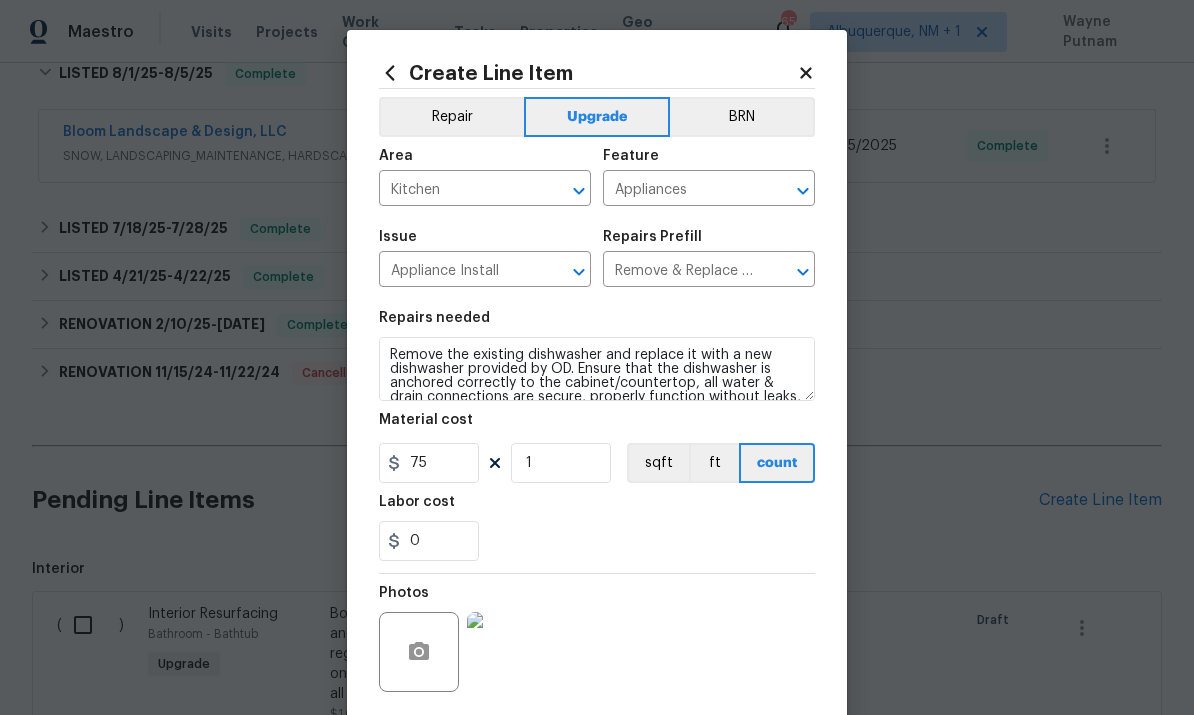 scroll, scrollTop: 2, scrollLeft: 0, axis: vertical 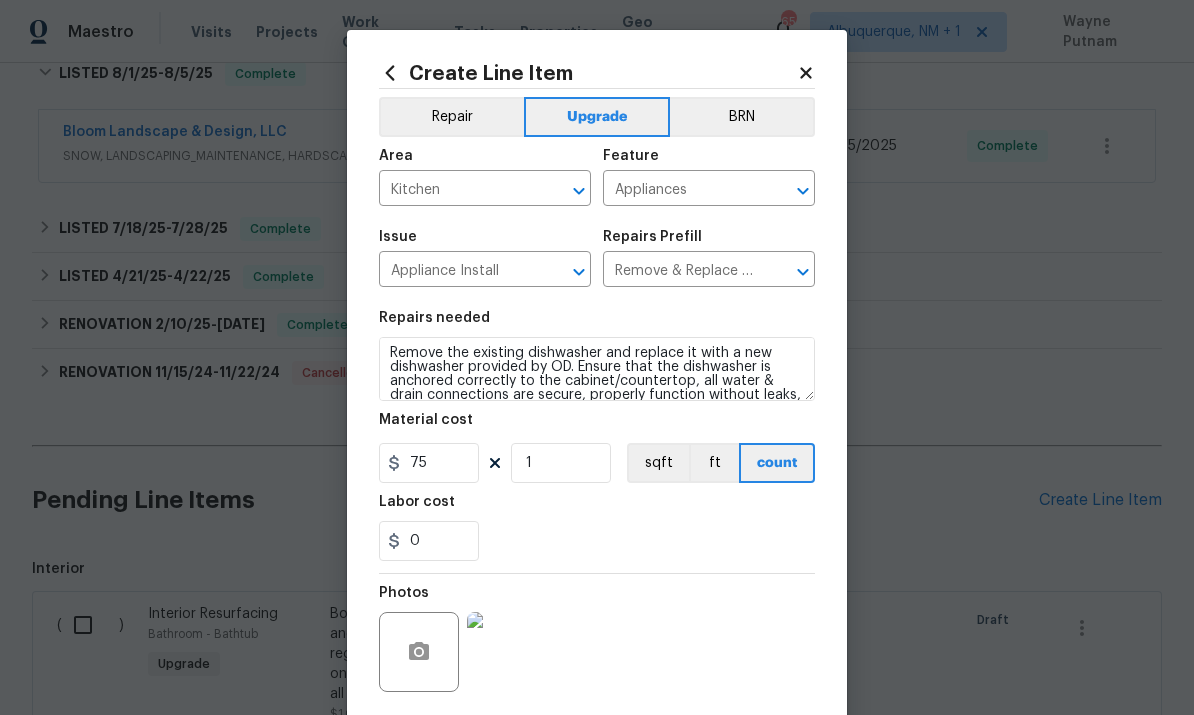 click at bounding box center [507, 652] 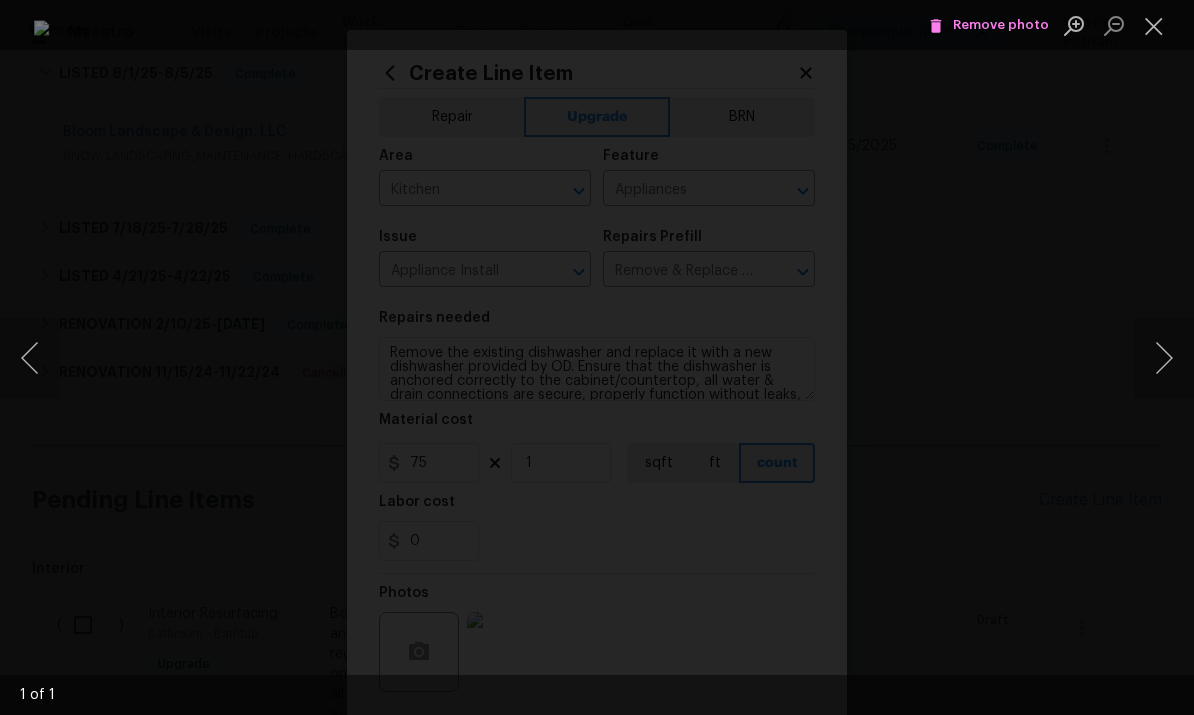 click at bounding box center [1154, 25] 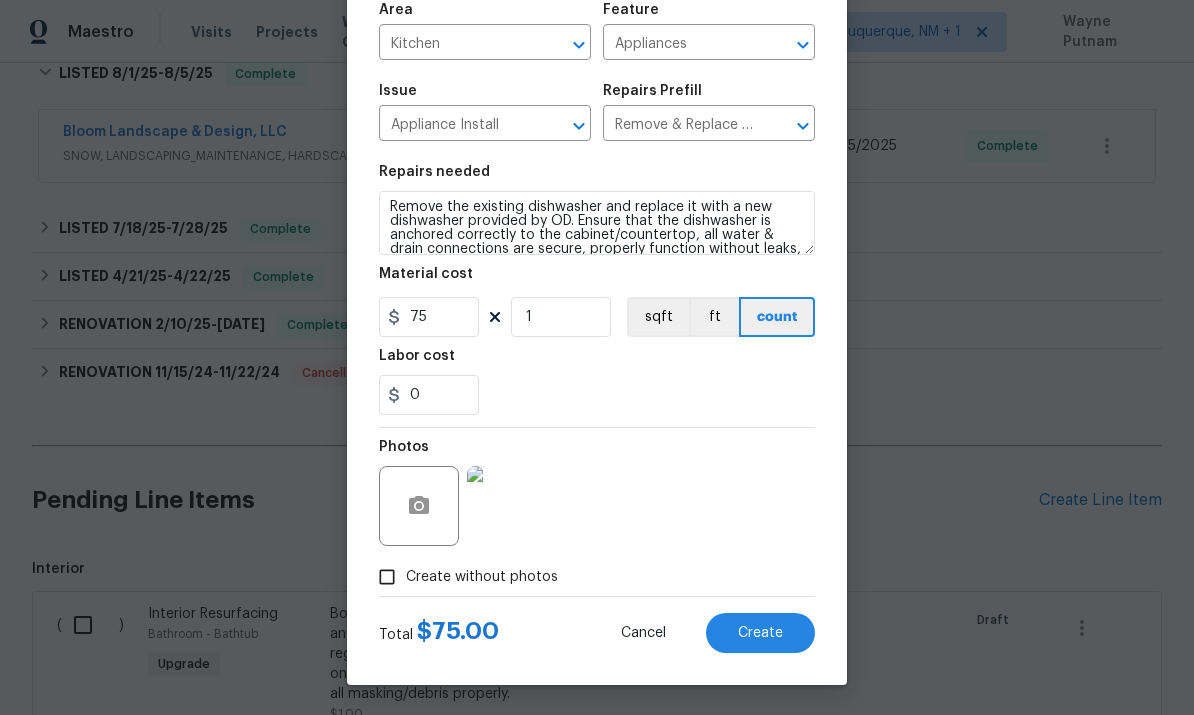 scroll, scrollTop: 150, scrollLeft: 0, axis: vertical 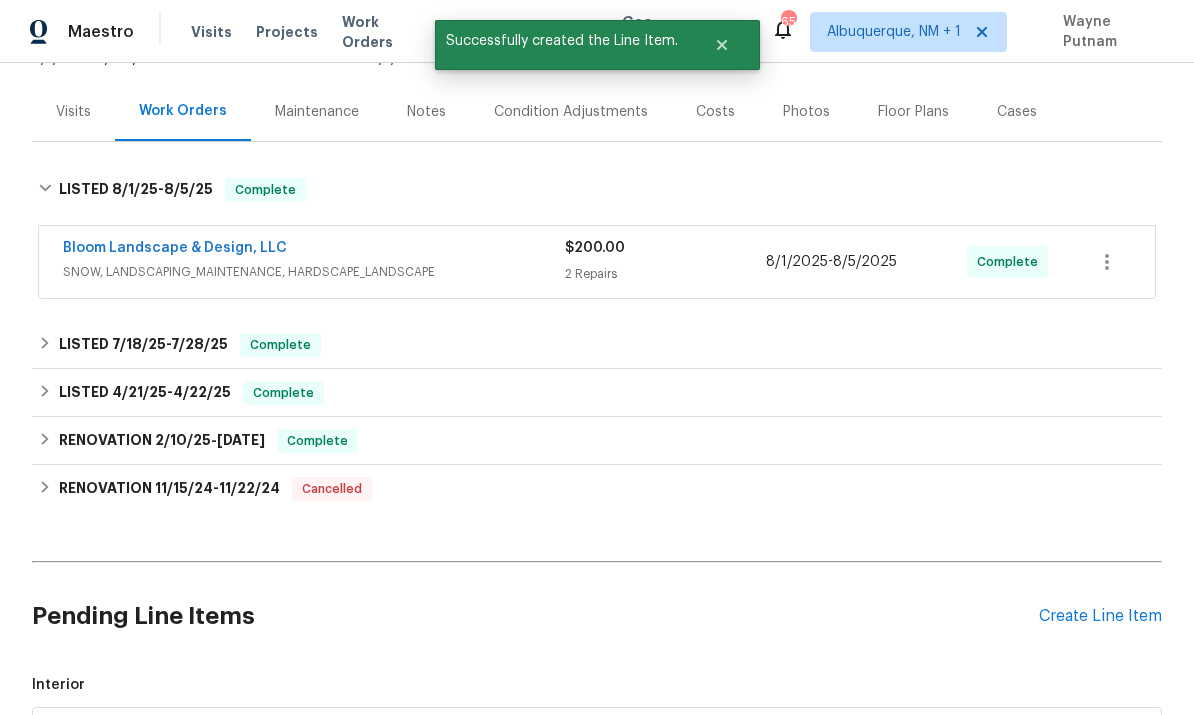 click on "Pending Line Items Create Line Item" at bounding box center (597, 616) 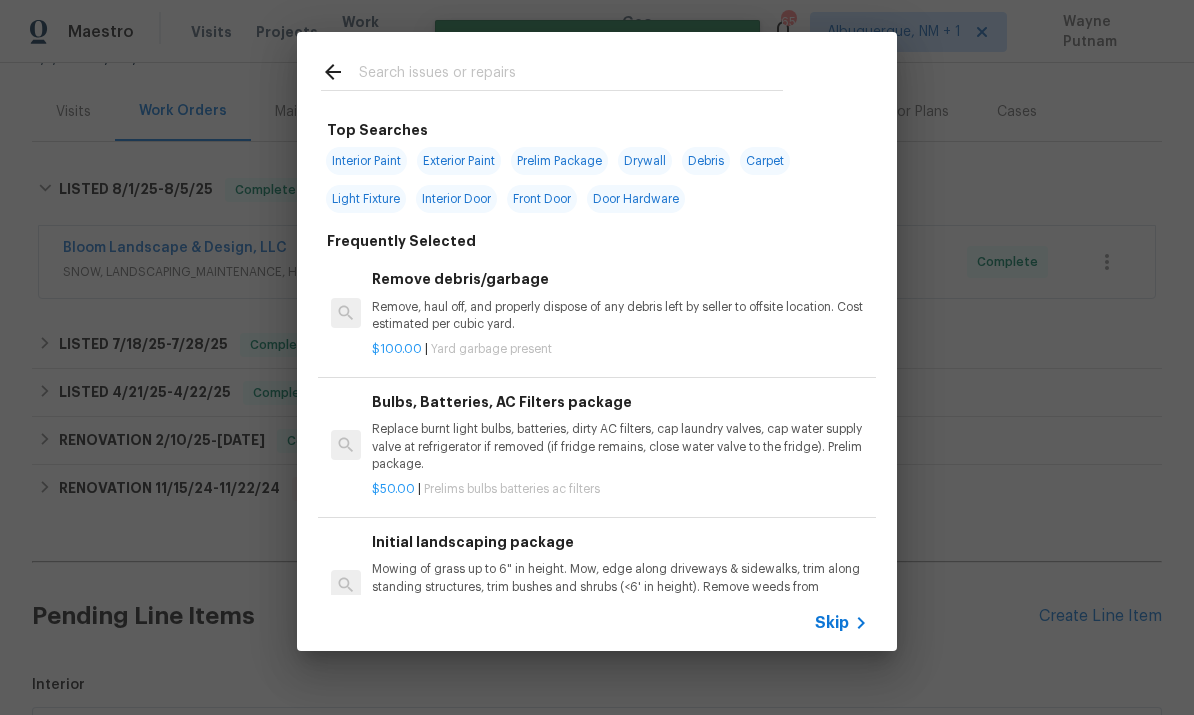 click at bounding box center (571, 75) 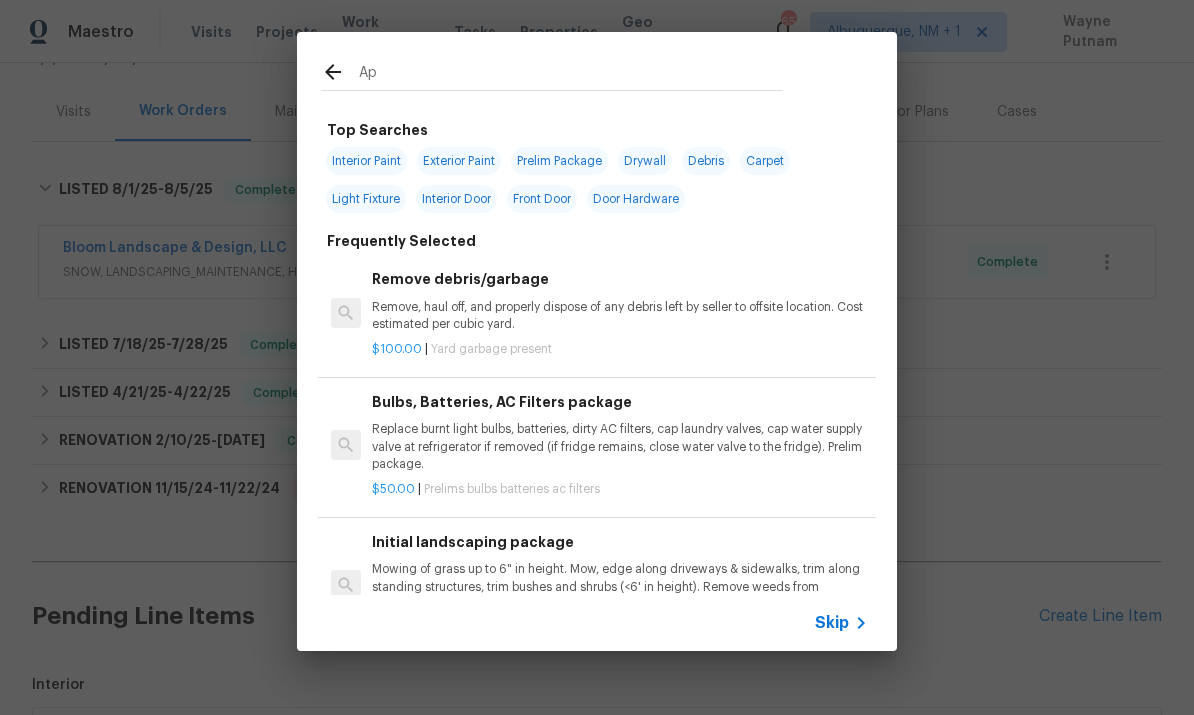type on "App" 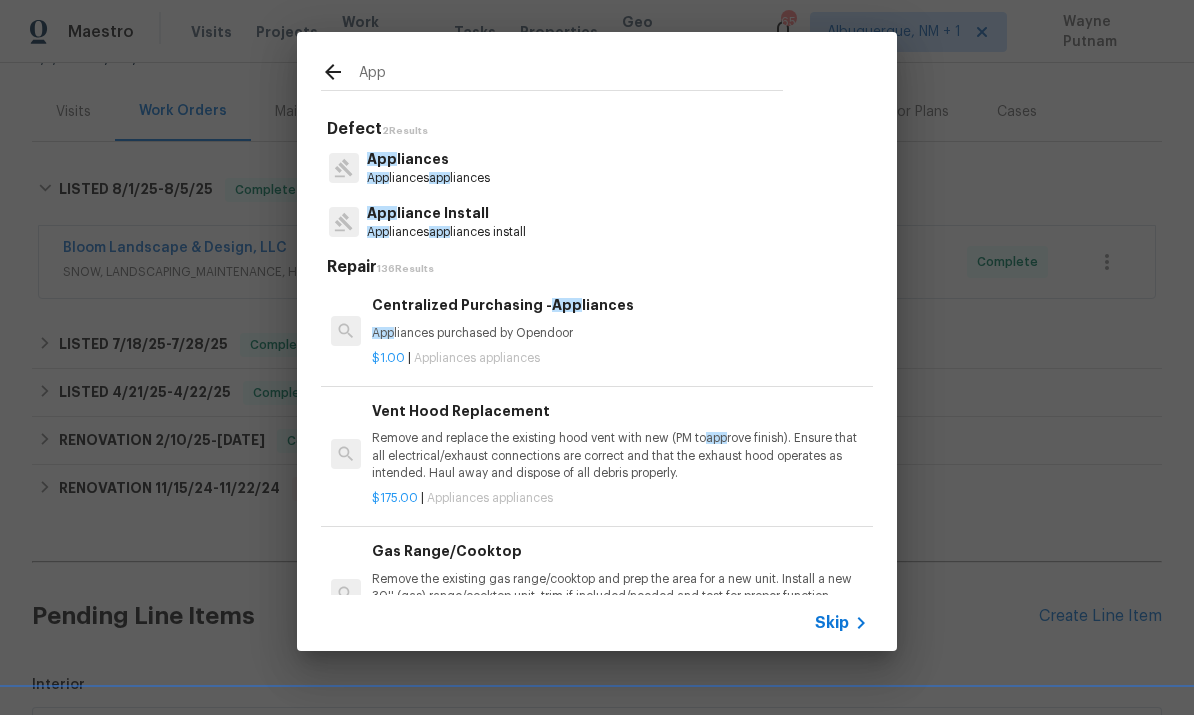 click on "App liance Install" at bounding box center [446, 213] 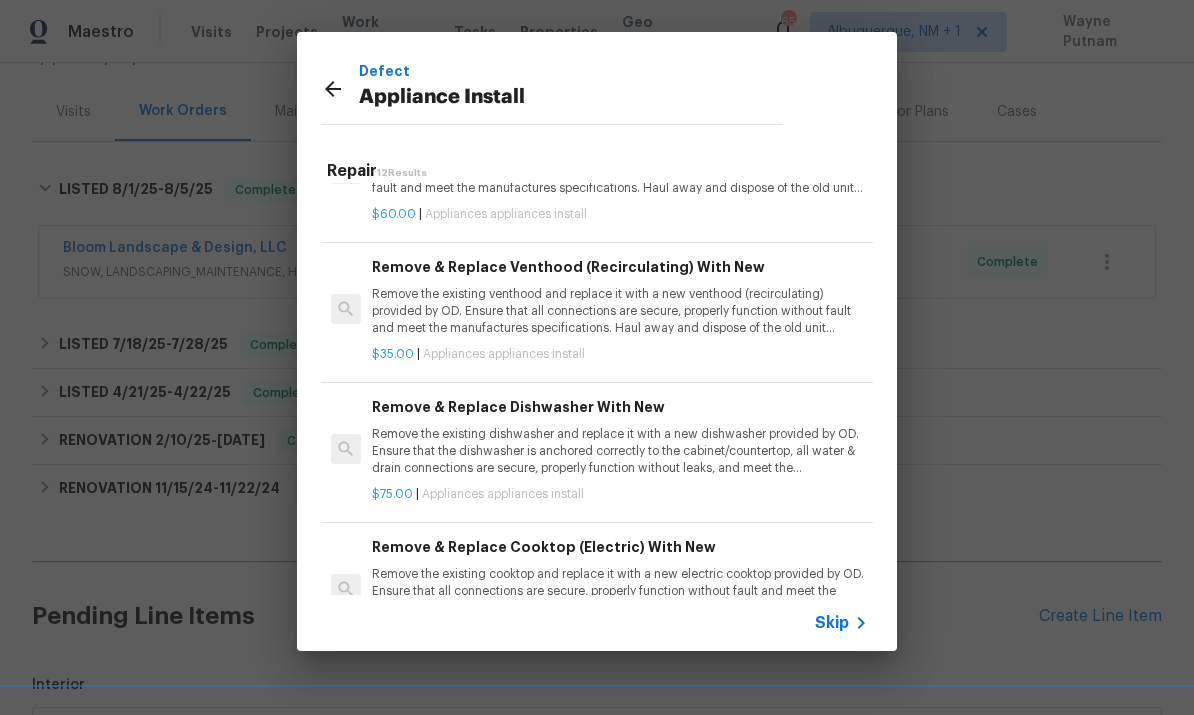 scroll, scrollTop: 222, scrollLeft: 0, axis: vertical 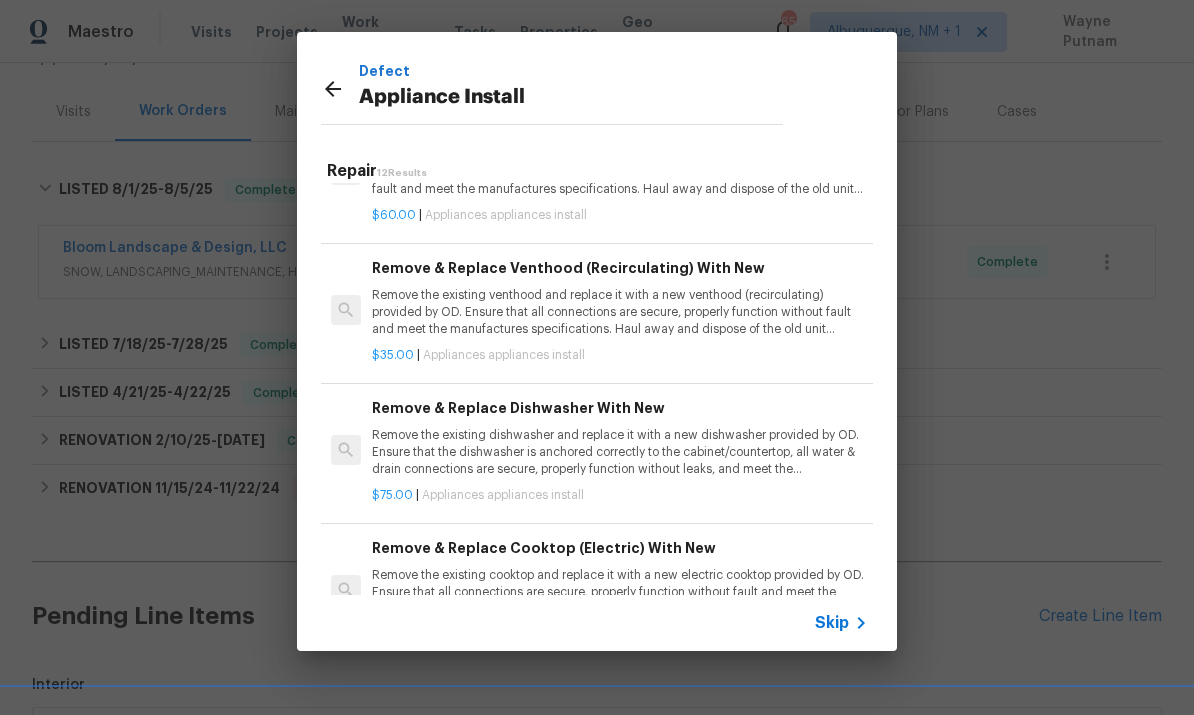 click on "Remove the existing venthood and replace it with a new venthood (recirculating) provided by OD. Ensure that all connections are secure, properly function without fault and meet the manufactures specifications. Haul away and dispose of the old unit properly." at bounding box center [620, 312] 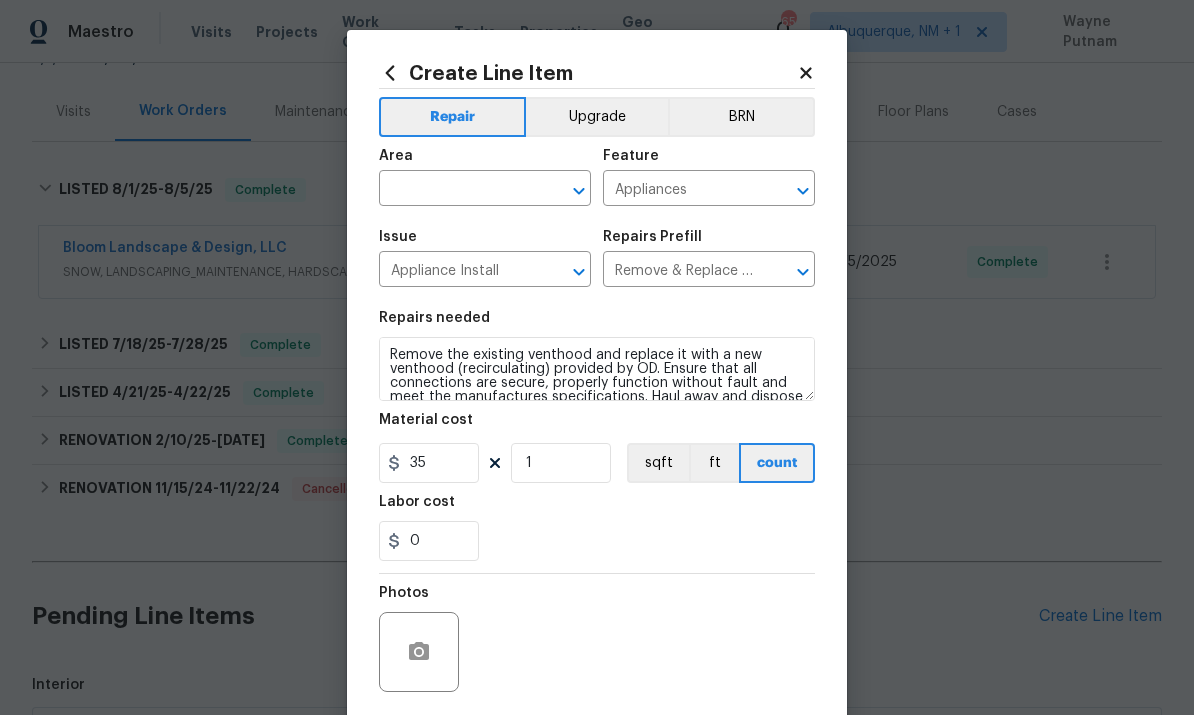 click at bounding box center [457, 190] 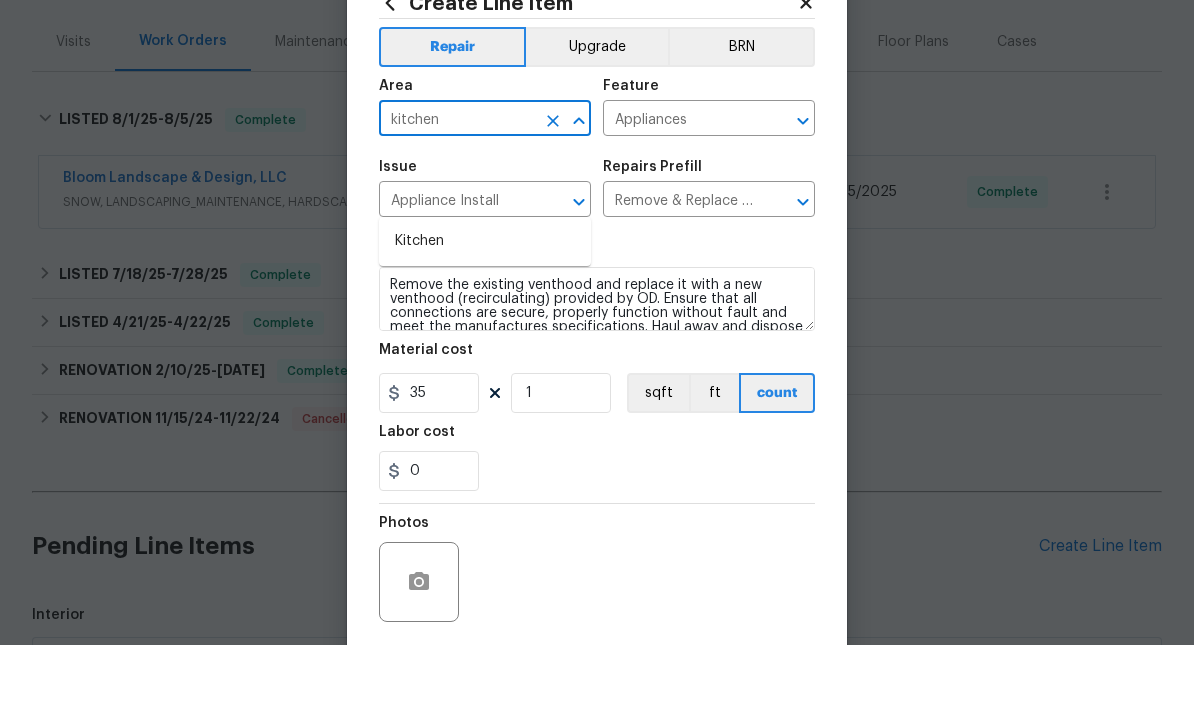 click on "Kitchen" at bounding box center (485, 311) 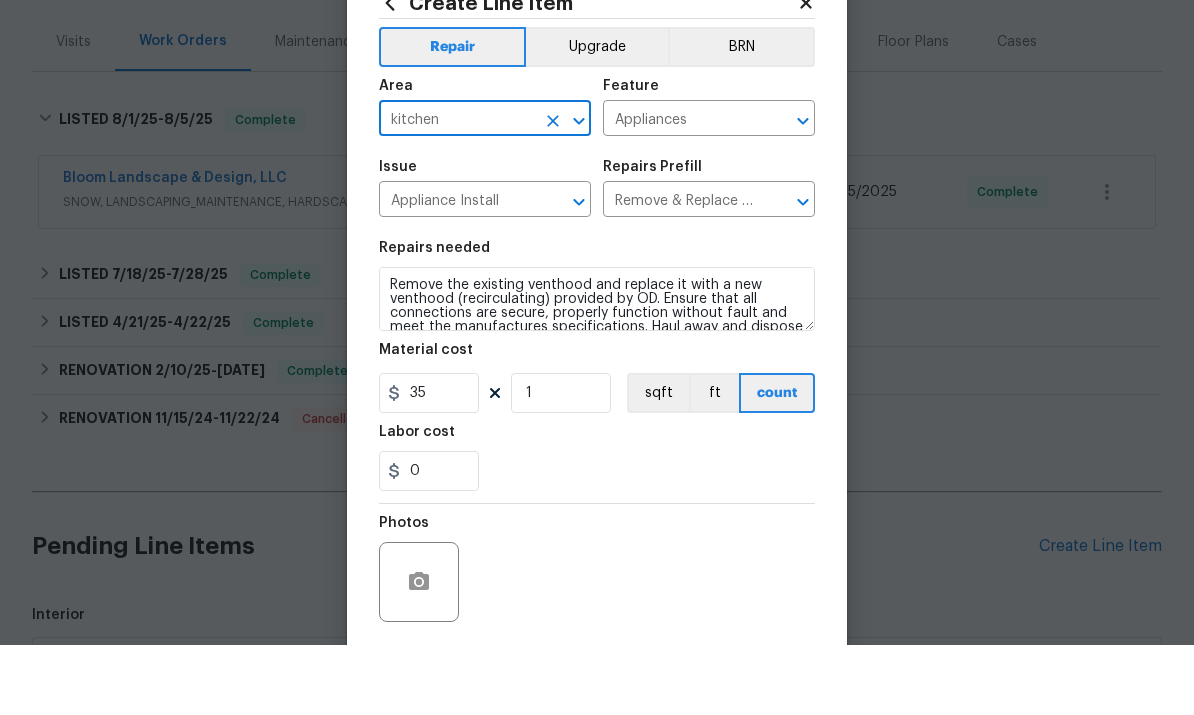 type on "Kitchen" 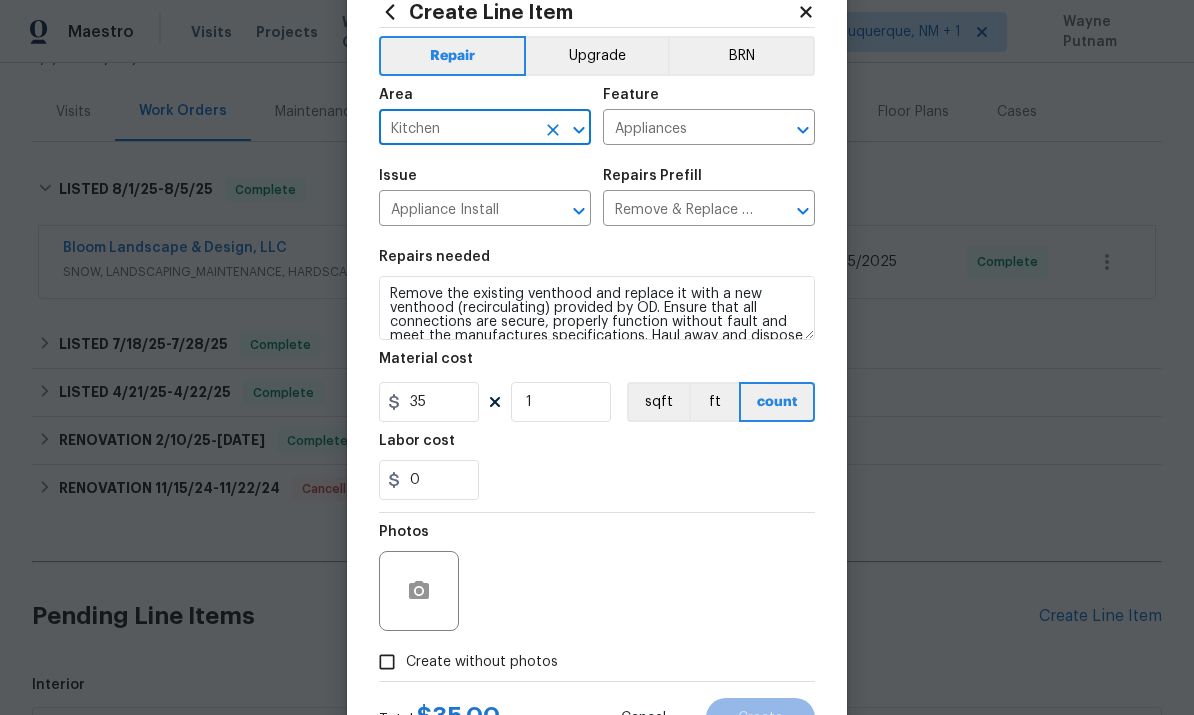 scroll, scrollTop: 67, scrollLeft: 0, axis: vertical 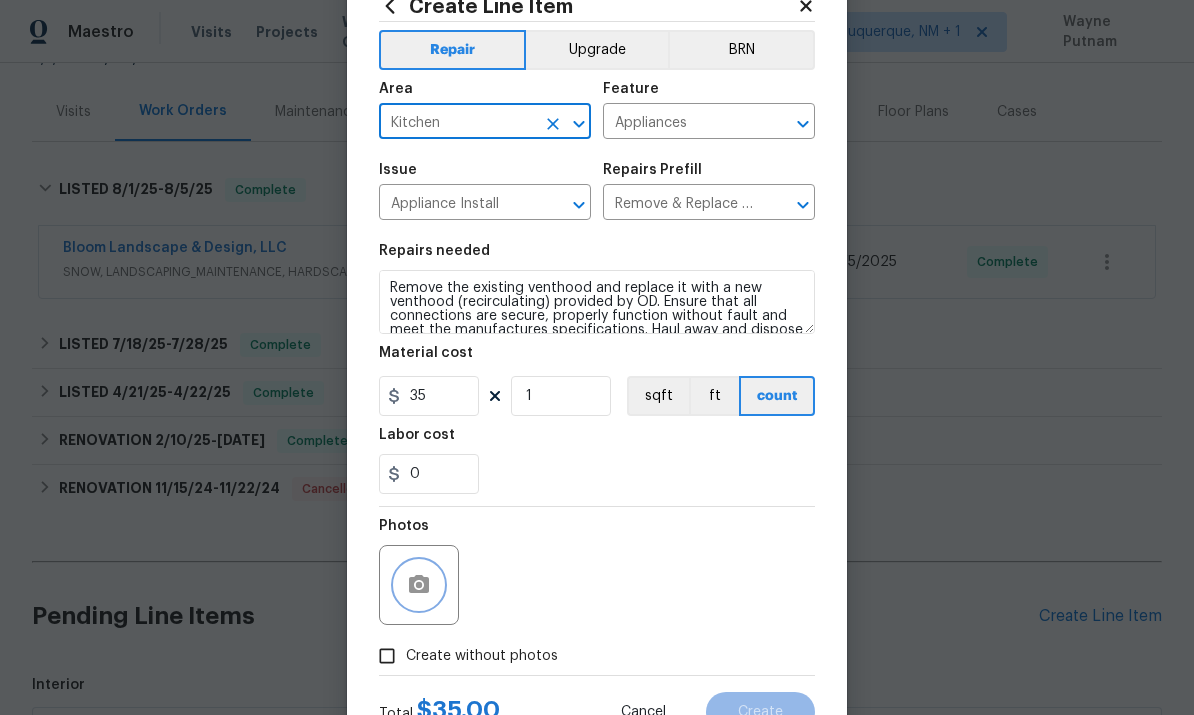 click 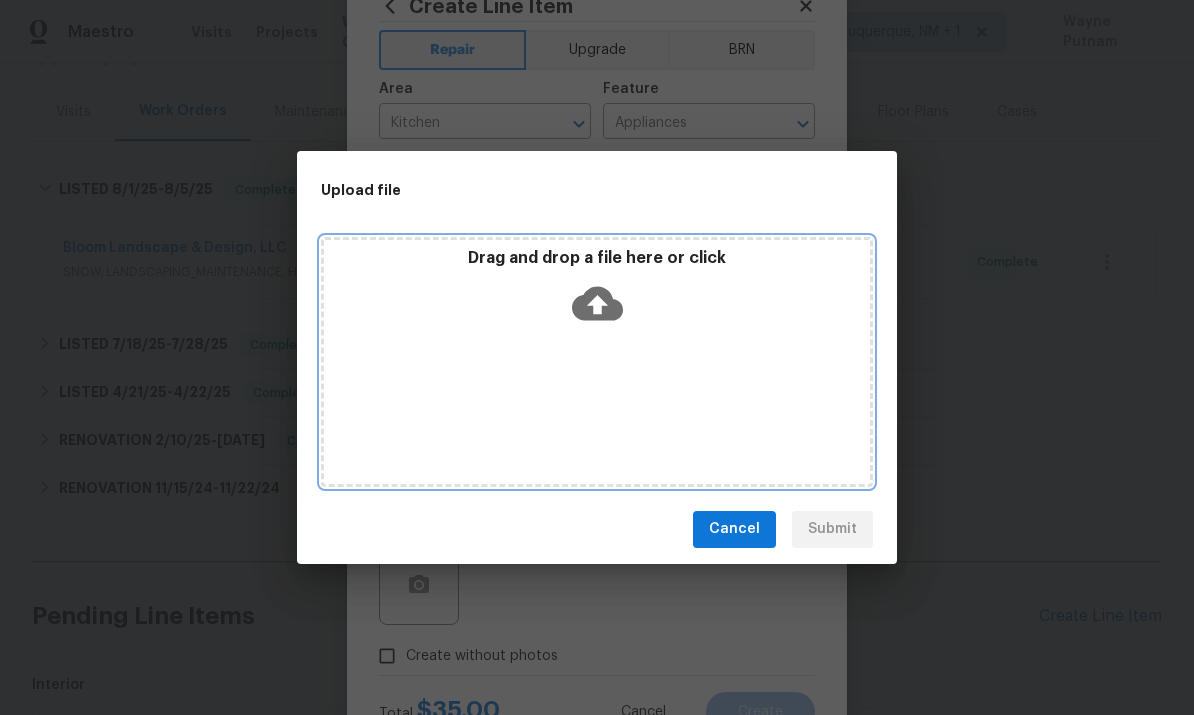 click 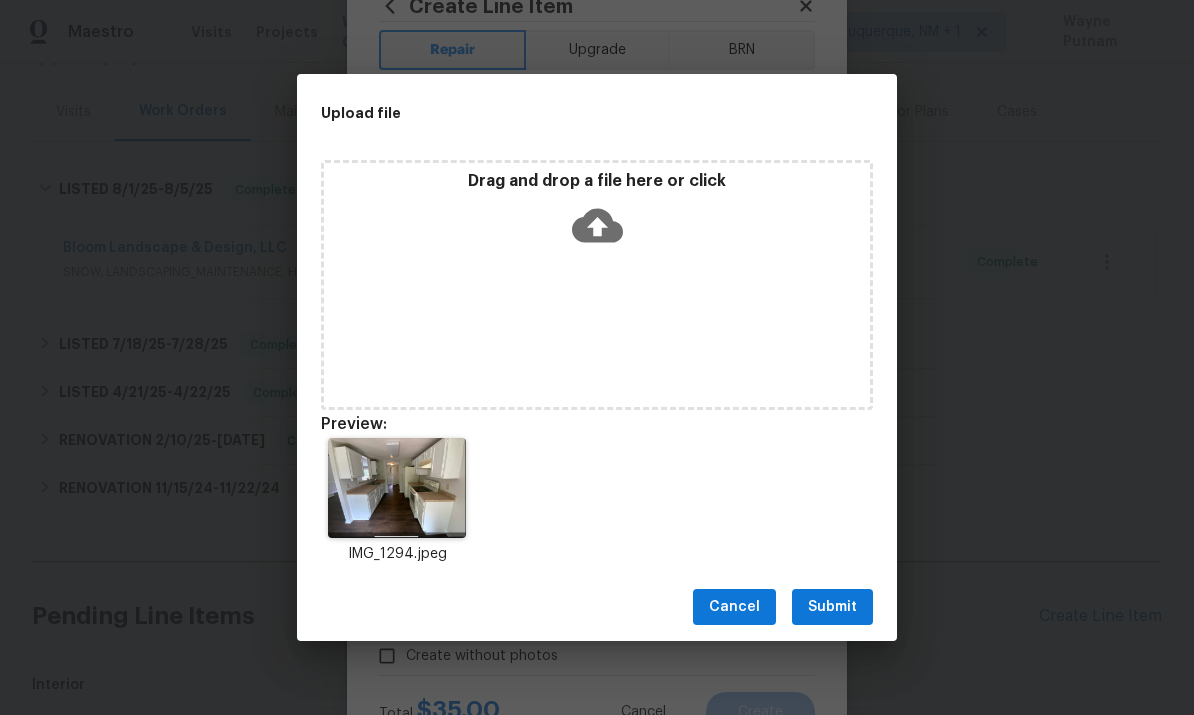 click on "Submit" at bounding box center [832, 607] 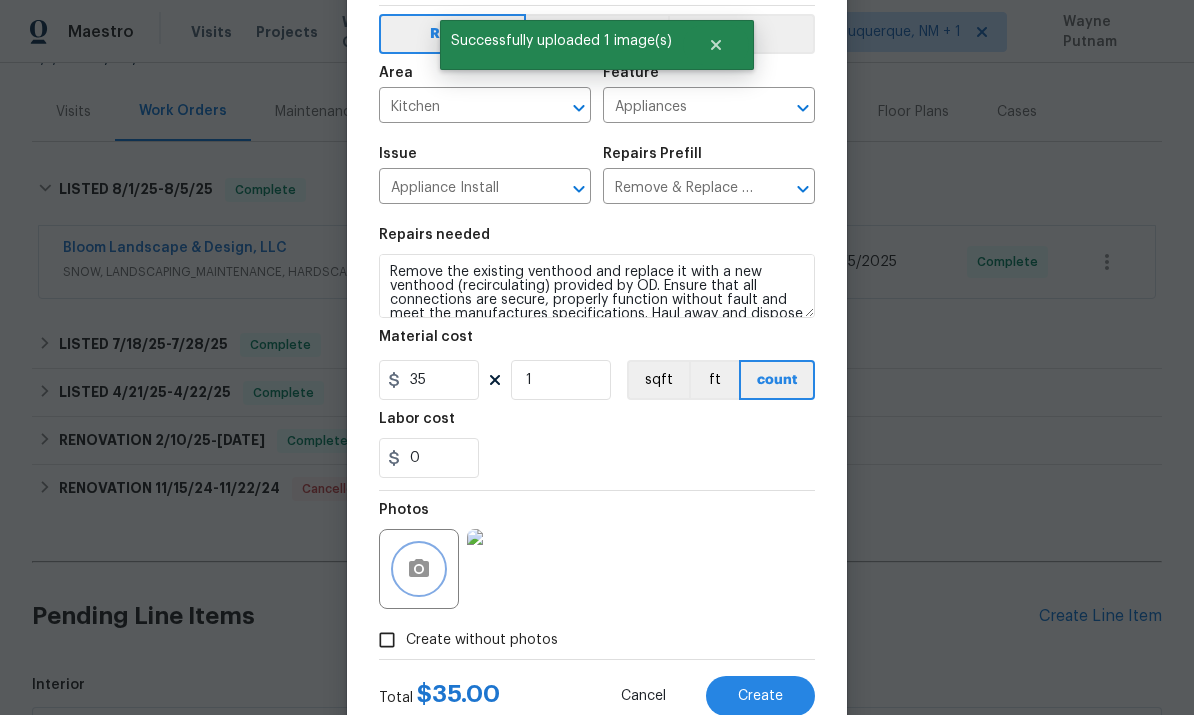 scroll, scrollTop: 38, scrollLeft: 0, axis: vertical 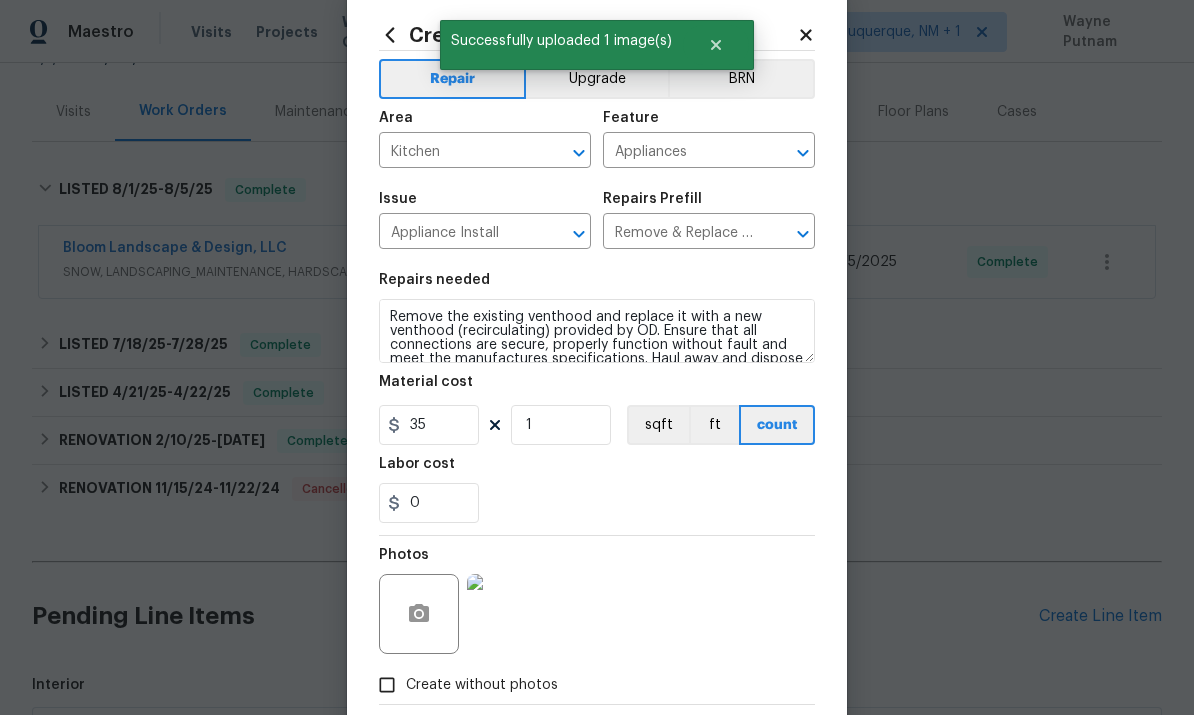 click on "Upgrade" at bounding box center [597, 79] 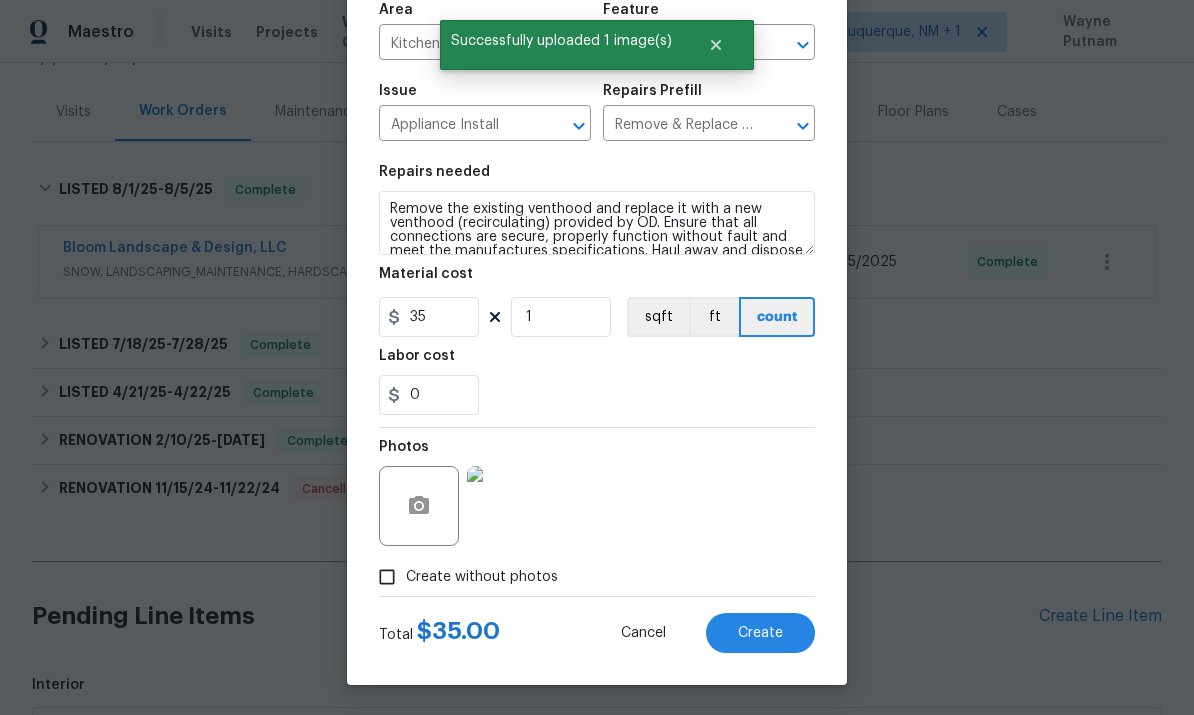 scroll, scrollTop: 150, scrollLeft: 0, axis: vertical 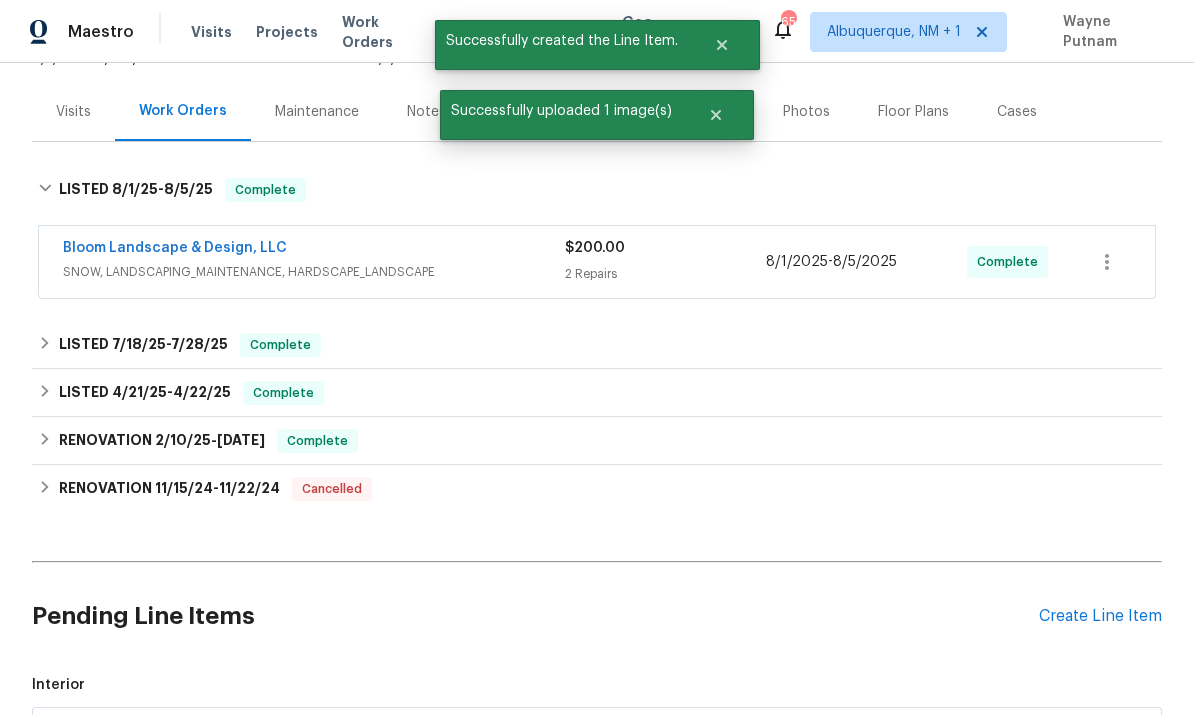 click on "2" at bounding box center [733, 780] 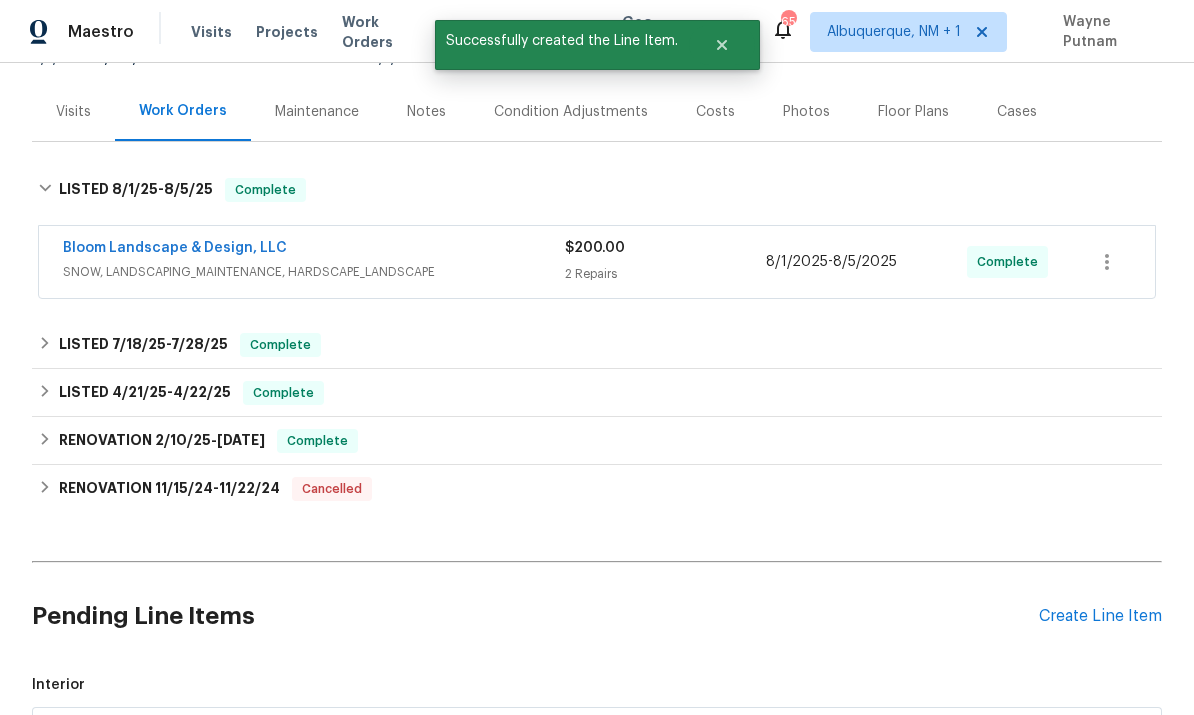 click on "Pending Line Items Create Line Item" at bounding box center (597, 616) 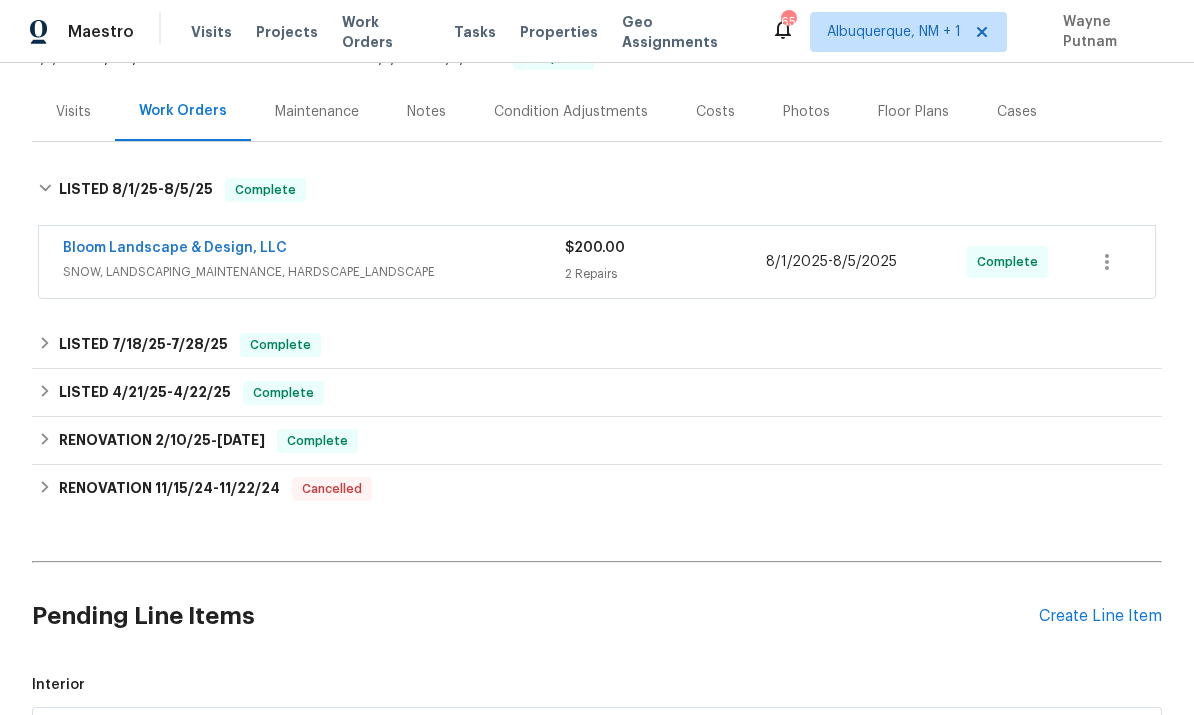 click on "Create Line Item" at bounding box center [1100, 616] 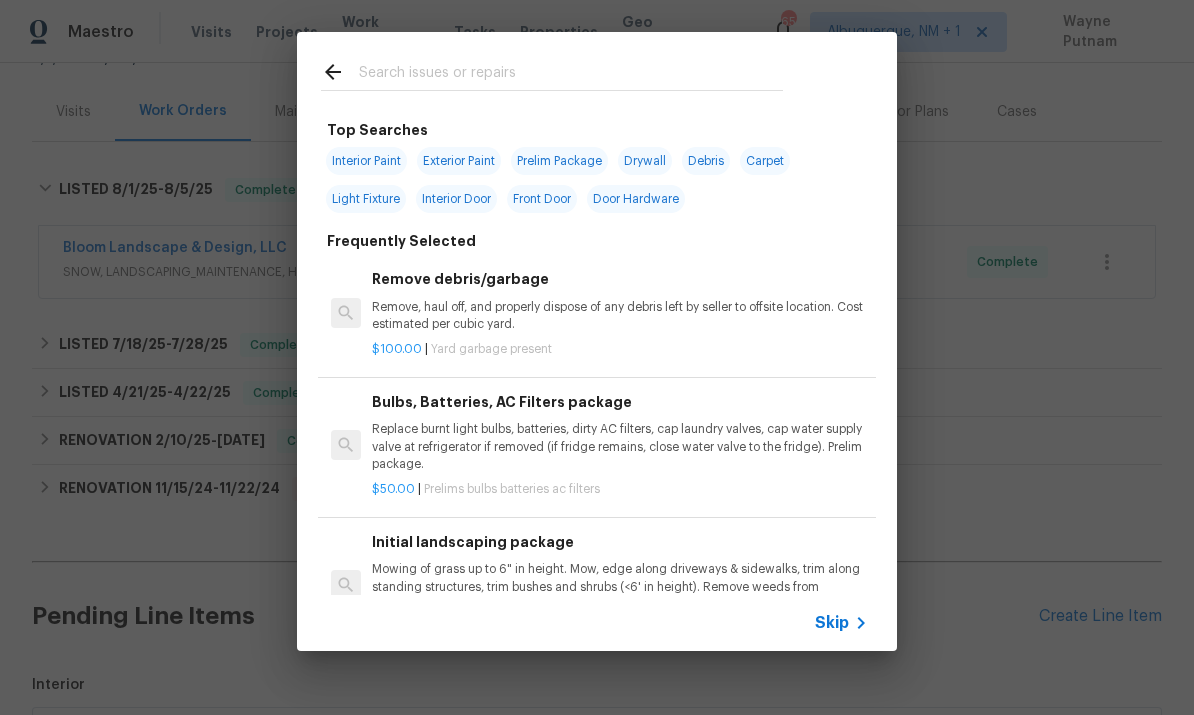 click at bounding box center [571, 75] 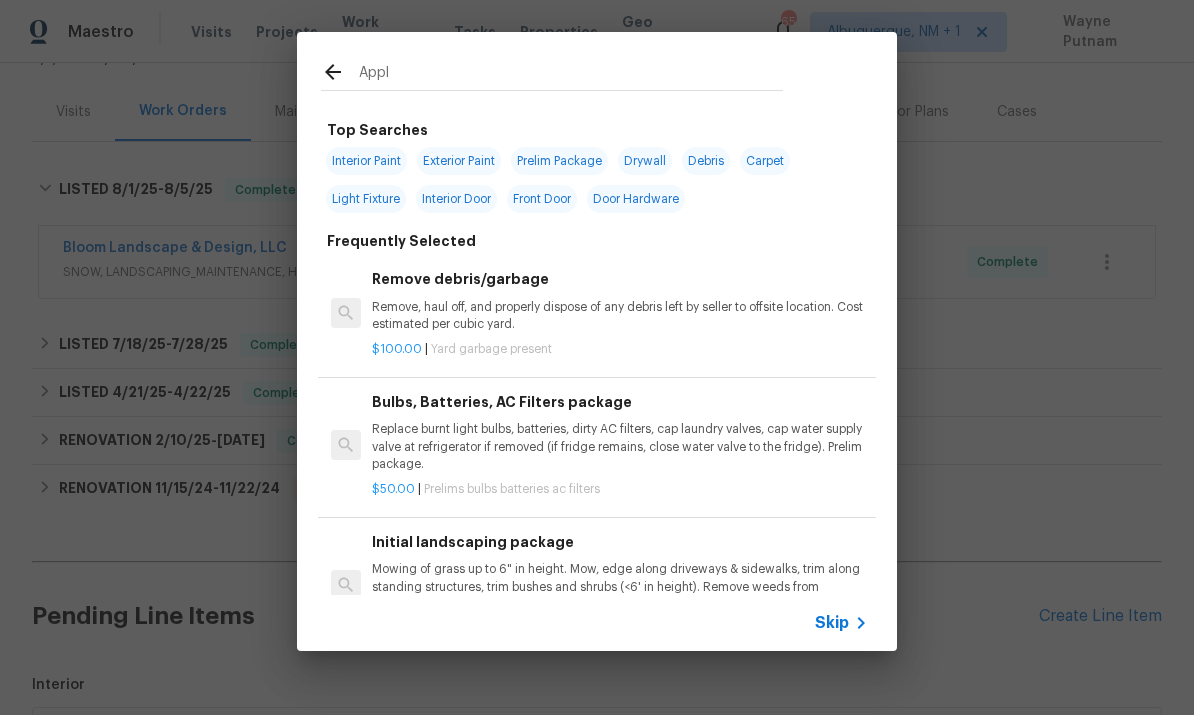type on "Appli" 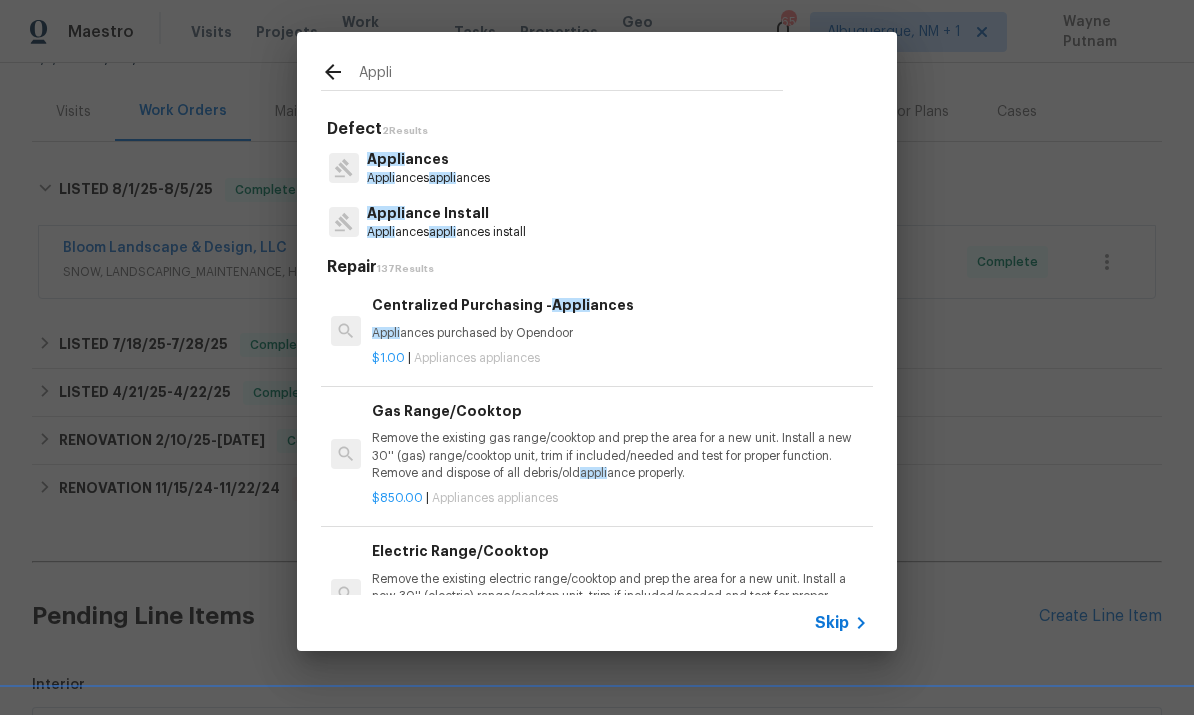 click on "Appli ance Install" at bounding box center [446, 213] 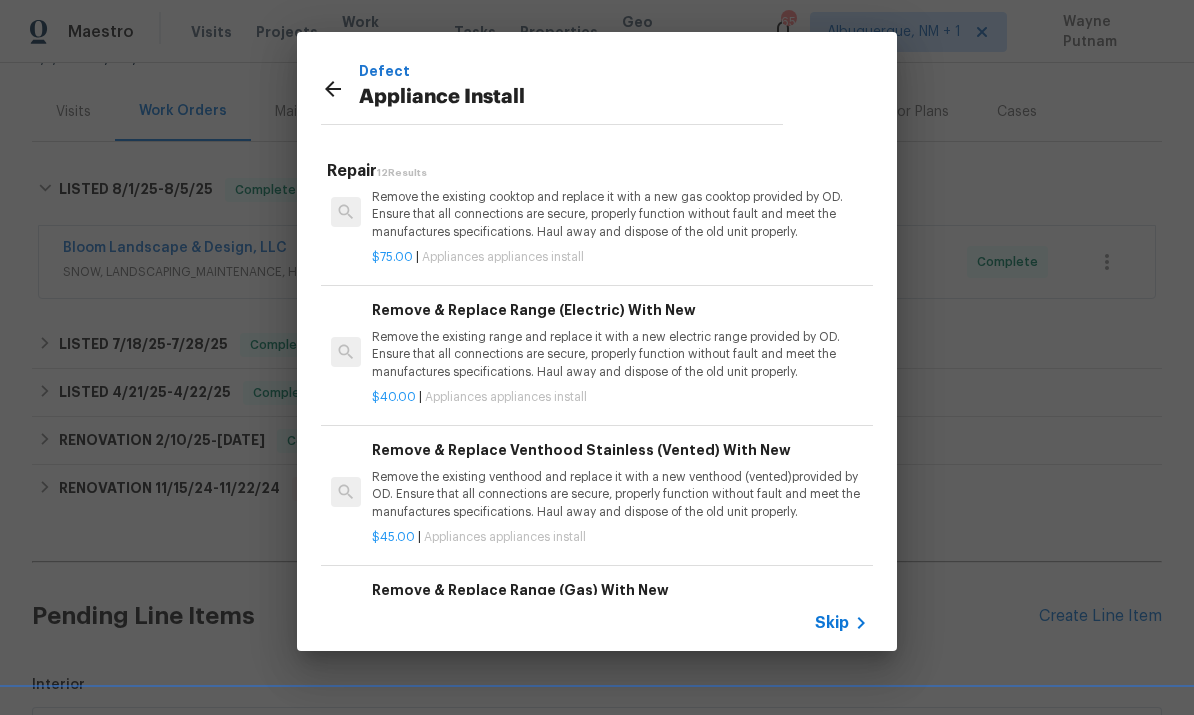 scroll, scrollTop: 741, scrollLeft: 0, axis: vertical 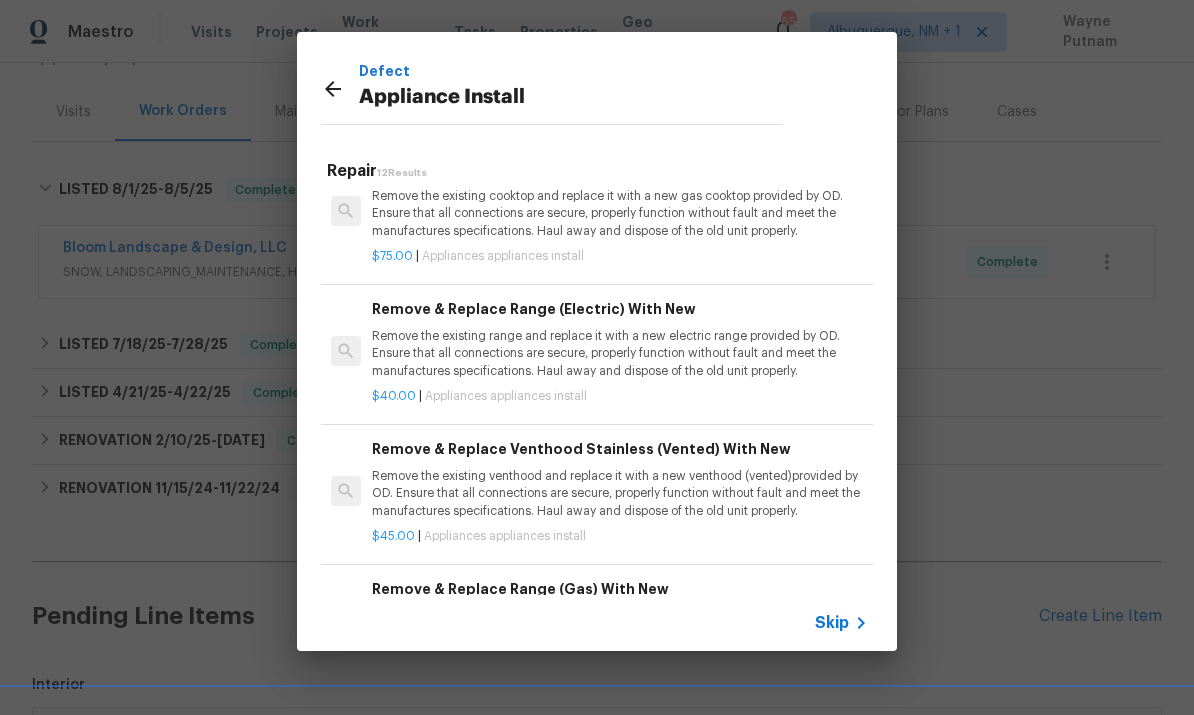 click on "Remove the existing range and replace it with a new electric range provided by OD. Ensure that all  connections are secure, properly function without fault and meet the manufactures specifications. Haul away and dispose of the old unit properly." at bounding box center [620, 353] 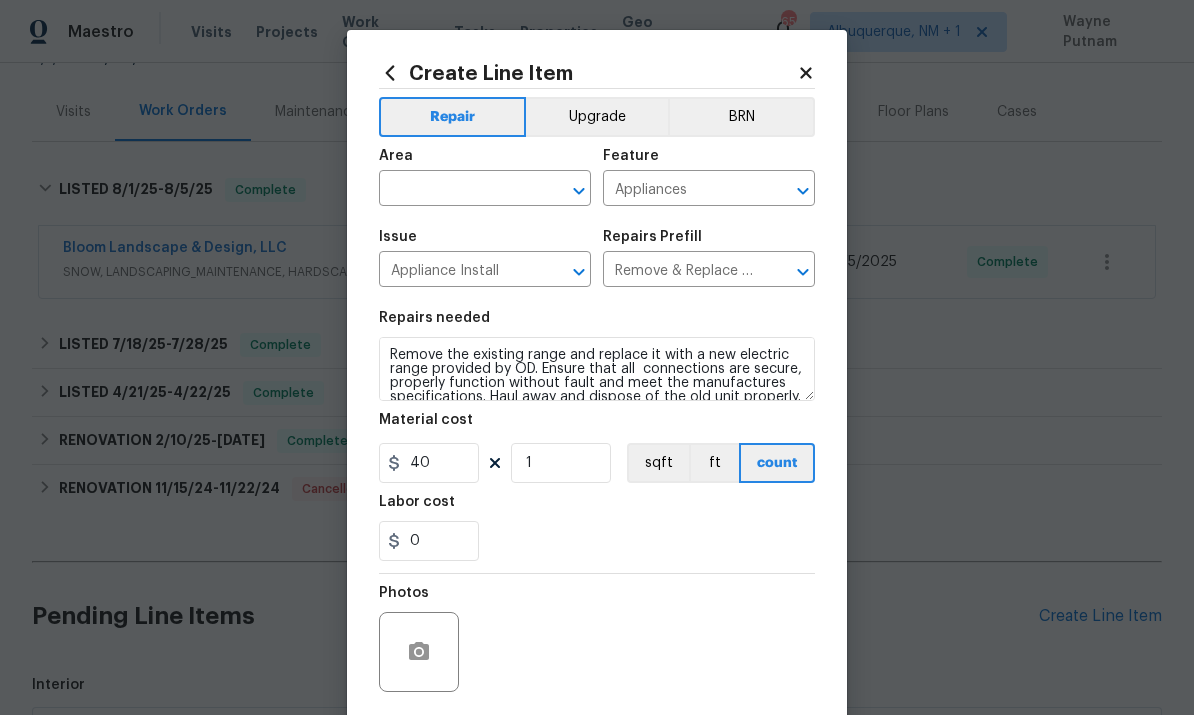 click at bounding box center (457, 190) 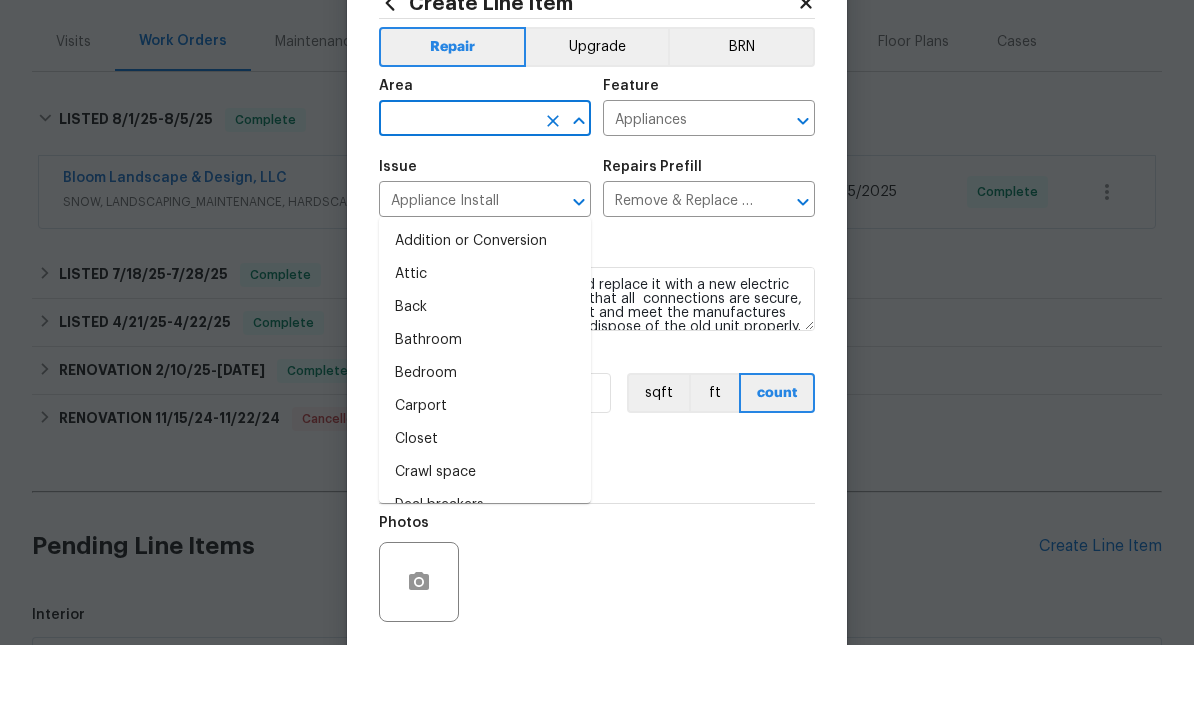 type on "l" 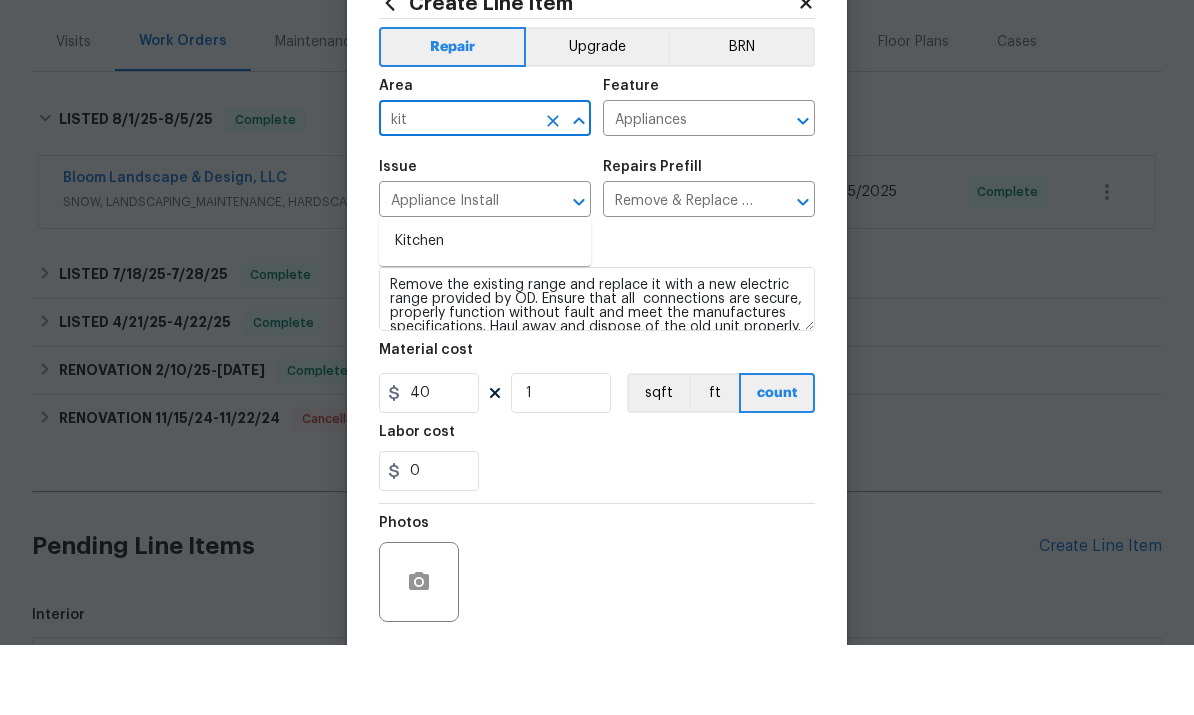 click on "Kitchen" at bounding box center (485, 311) 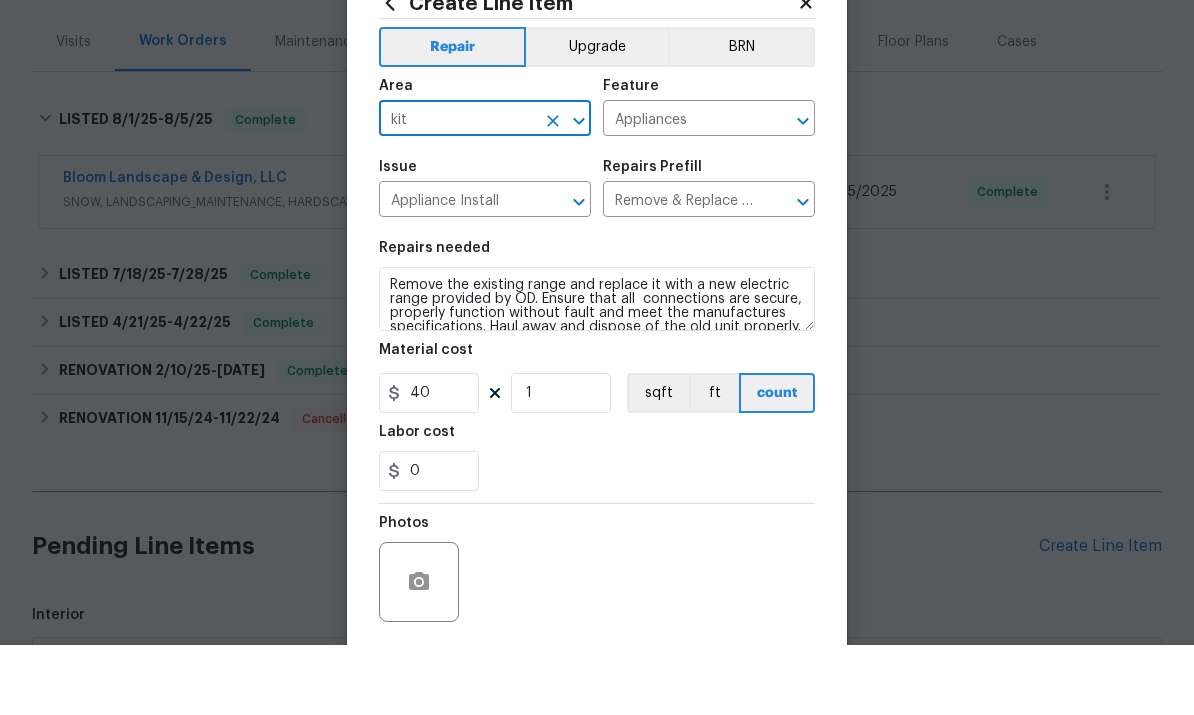 type on "Kitchen" 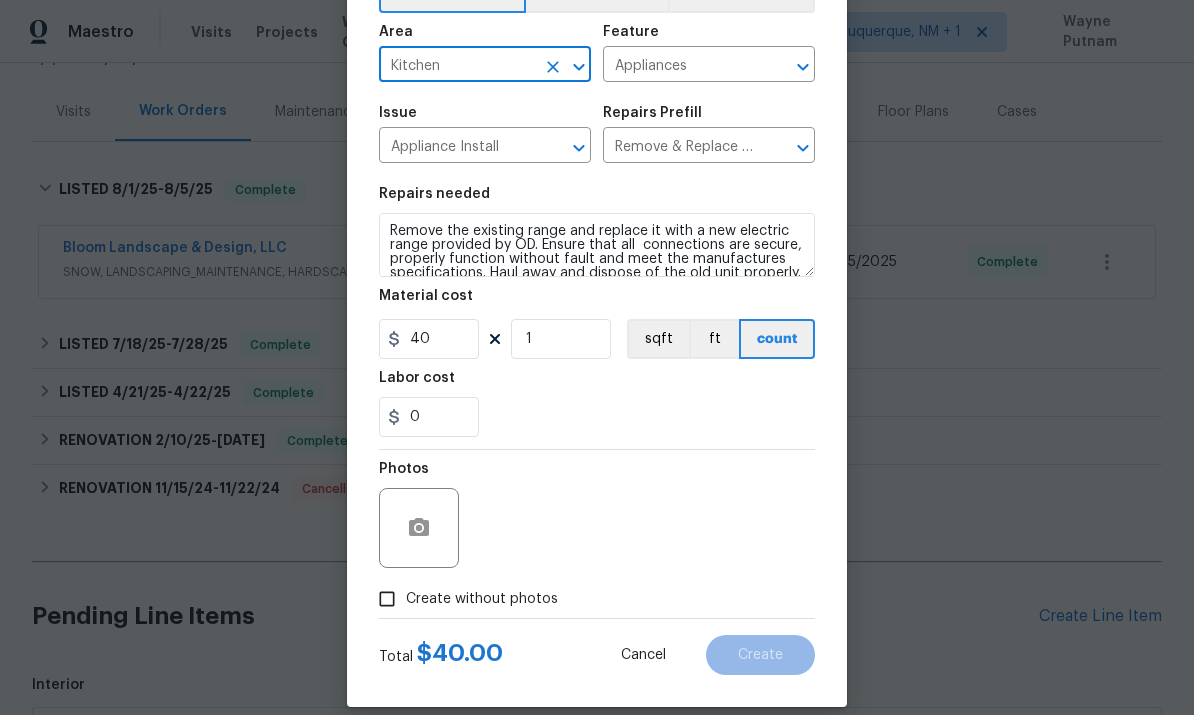 scroll, scrollTop: 131, scrollLeft: 0, axis: vertical 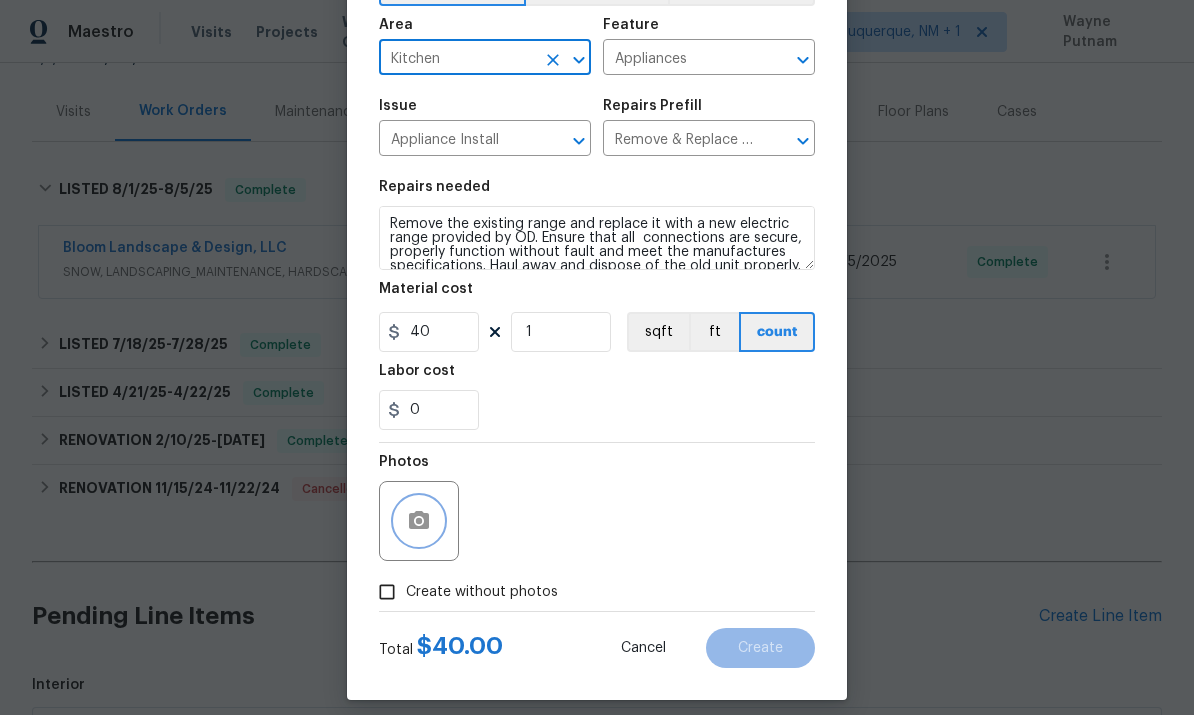 click 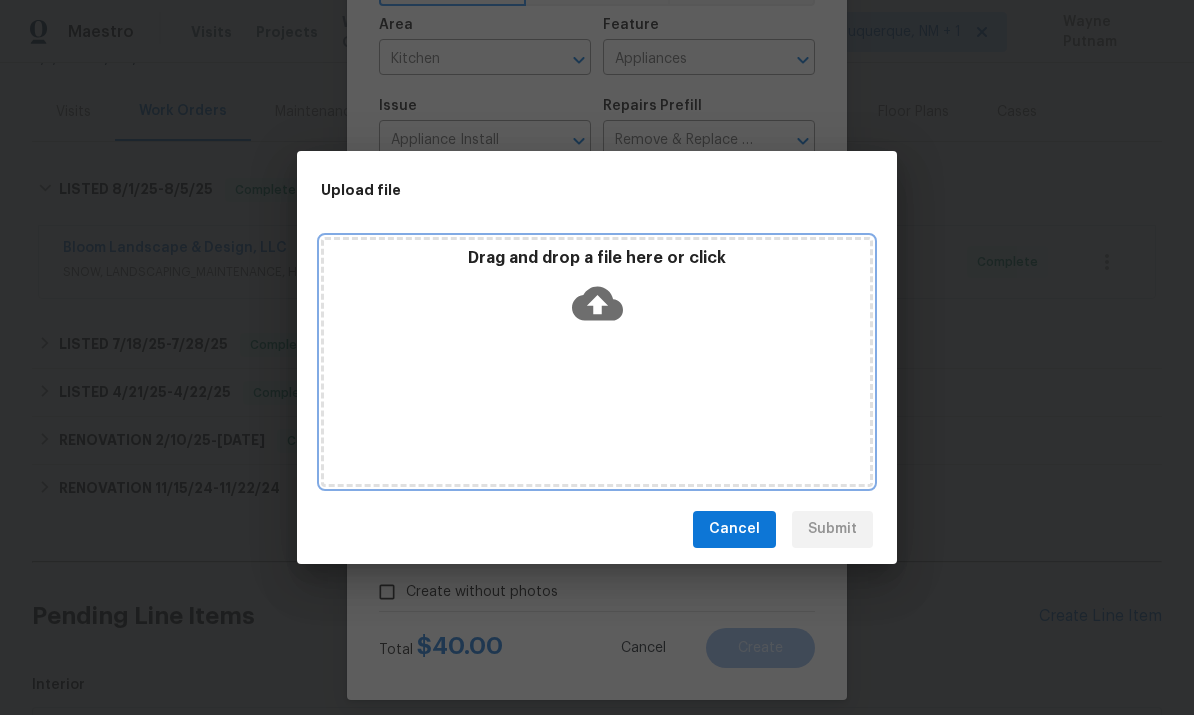 click 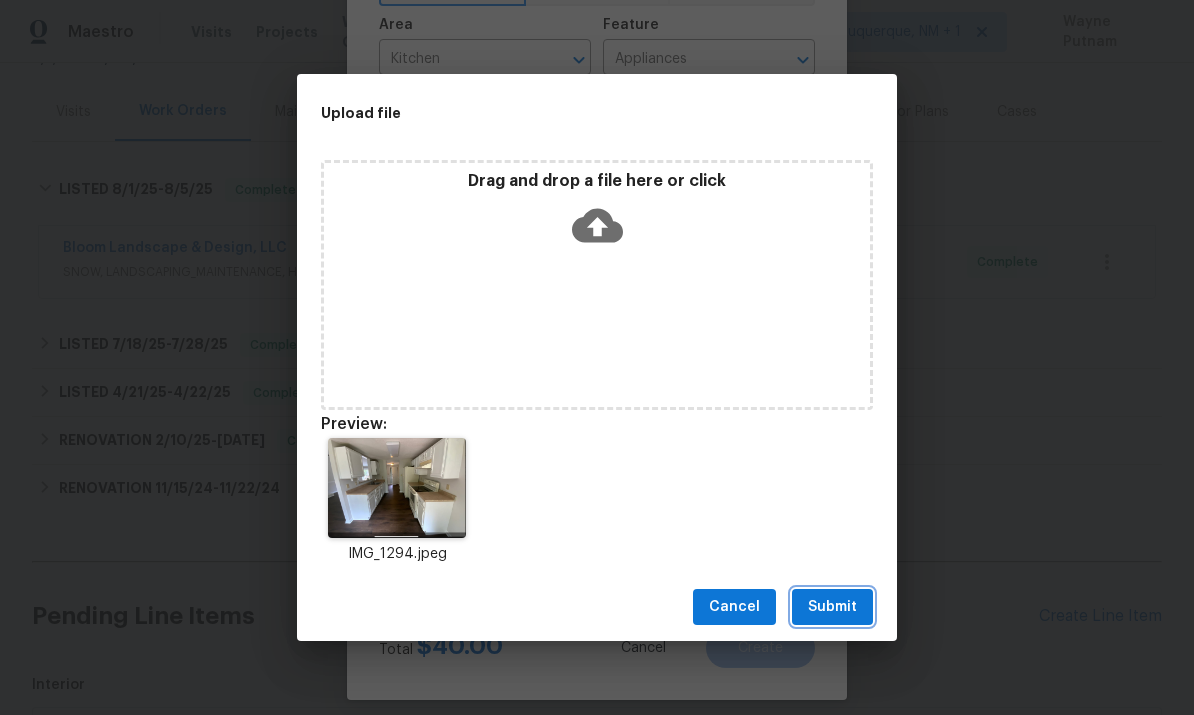 click on "Submit" at bounding box center (832, 607) 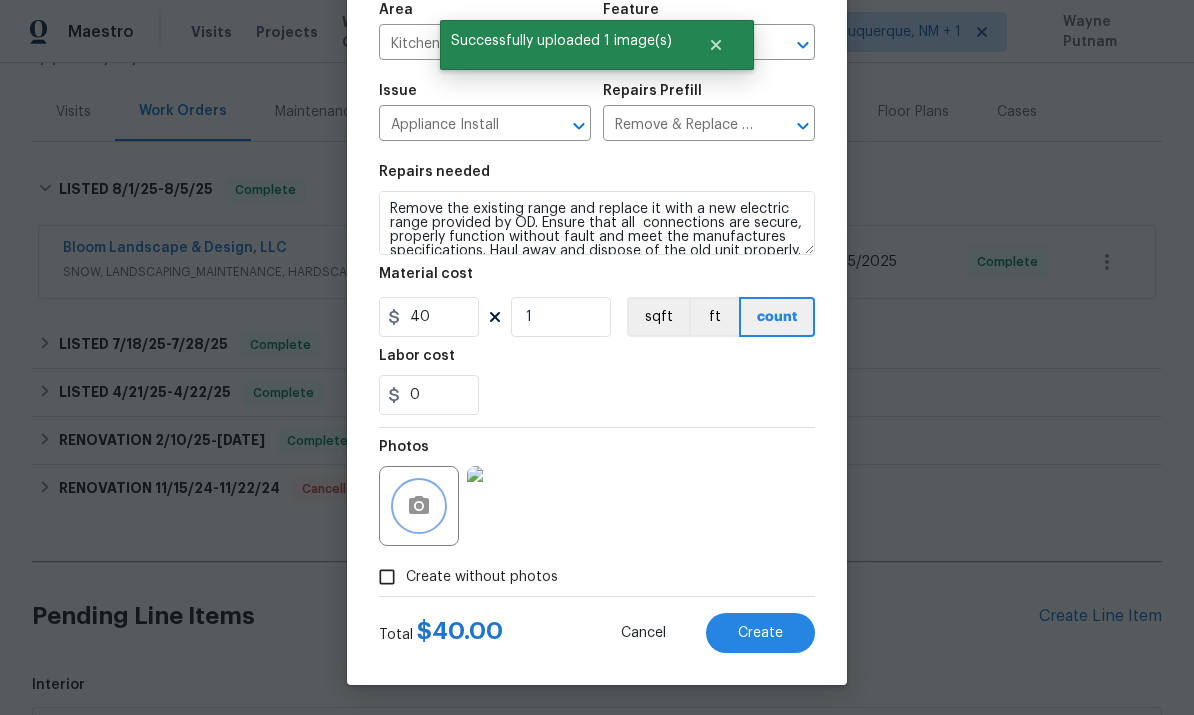 scroll, scrollTop: 150, scrollLeft: 0, axis: vertical 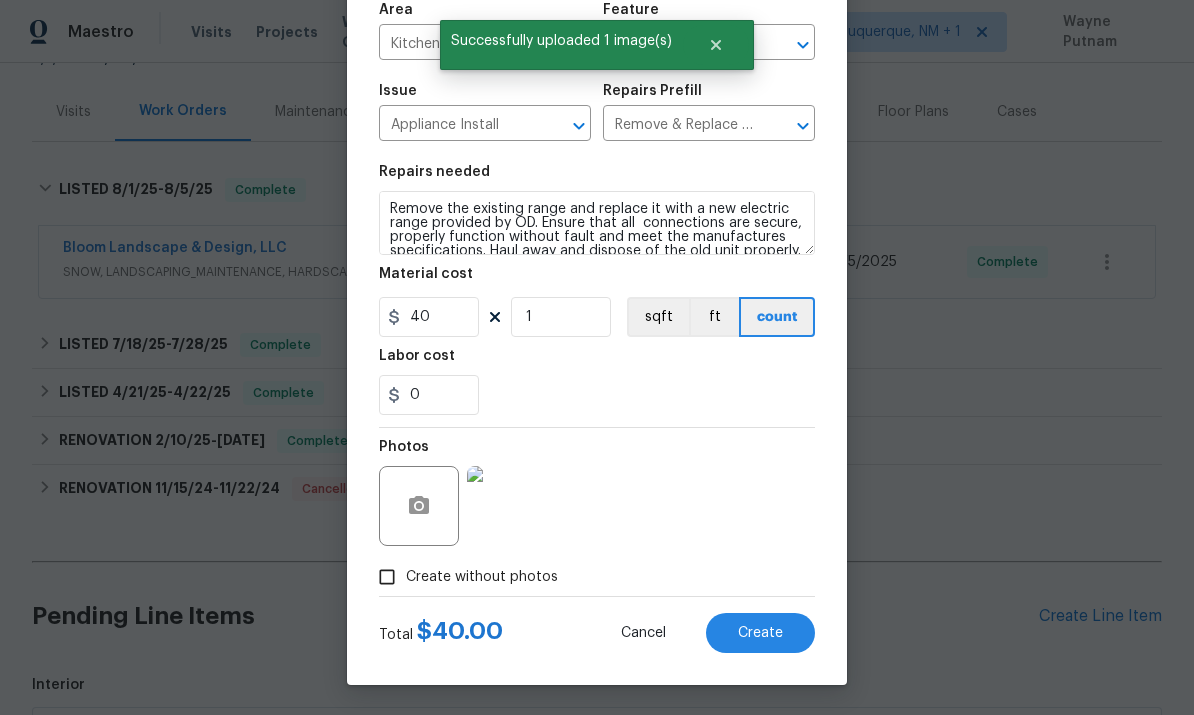 click on "Create" at bounding box center [760, 633] 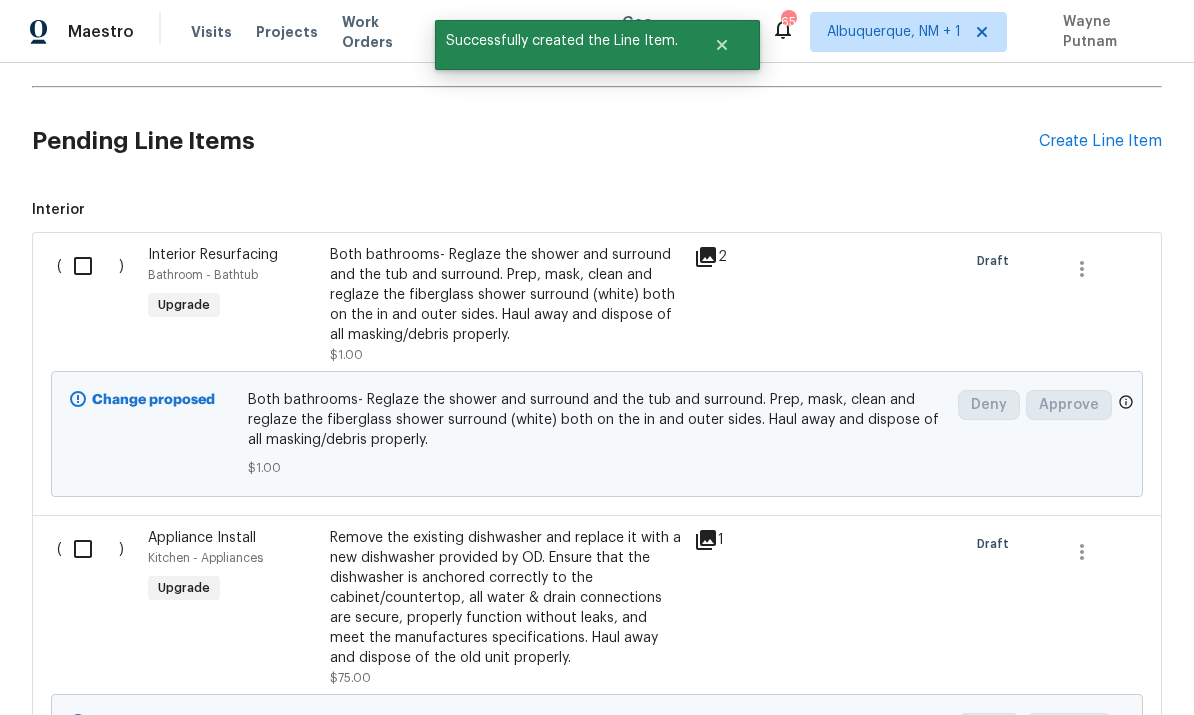 scroll, scrollTop: 757, scrollLeft: 0, axis: vertical 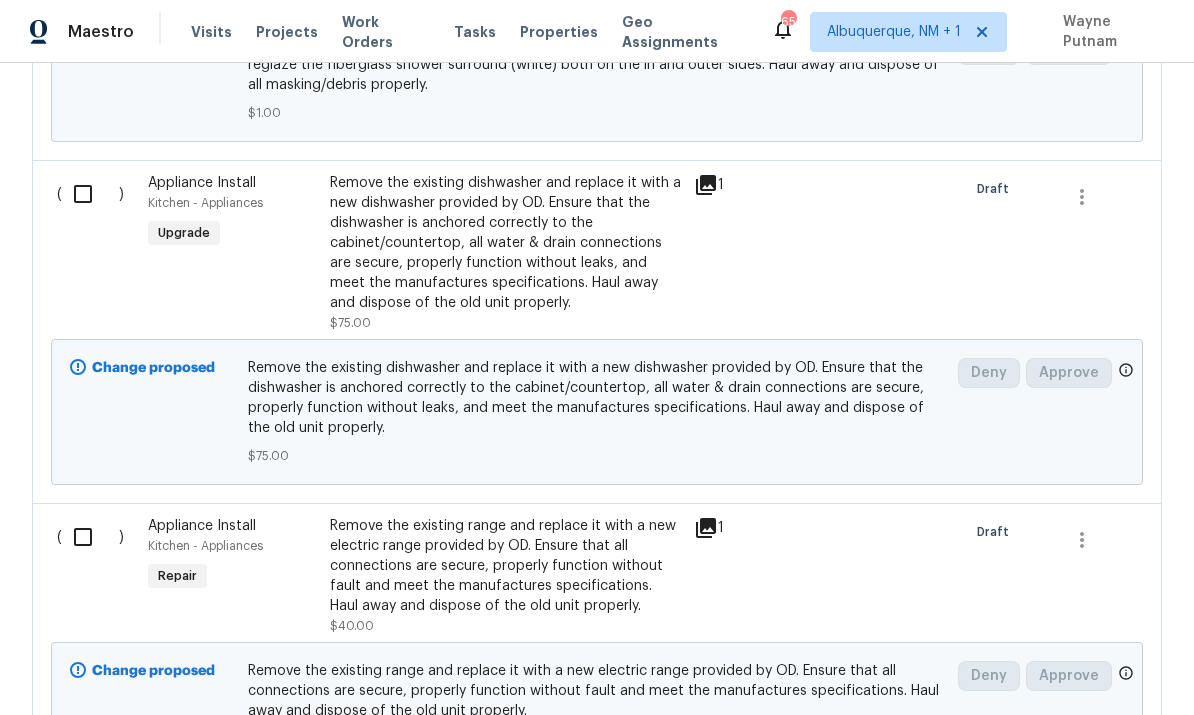 click on "Remove the existing range and replace it with a new electric range provided by OD. Ensure that all  connections are secure, properly function without fault and meet the manufactures specifications. Haul away and dispose of the old unit properly." at bounding box center (506, 566) 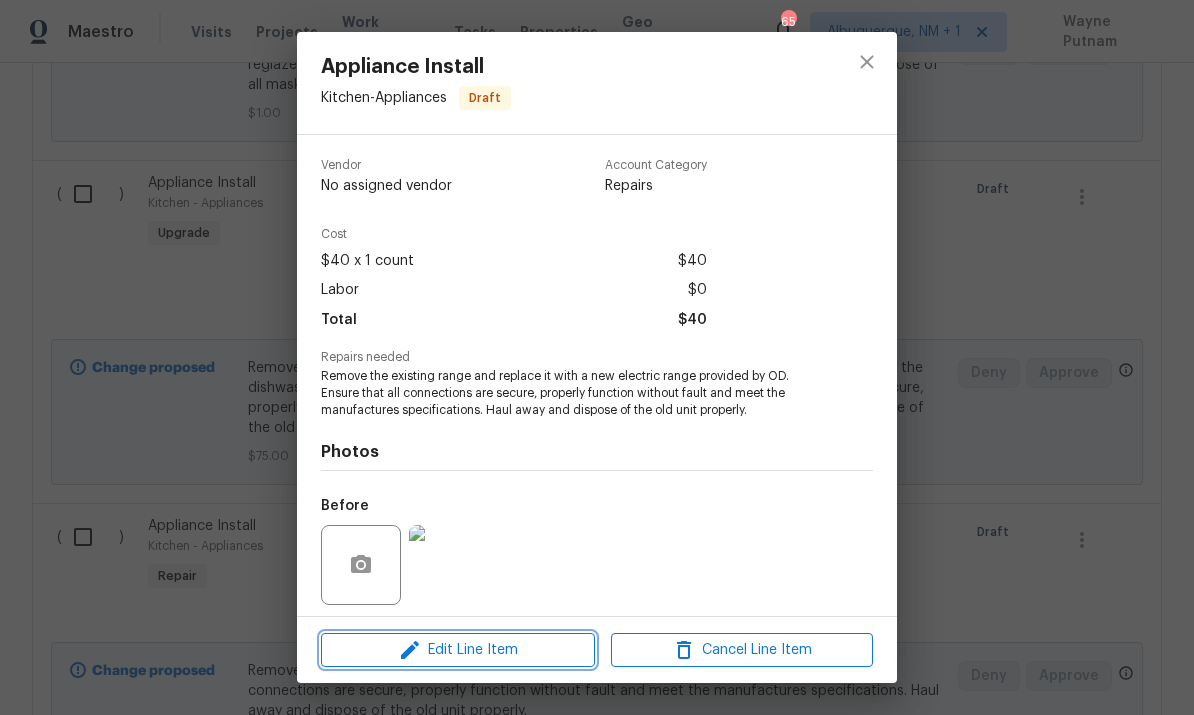 click on "Edit Line Item" at bounding box center [458, 650] 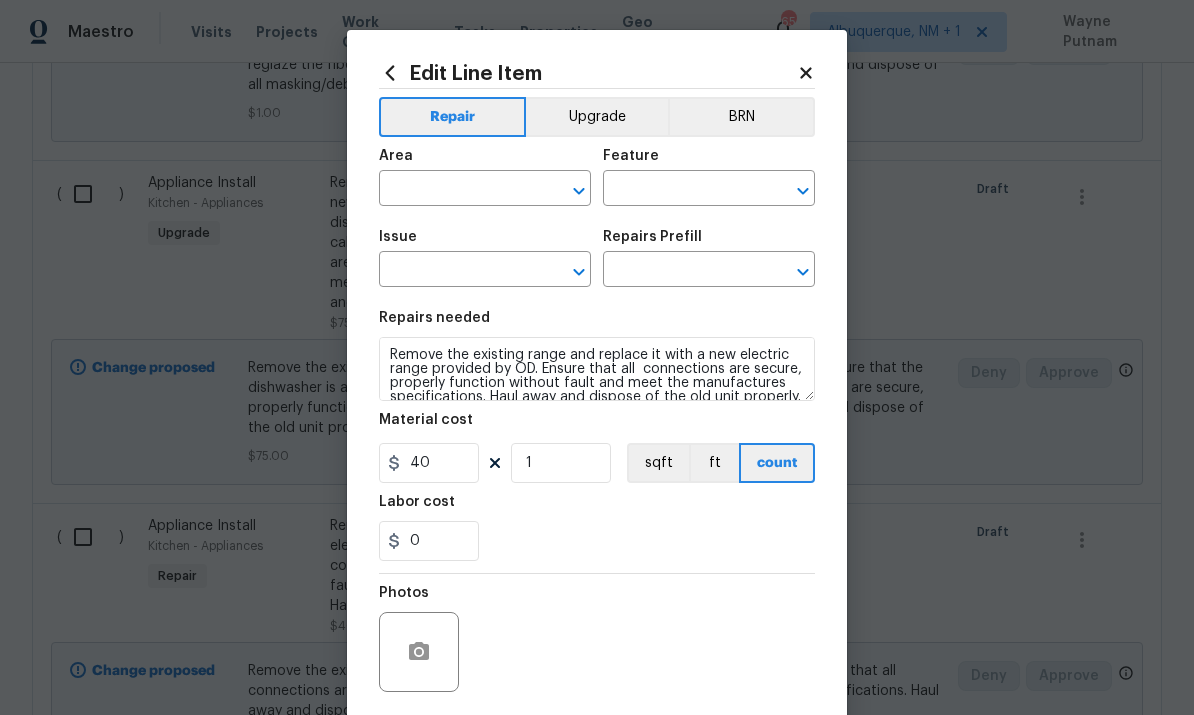 type on "Kitchen" 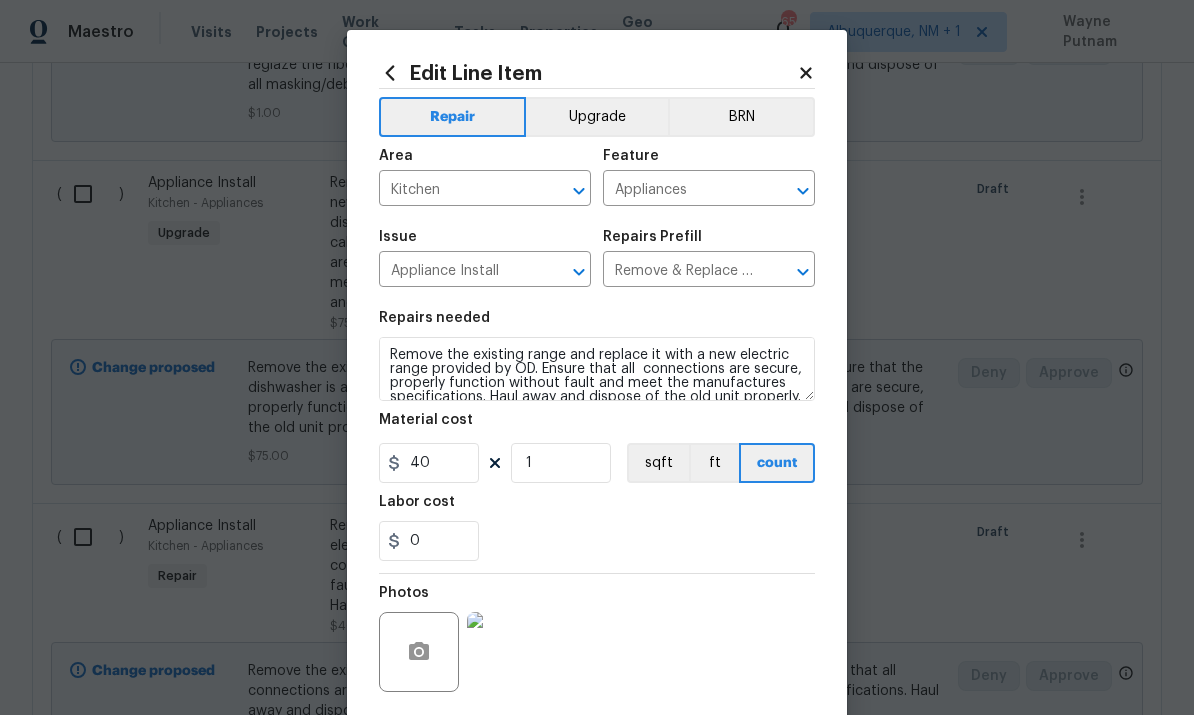 click on "Upgrade" at bounding box center (597, 117) 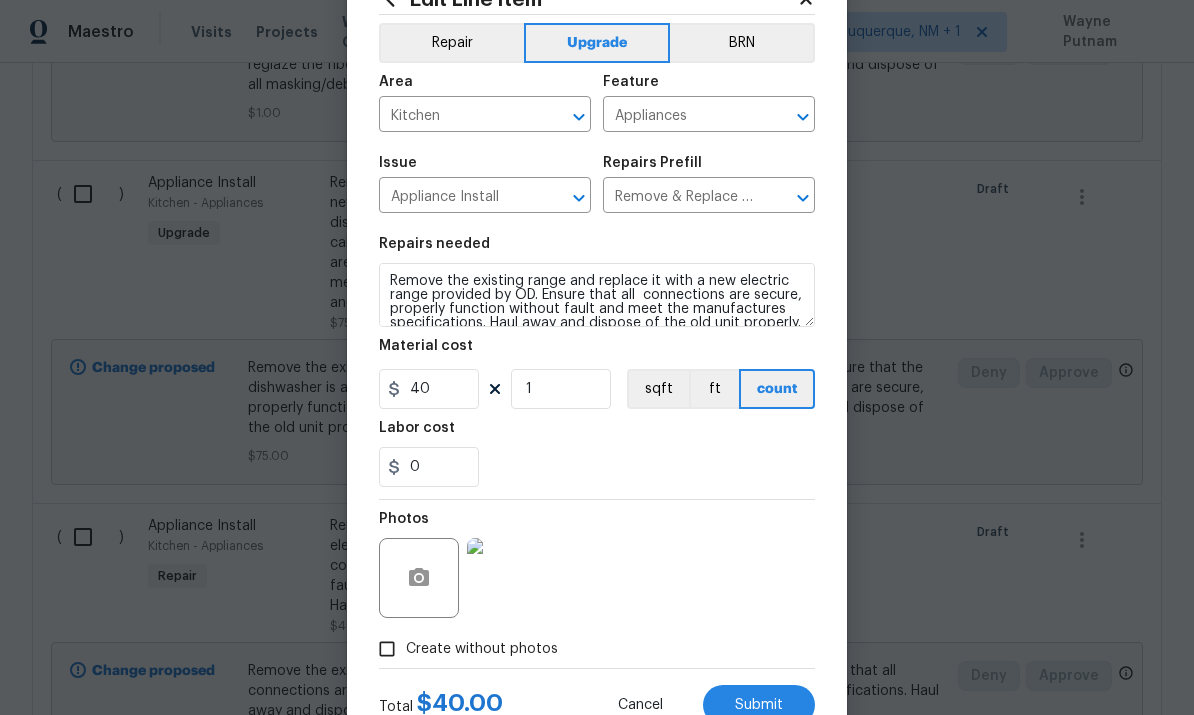 scroll, scrollTop: 109, scrollLeft: 0, axis: vertical 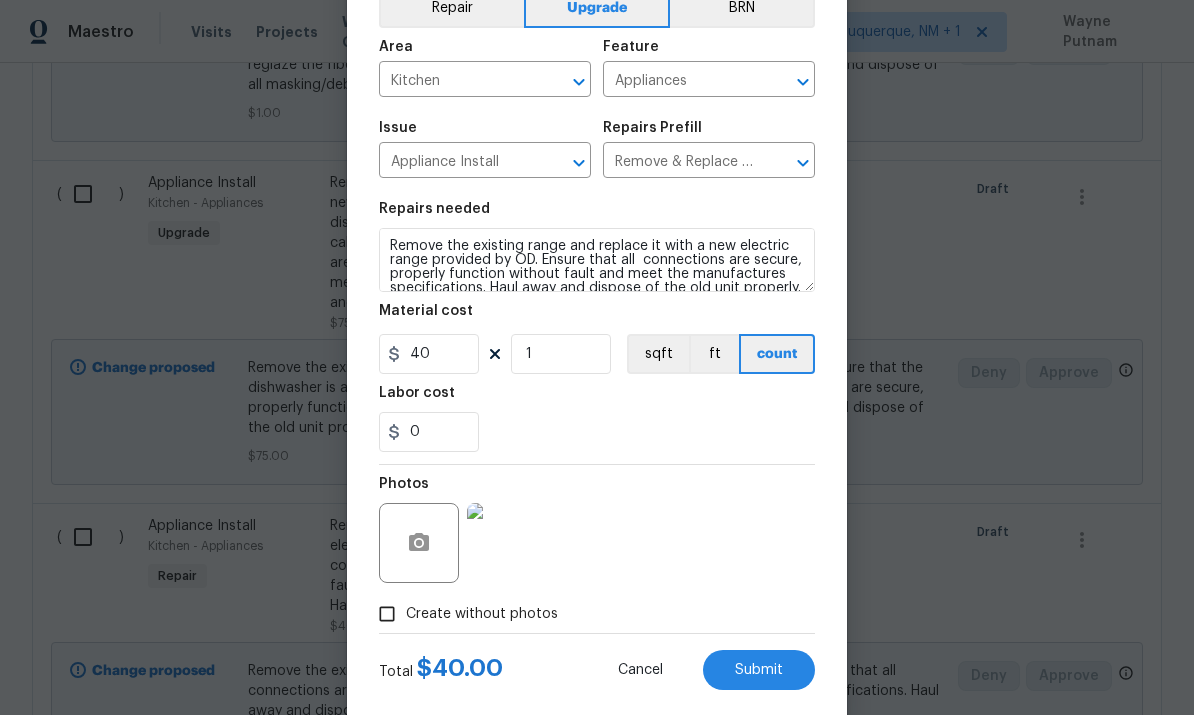 click on "Submit" at bounding box center (759, 670) 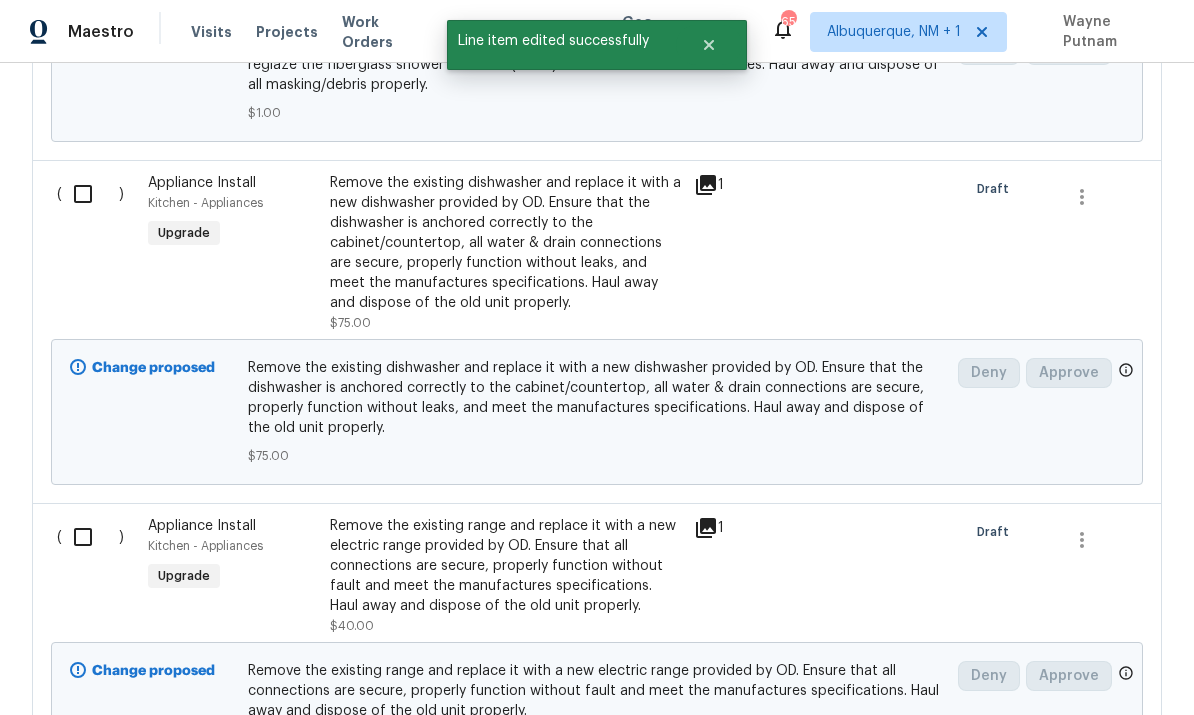 scroll, scrollTop: 0, scrollLeft: 0, axis: both 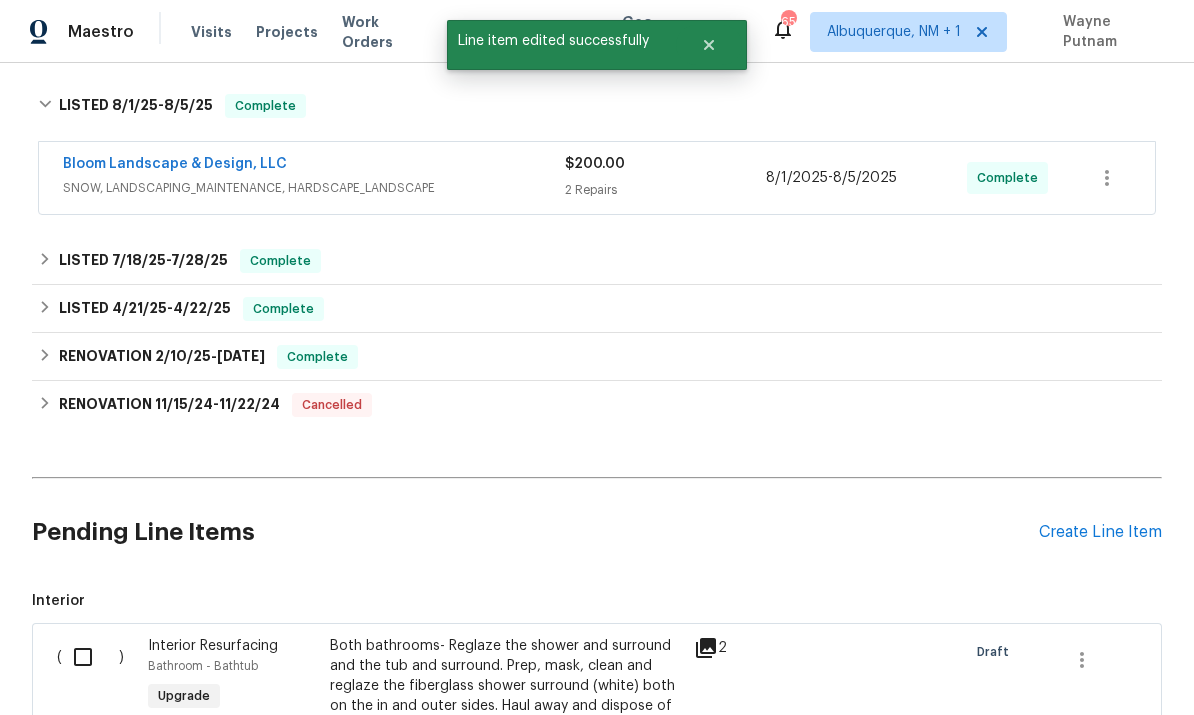 click on "Create Line Item" at bounding box center [1100, 532] 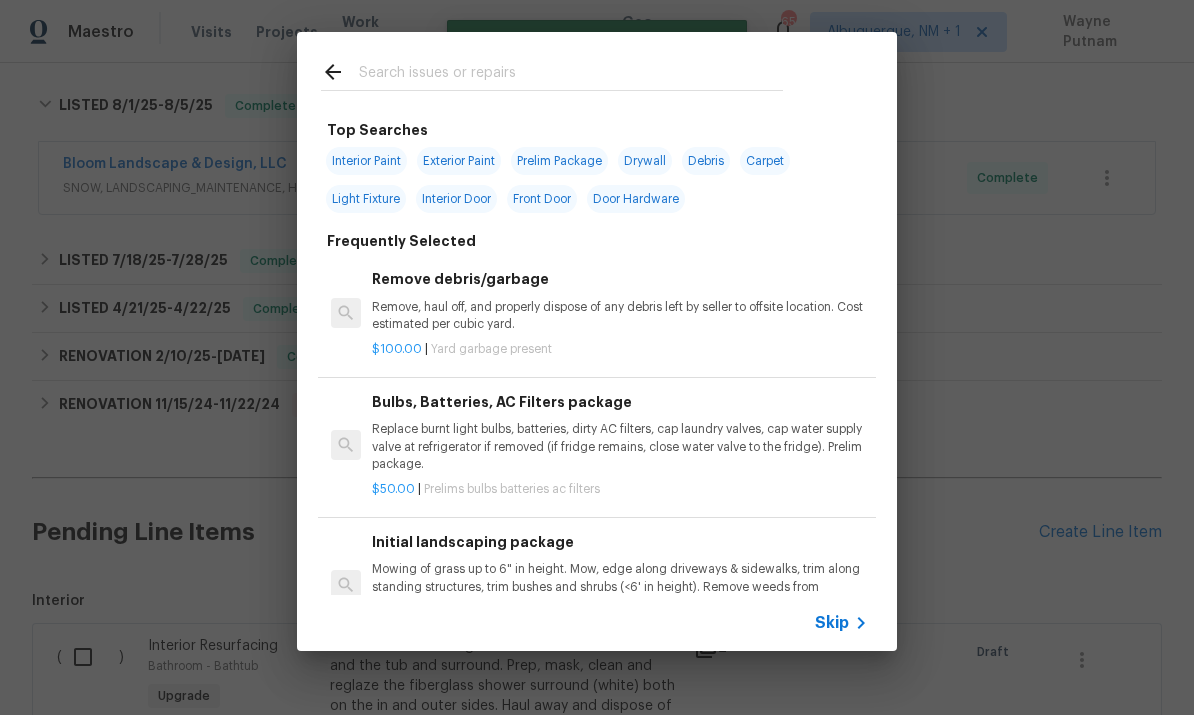 click at bounding box center (571, 75) 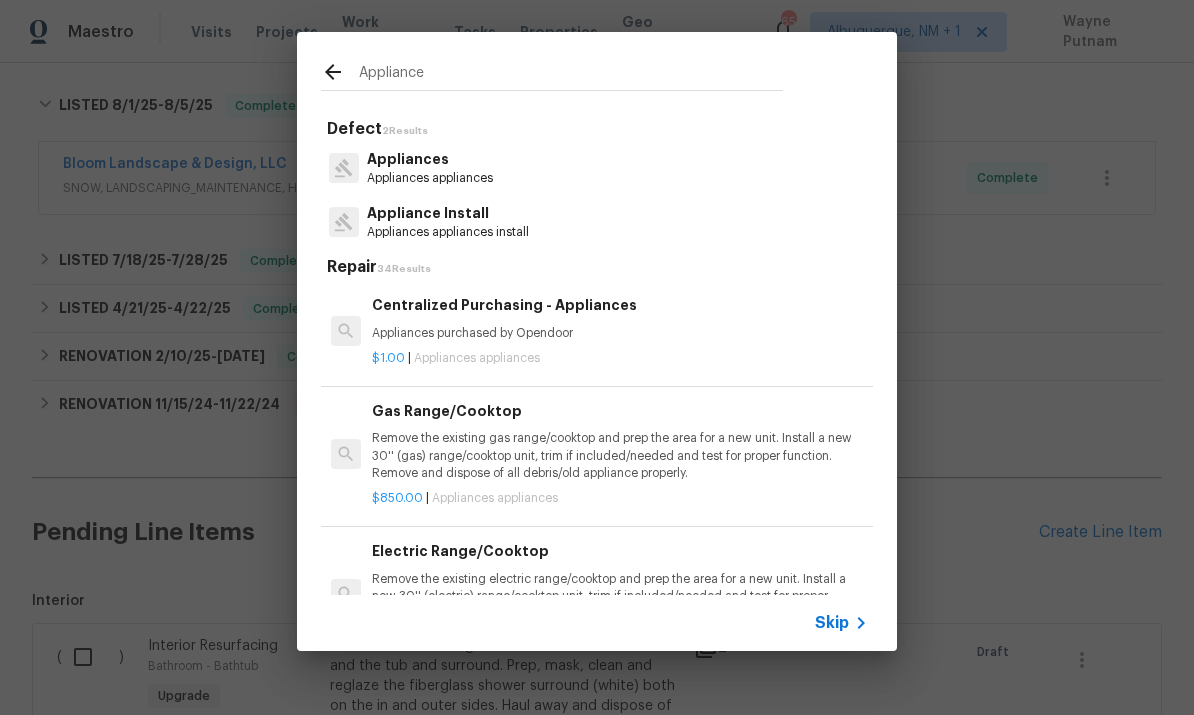 type on "Appliance" 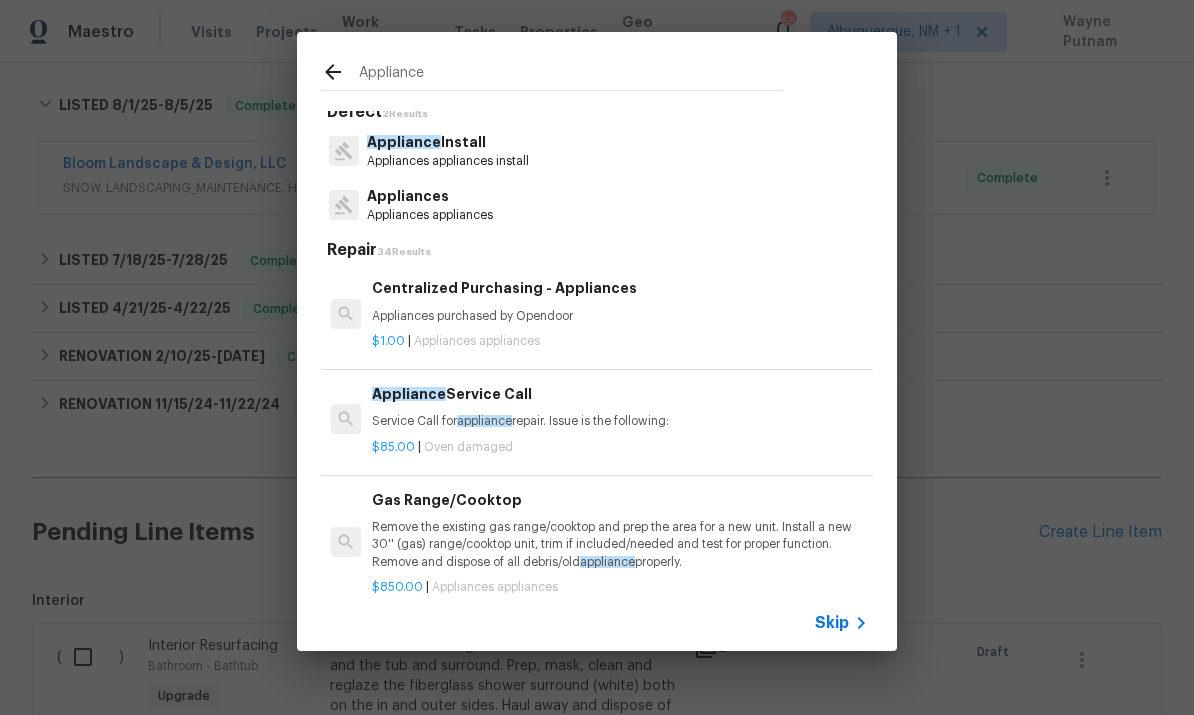 scroll, scrollTop: 21, scrollLeft: 0, axis: vertical 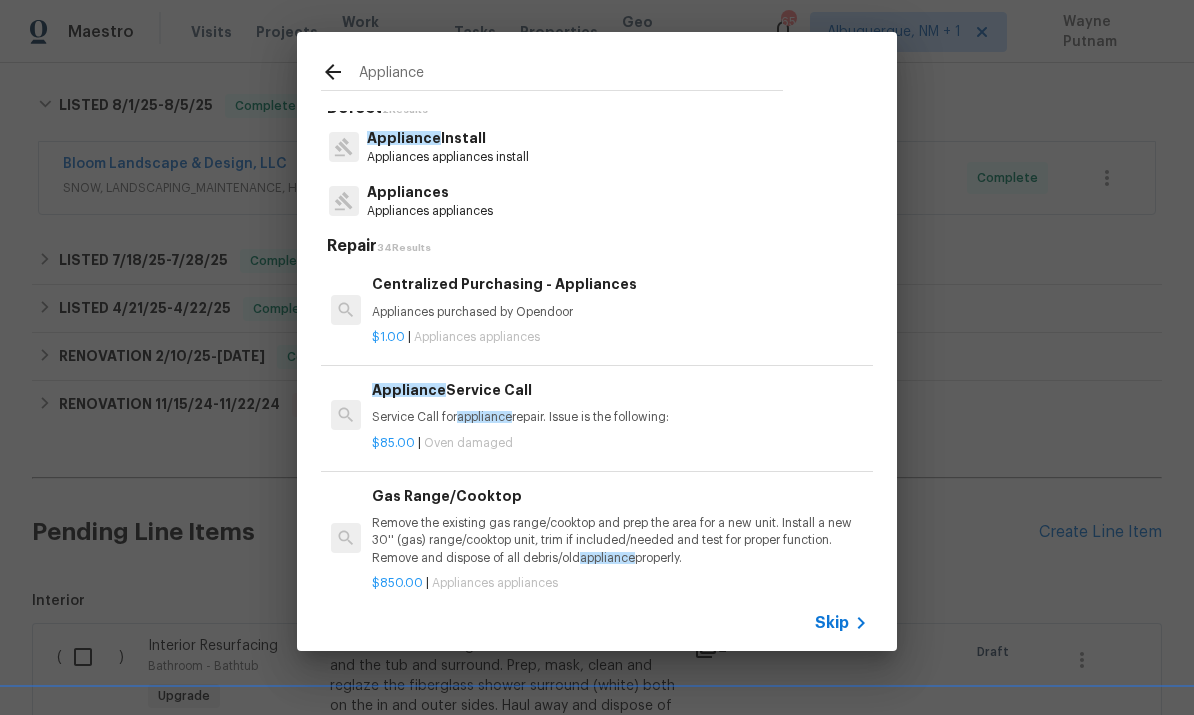 click on "Appliance  Install" at bounding box center [448, 138] 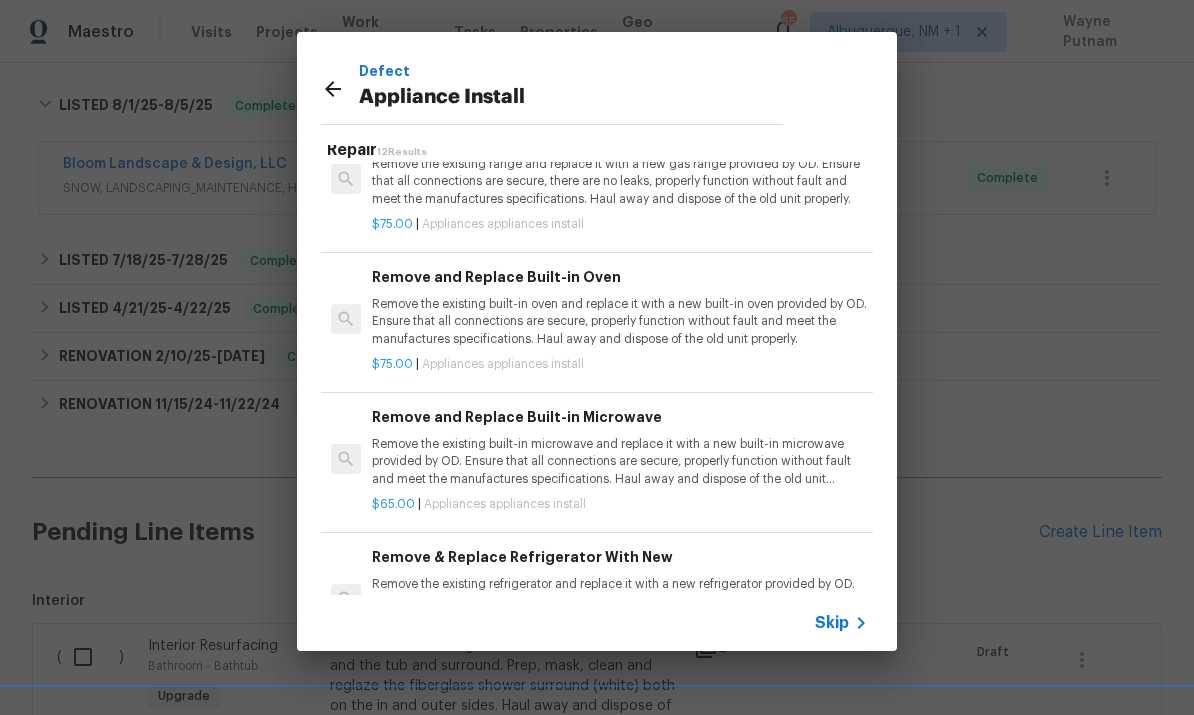 scroll, scrollTop: 1171, scrollLeft: 0, axis: vertical 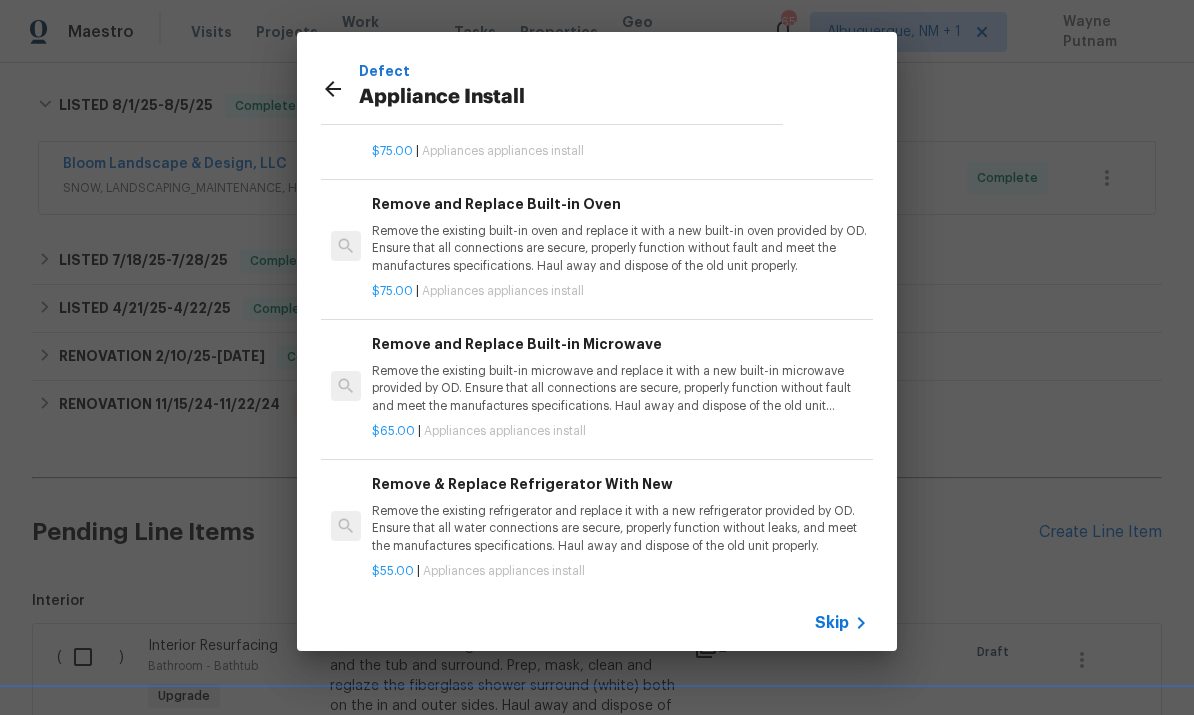 click on "Remove & Replace Refrigerator With New" at bounding box center [620, 484] 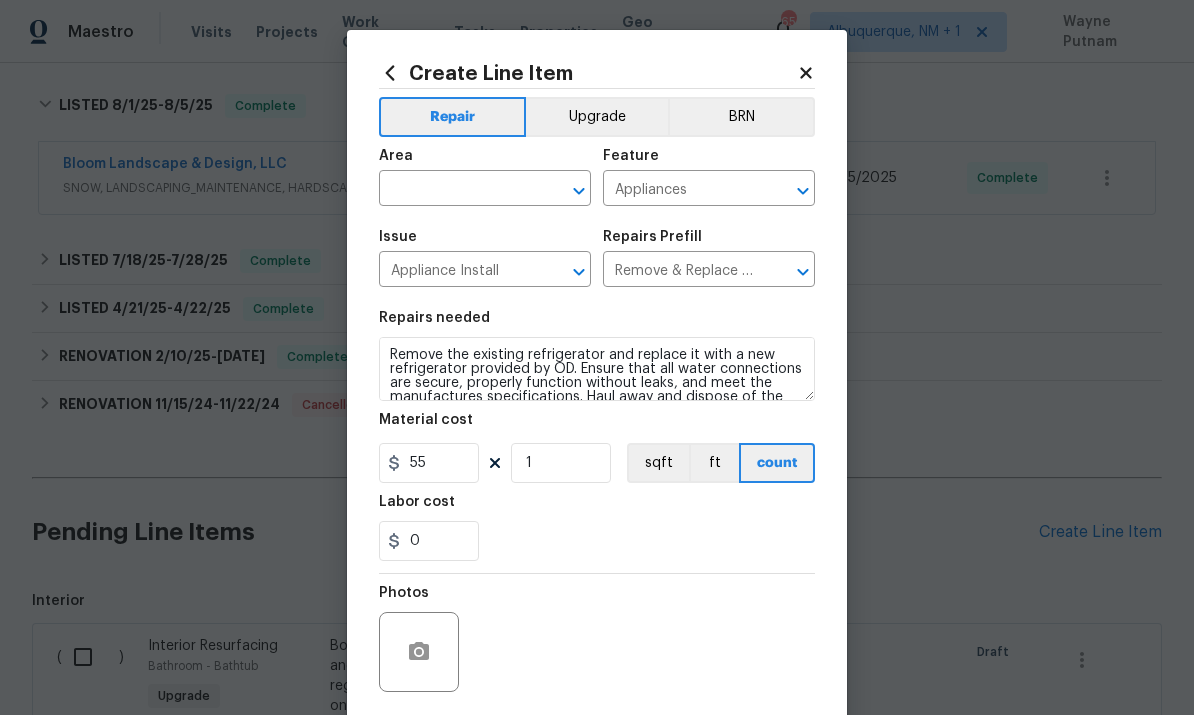 click at bounding box center (457, 190) 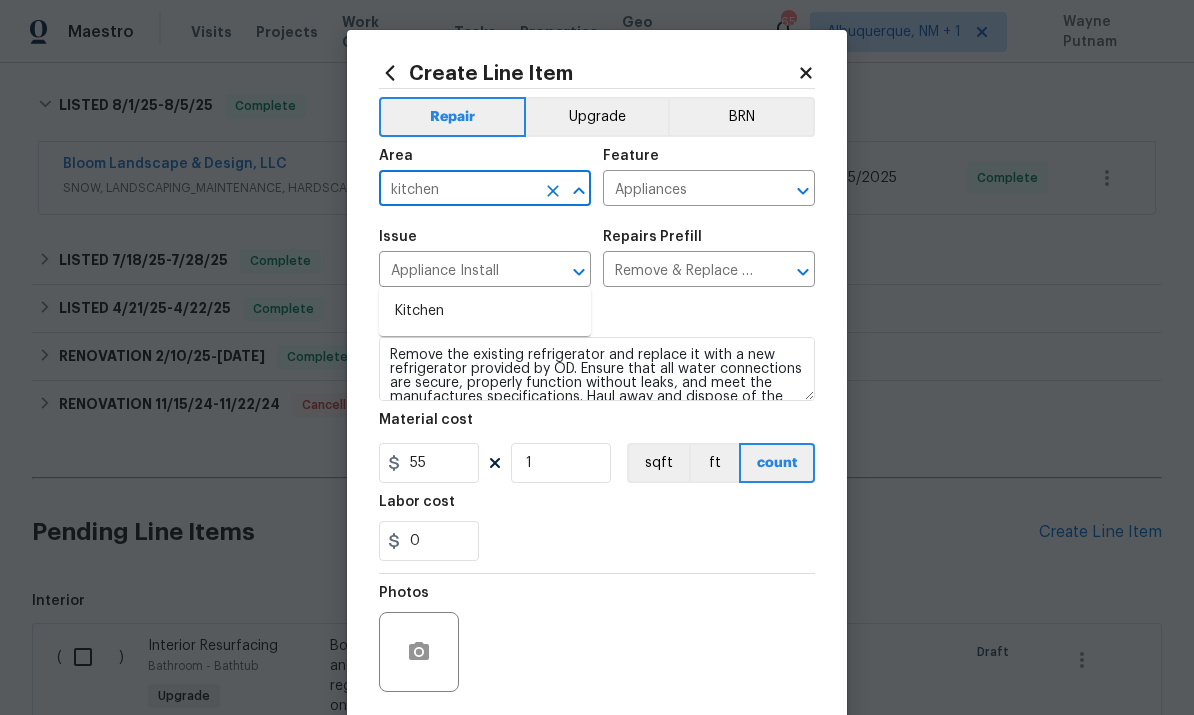 click on "Kitchen" at bounding box center [485, 311] 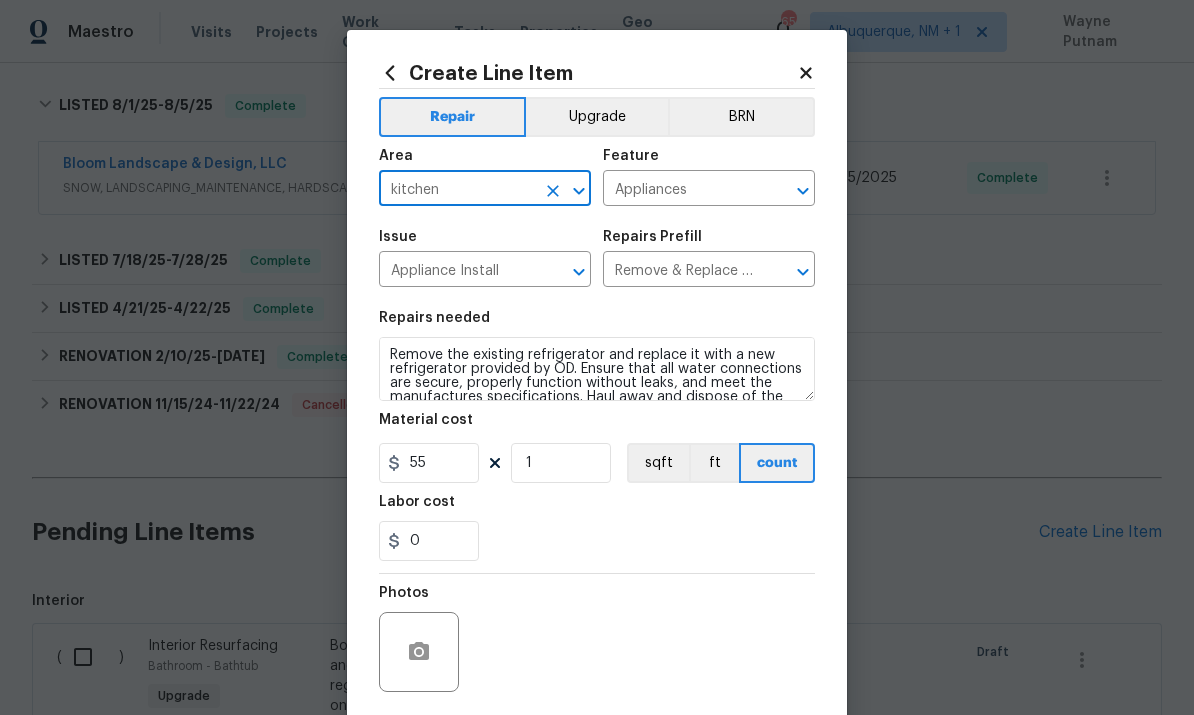type on "Kitchen" 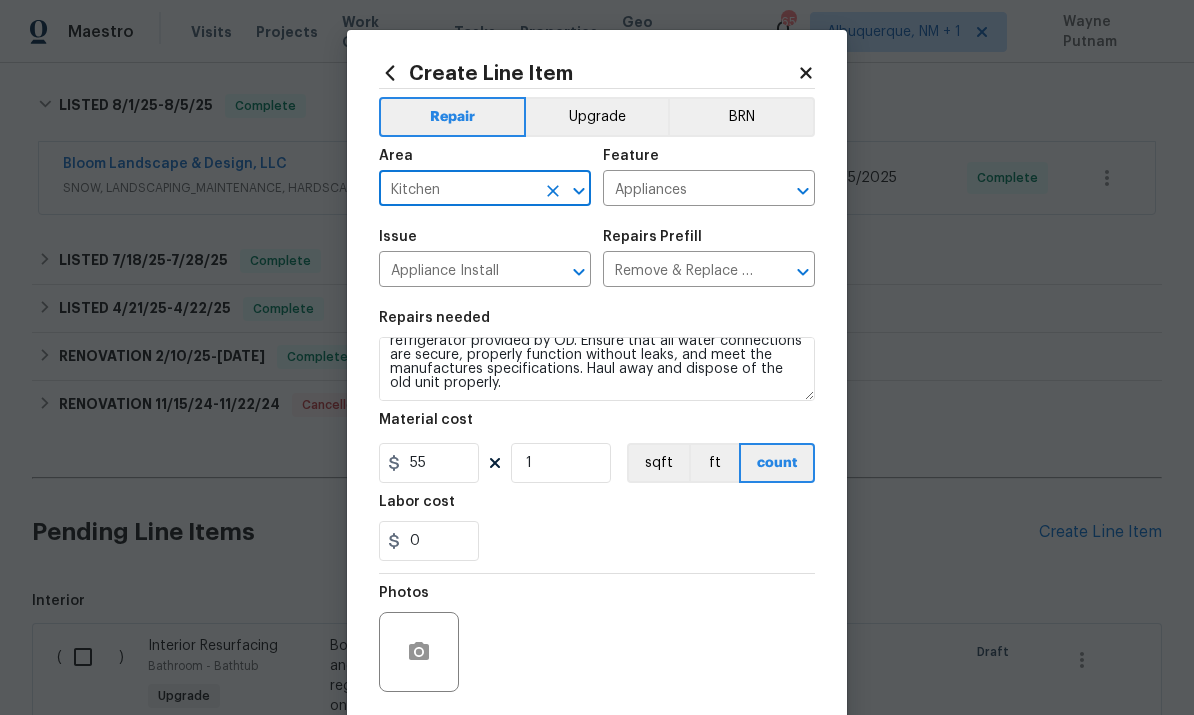 scroll, scrollTop: 28, scrollLeft: 0, axis: vertical 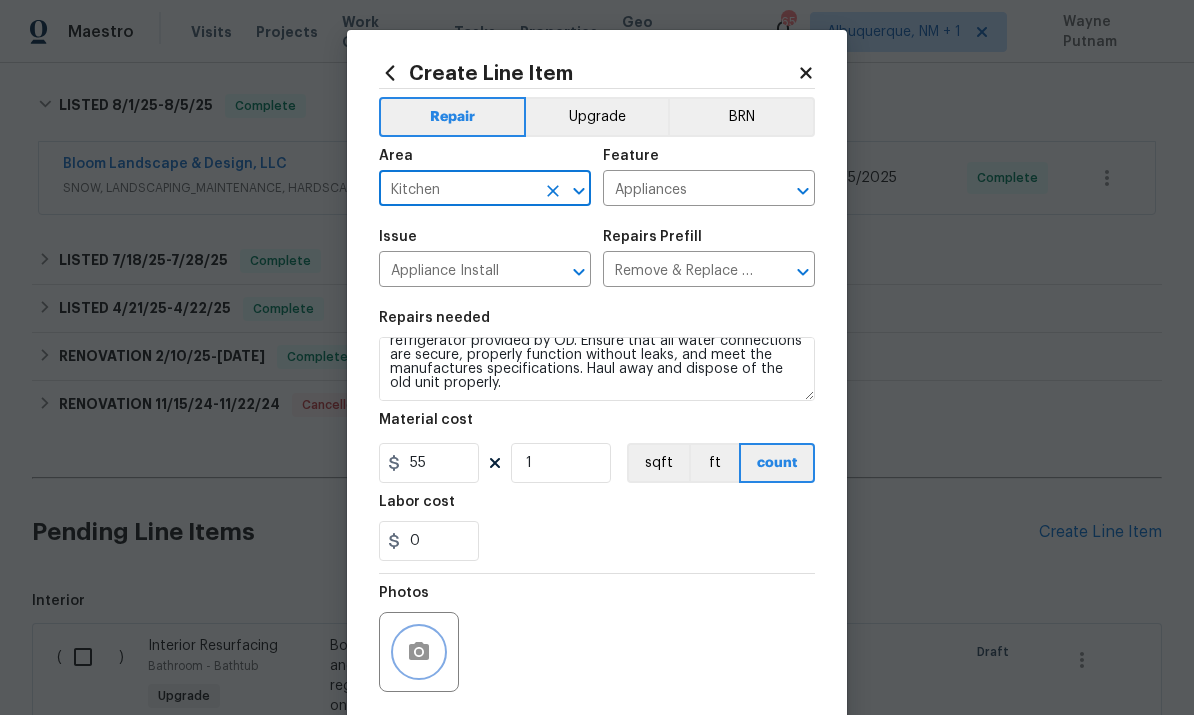 click 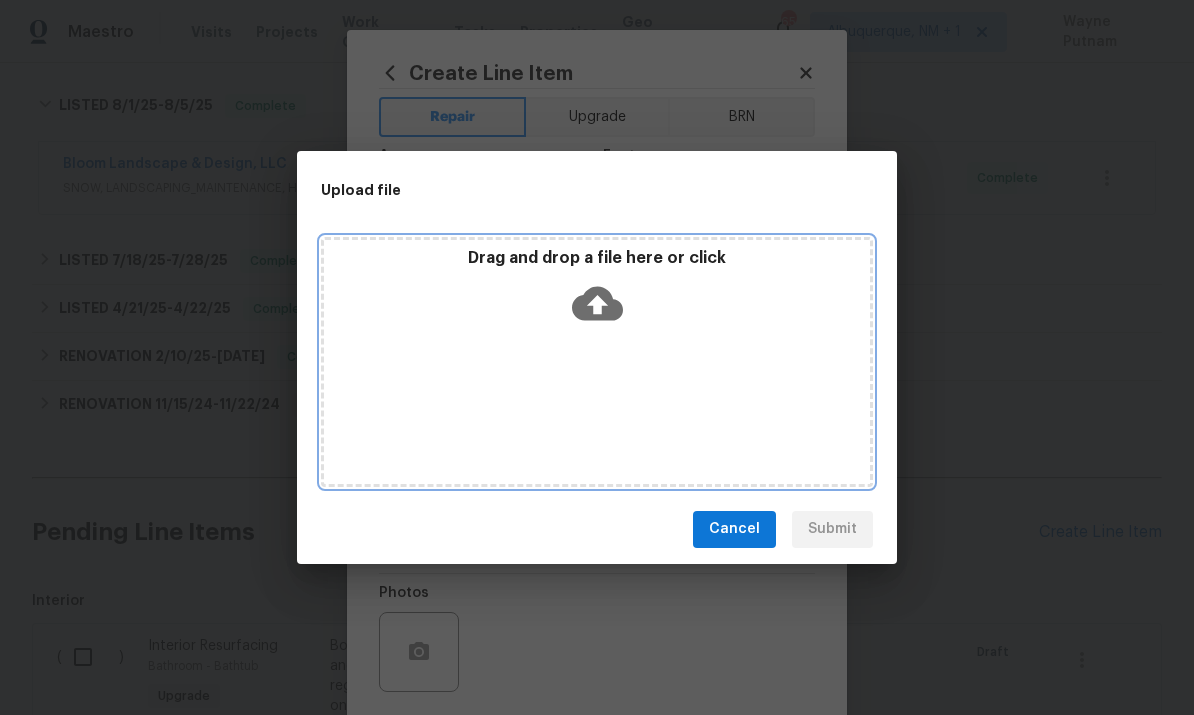 click 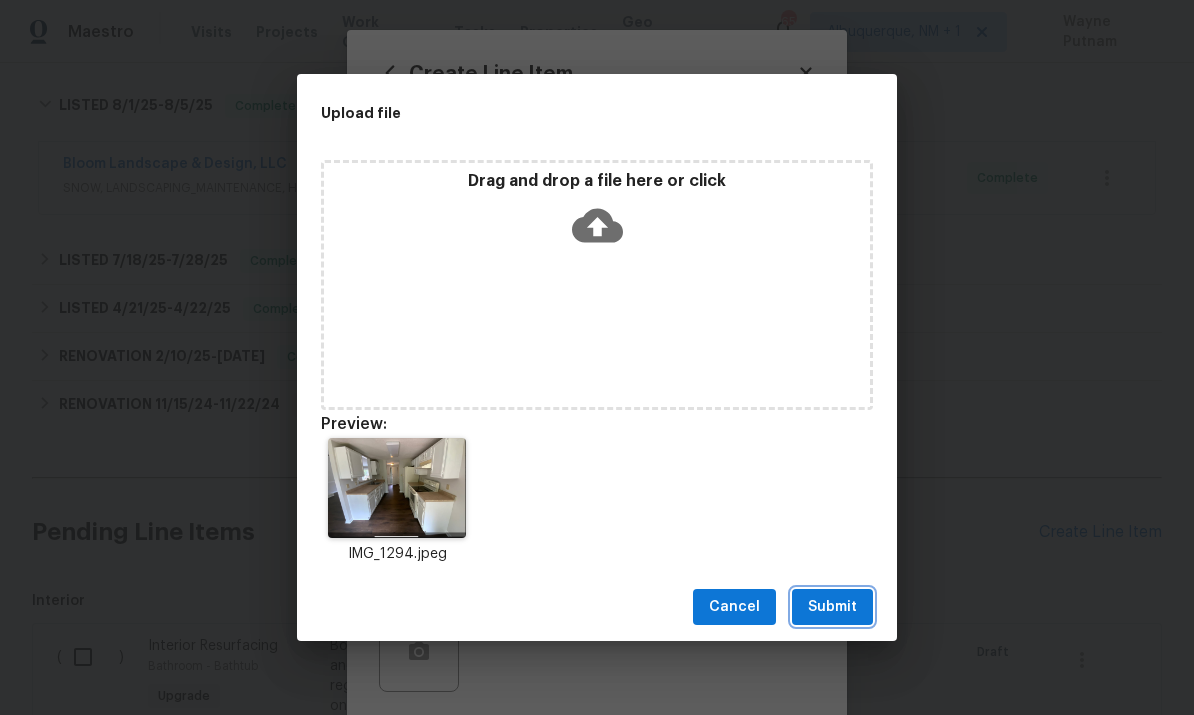 click on "Submit" at bounding box center [832, 607] 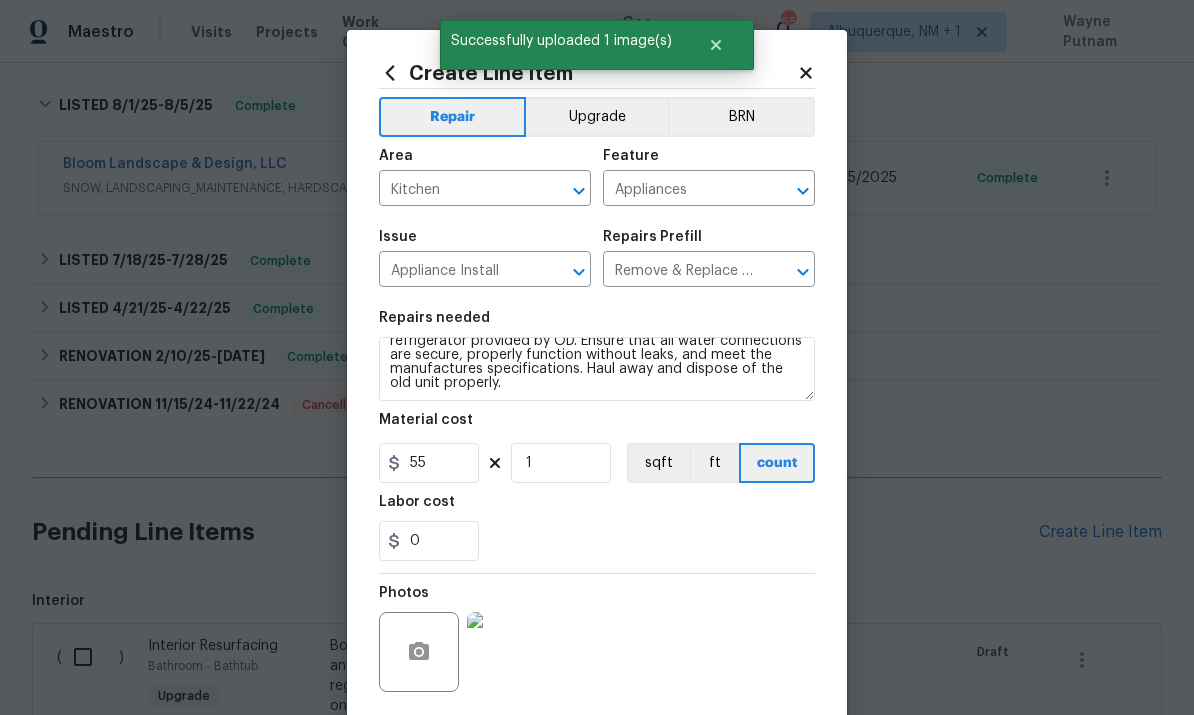 click on "Upgrade" at bounding box center [597, 117] 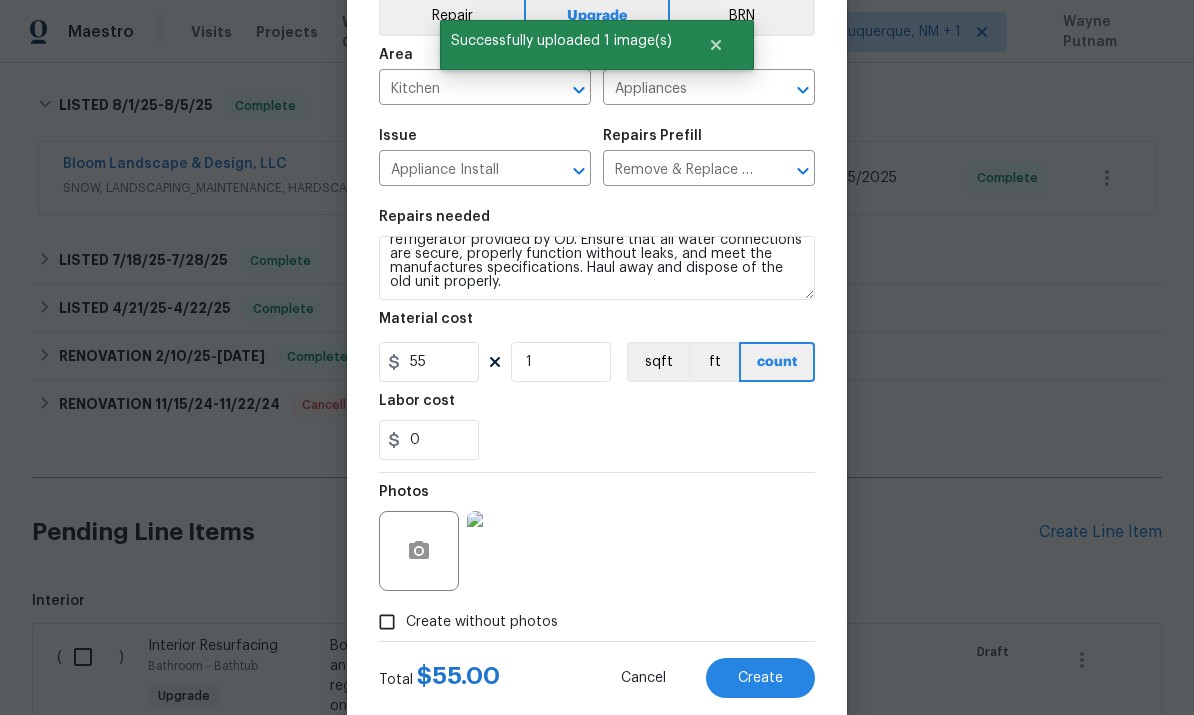 scroll, scrollTop: 138, scrollLeft: 0, axis: vertical 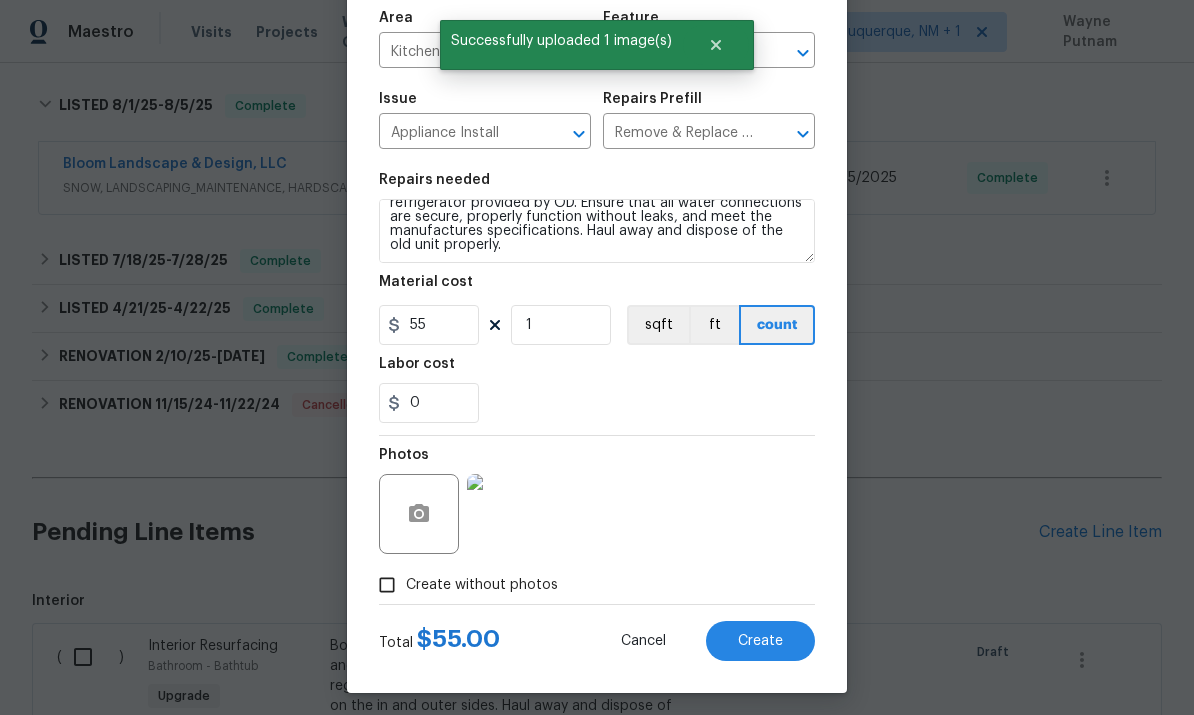 click on "Create" at bounding box center (760, 641) 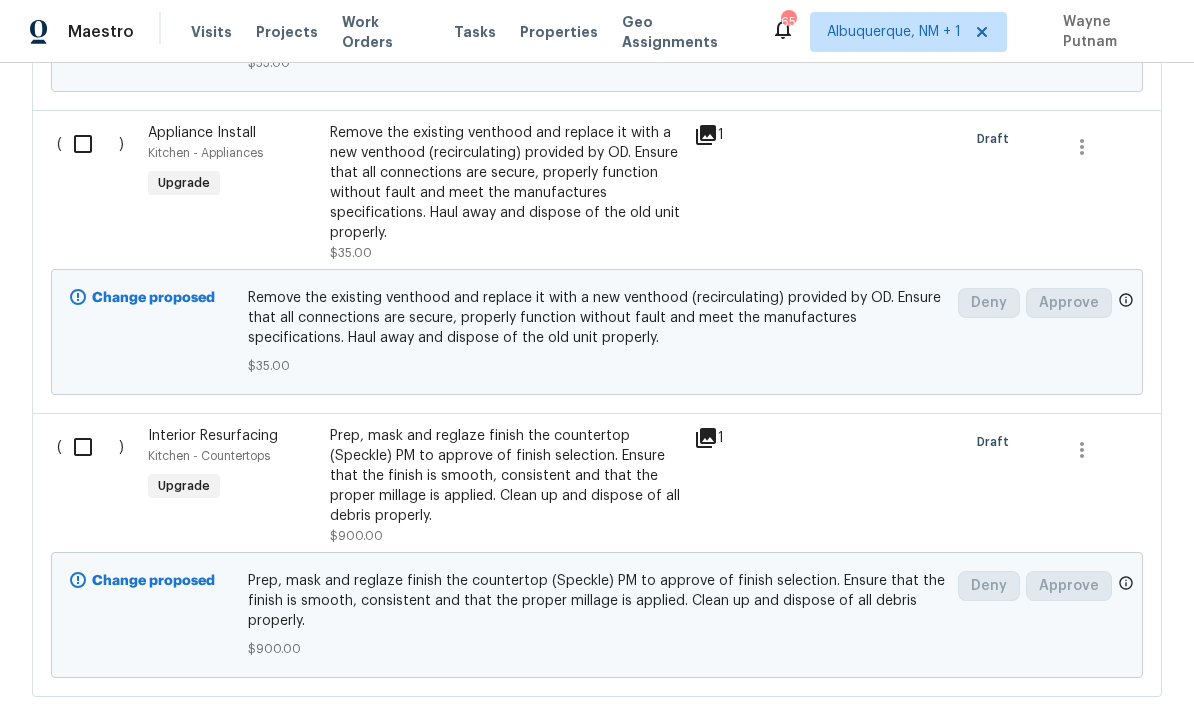 scroll, scrollTop: 2052, scrollLeft: 0, axis: vertical 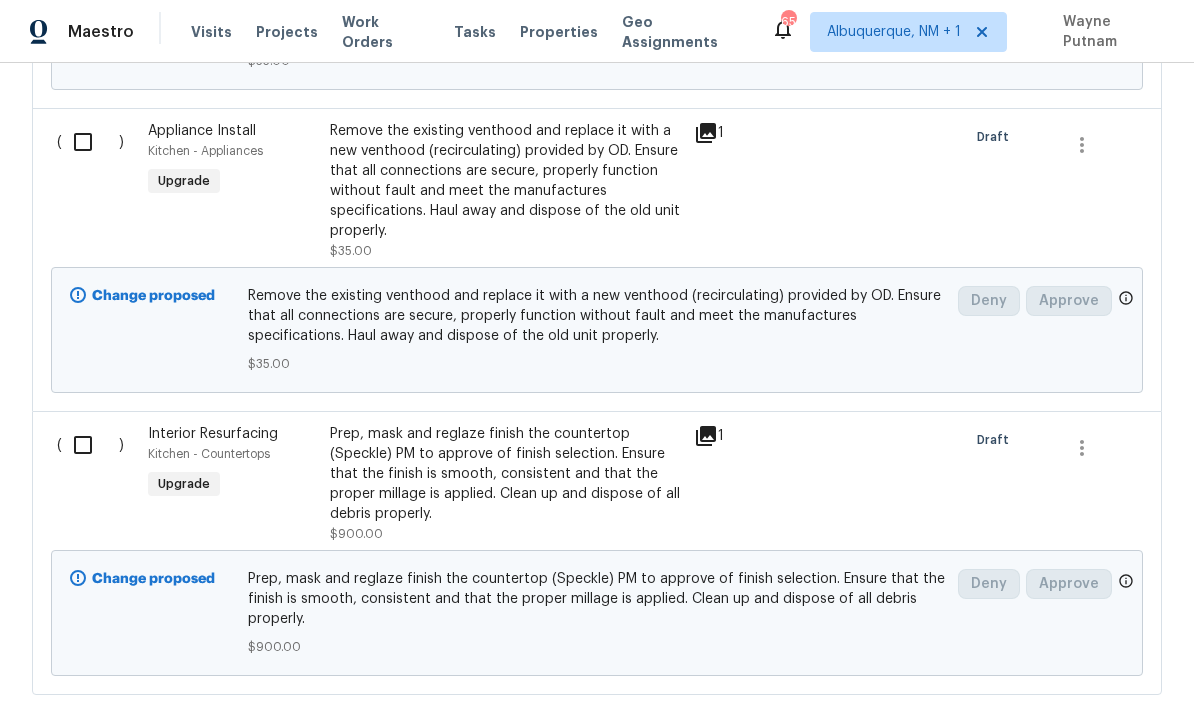 click on "Prep, mask and reglaze finish the countertop (Speckle) PM to approve of finish selection. Ensure that the finish is smooth, consistent and that the proper millage is applied. Clean up and dispose of all debris properly." at bounding box center [506, 474] 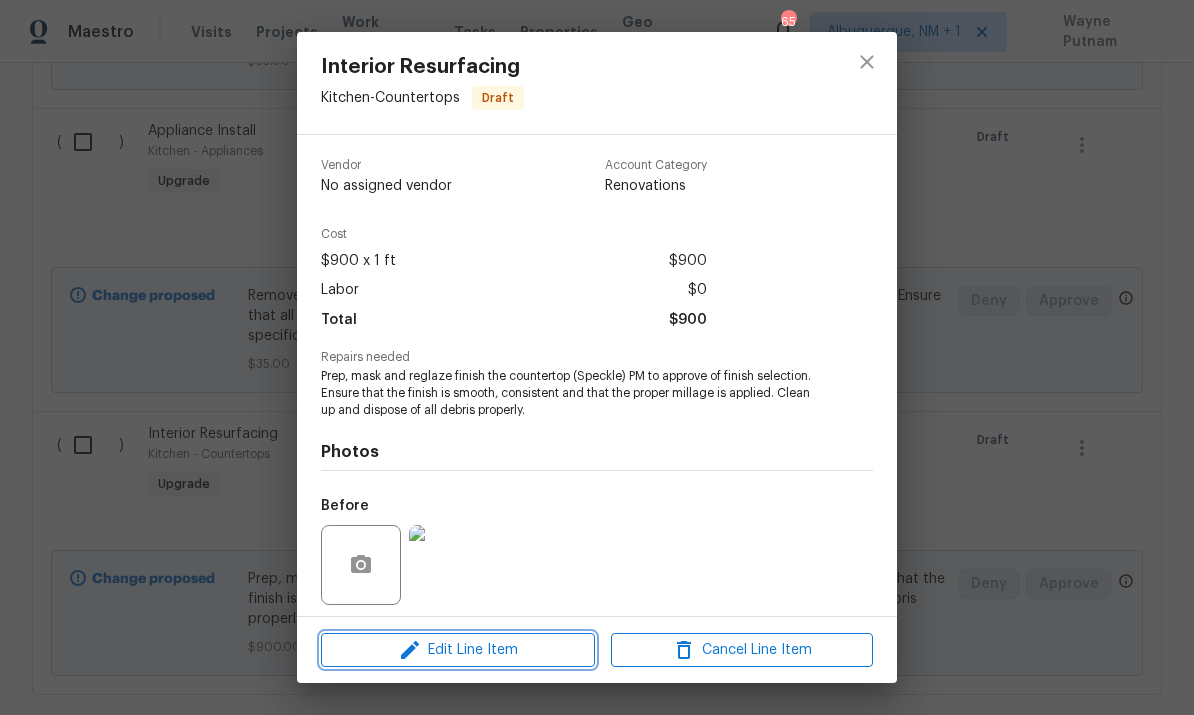 click on "Edit Line Item" at bounding box center (458, 650) 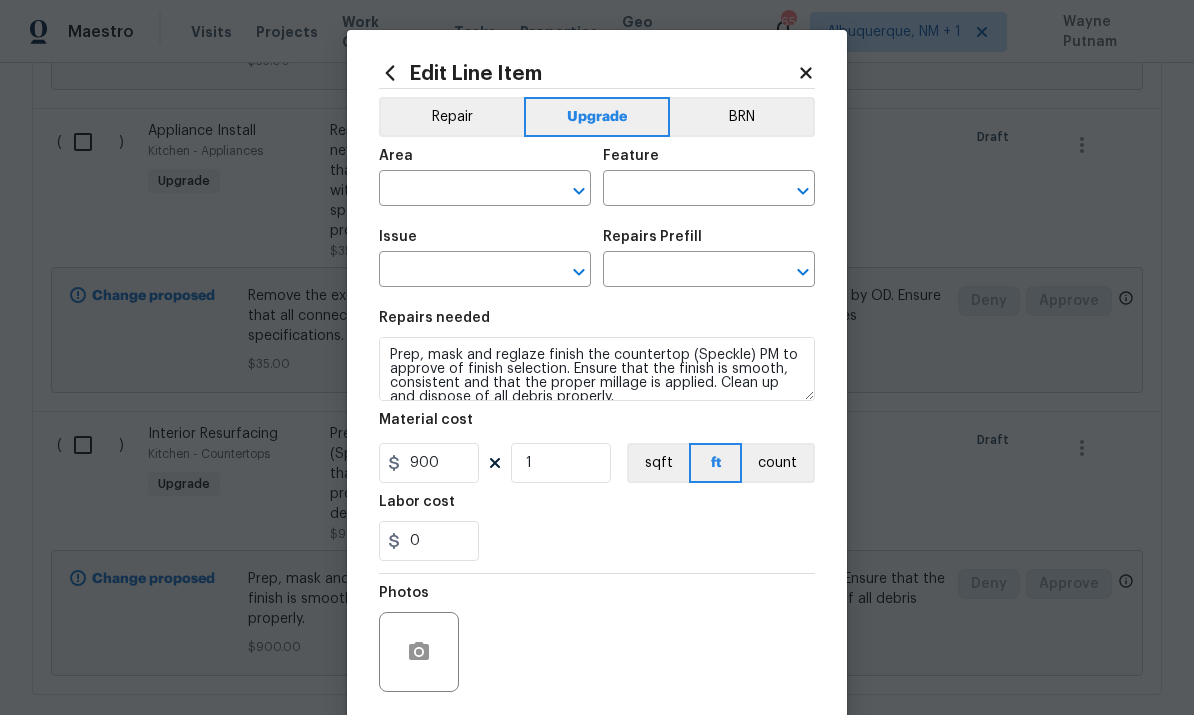 type on "Kitchen" 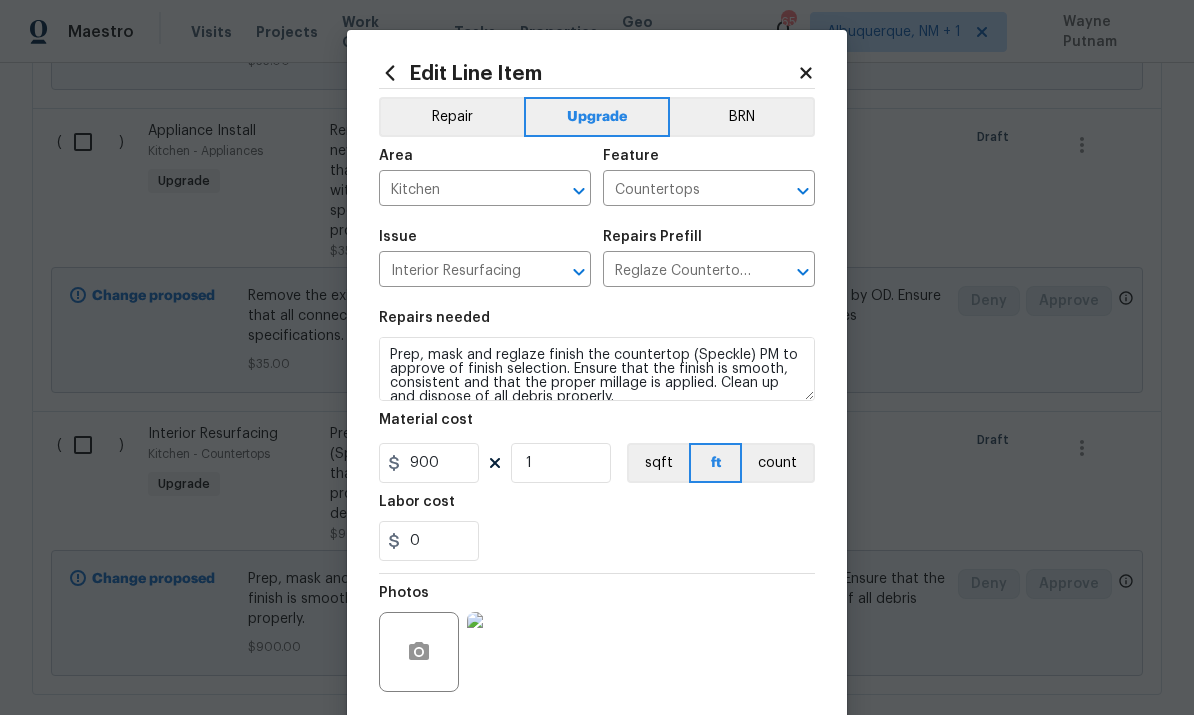 click on "Maestro Visits Projects Work Orders Tasks Properties Geo Assignments 65 Albuquerque, NM + 1 Wayne Putnam Back to all projects 7271 Shellburne Dr, Raleigh, NC 27612 3 Beds | 2 Baths | Total: 1188 ft² | Above Grade: 1188 ft² | Basement Finished: N/A | 1985 Not seen today Mark Seen Actions Last Visit Date 8/1/2025  by  Wayne Putnam   Project Listed   8/1/2025  -  8/5/2025 Complete Visits Work Orders Maintenance Notes Condition Adjustments Costs Photos Floor Plans Cases LISTED   8/1/25  -  8/5/25 Complete Bloom Landscape & Design, LLC SNOW, LANDSCAPING_MAINTENANCE, HARDSCAPE_LANDSCAPE $200.00 2 Repairs 8/1/2025  -  8/5/2025 Complete LISTED   7/18/25  -  7/28/25 Complete Sweet Gum Construction LLC HANDYMAN, BRN_AND_LRR $400.00 2 Repairs 7/22/2025  -  7/28/2025 Complete LISTED   4/21/25  -  4/22/25 Complete Sweet Gum Construction LLC HANDYMAN, BRN_AND_LRR $125.00 1 Repair 4/22/2025  -  4/22/2025 Paid RENOVATION   2/10/25  -  2/16/25 Complete The Cleaning Girls CLEANING, CLEANING_MAINTENANCE $300.00 1 Repair  -" at bounding box center [597, 357] 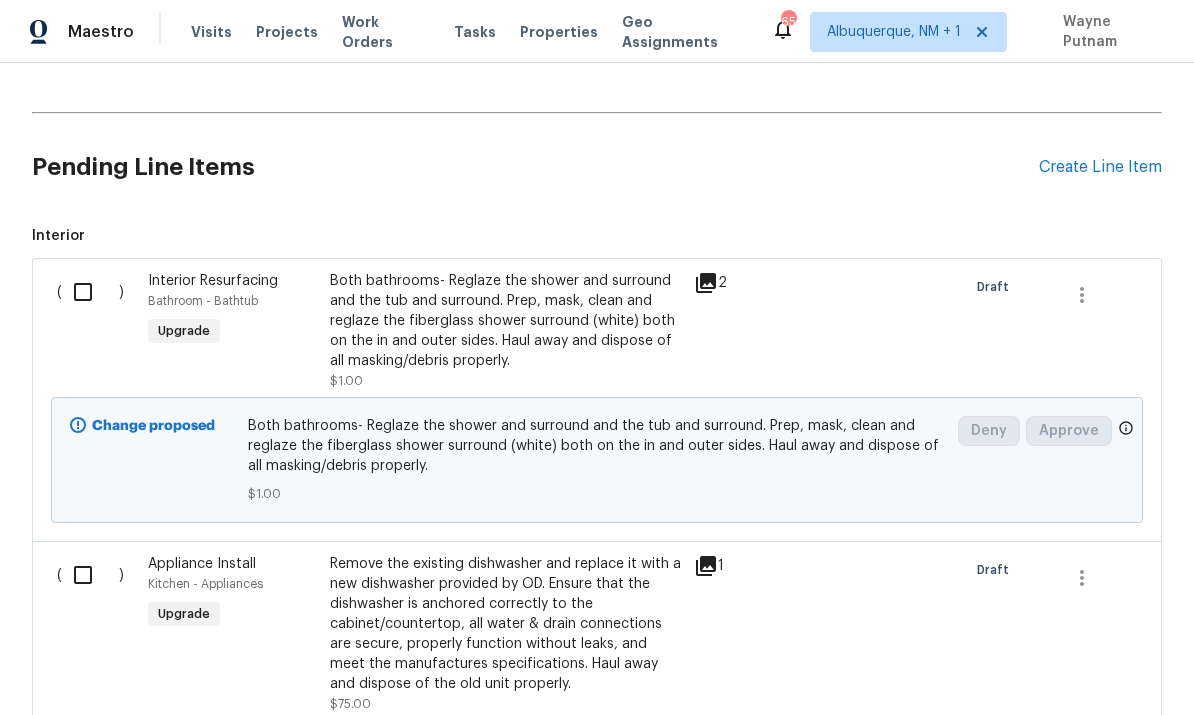 scroll, scrollTop: 680, scrollLeft: 0, axis: vertical 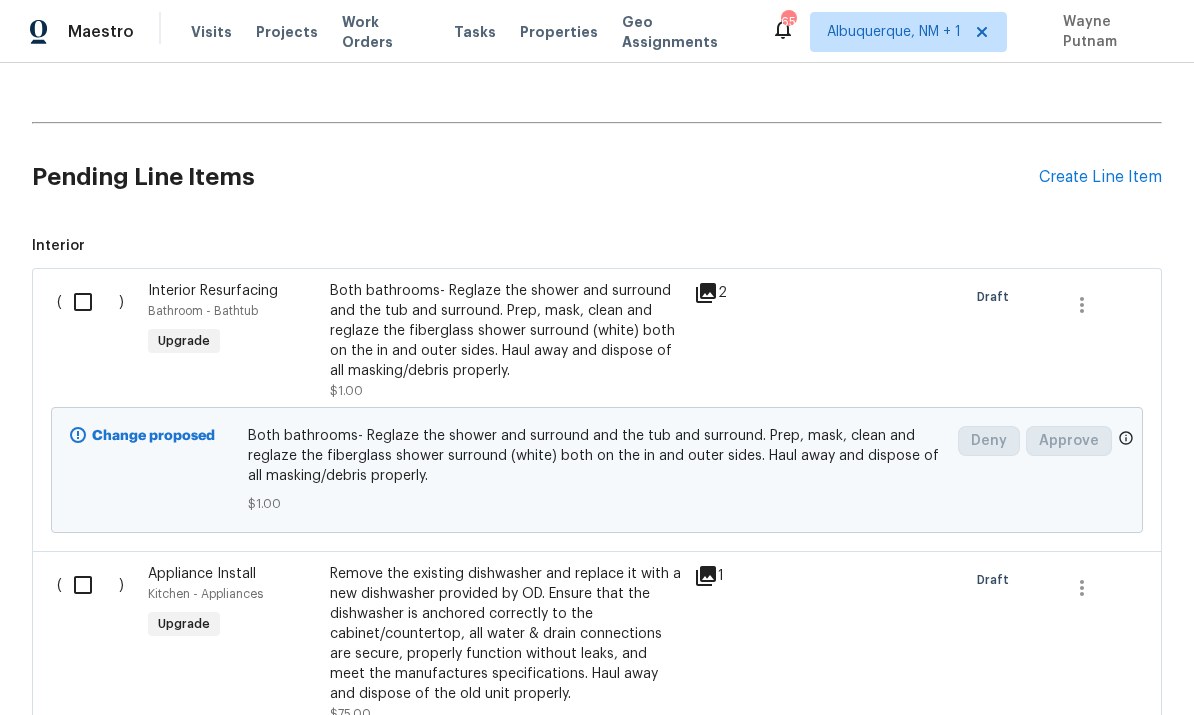 click on "Both bathrooms- Reglaze the shower and surround  and the tub and surround. Prep, mask, clean and reglaze the fiberglass shower surround (white) both on the in and outer sides. Haul away and dispose of all masking/debris properly." at bounding box center (506, 331) 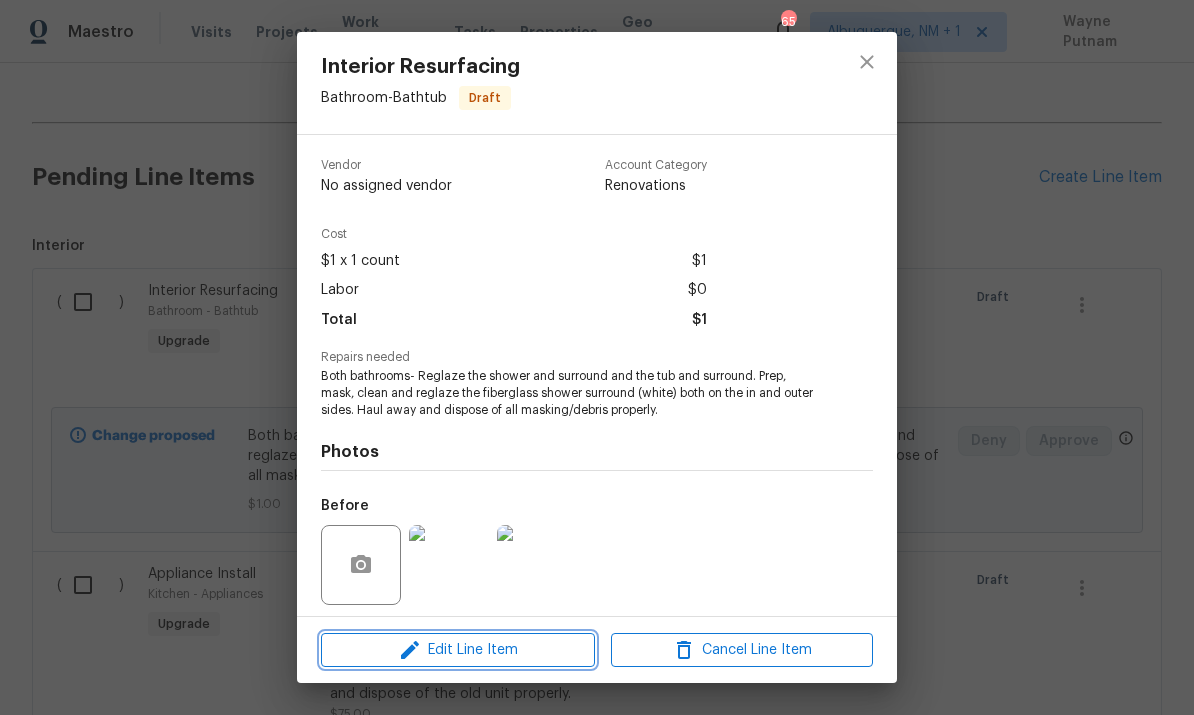 click on "Edit Line Item" at bounding box center (458, 650) 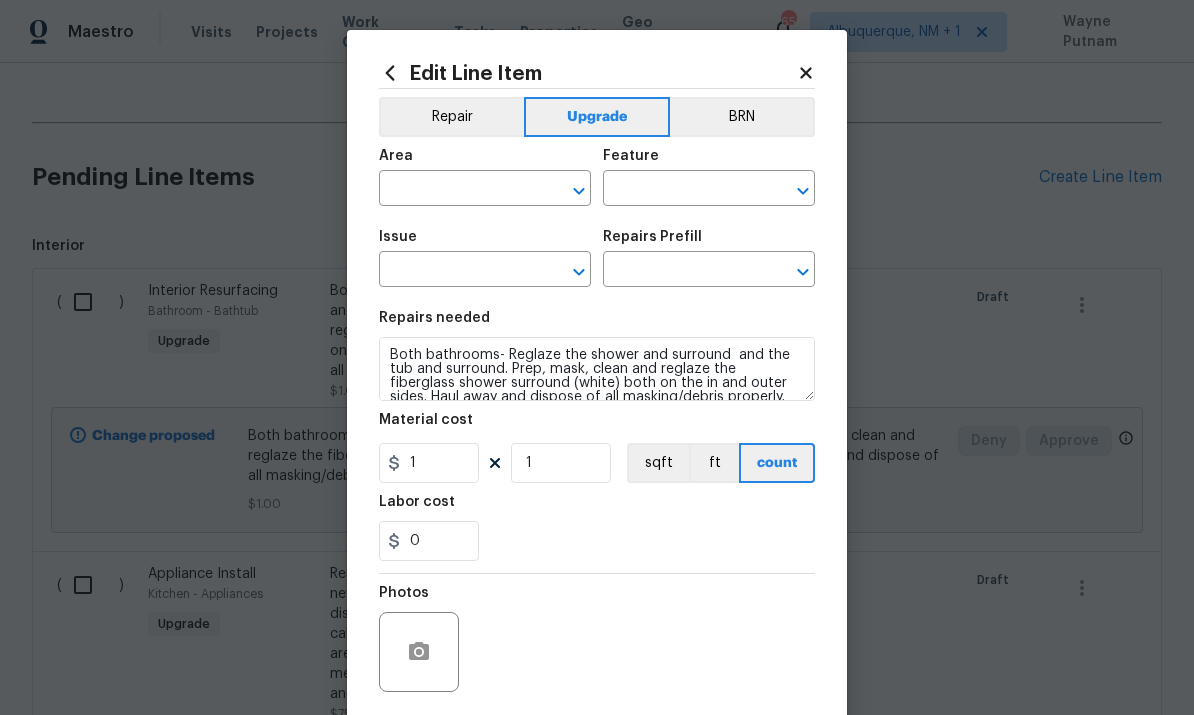 type on "Bathroom" 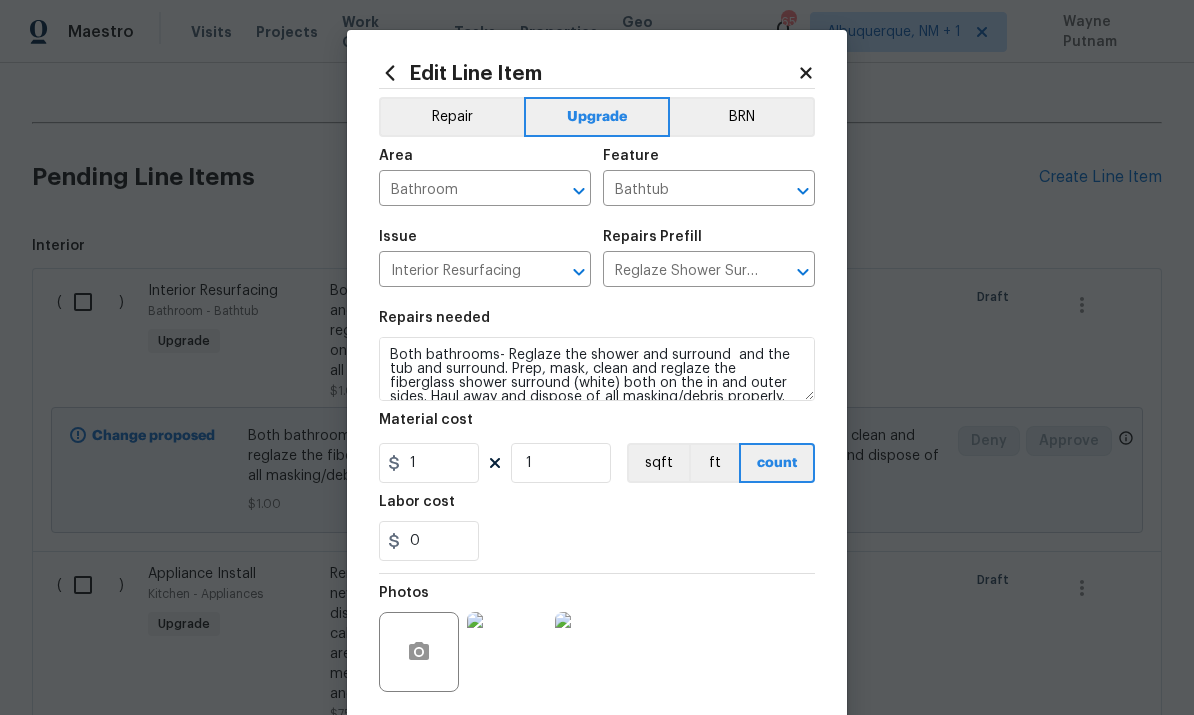 click on "[CITY], [STATE] + [NUMBER] [STREET], [CITY], [STATE] [NUMBER] Beds | [NUMBER] Baths | Total: [NUMBER] ft² | Above Grade: [NUMBER] ft² | Basement Finished: N/A | [YEAR] Not seen today Mark Seen Actions Last Visit Date [MONTH]/[DAY]/[YEAR] by [FIRST] [LAST] Project Listed [MONTH]/[DAY]/[YEAR] - [MONTH]/[DAY]/[YEAR] Complete Visits Work Orders Maintenance Notes Condition Adjustments Costs Photos Floor Plans Cases LISTED [MONTH]/[DAY]/[YEAR] - [MONTH]/[DAY]/[YEAR] Complete [COMPANY NAME] LLC [SERVICE], [SERVICE] $[NUMBER].00 [NUMBER] Repairs [MONTH]/[DAY]/[YEAR] - [MONTH]/[DAY]/[YEAR] Complete LISTED [MONTH]/[DAY]/[YEAR] - [MONTH]/[DAY]/[YEAR] Complete [COMPANY NAME] LLC [SERVICE], [SERVICE] $[NUMBER].00 [NUMBER] Repairs [MONTH]/[DAY]/[YEAR] - [MONTH]/[DAY]/[YEAR] Complete LISTED [MONTH]/[DAY]/[YEAR] - [MONTH]/[DAY]/[YEAR] Complete [COMPANY NAME] LLC [SERVICE], [SERVICE] $[NUMBER].00 [NUMBER] Repair [MONTH]/[DAY]/[YEAR] - [MONTH]/[DAY]/[YEAR] Paid RENOVATION [MONTH]/[DAY]/[YEAR] - [MONTH]/[DAY]/[YEAR] Complete [COMPANY NAME] LLC [SERVICE], [SERVICE] $[NUMBER].00 [NUMBER] Repair -" at bounding box center [597, 357] 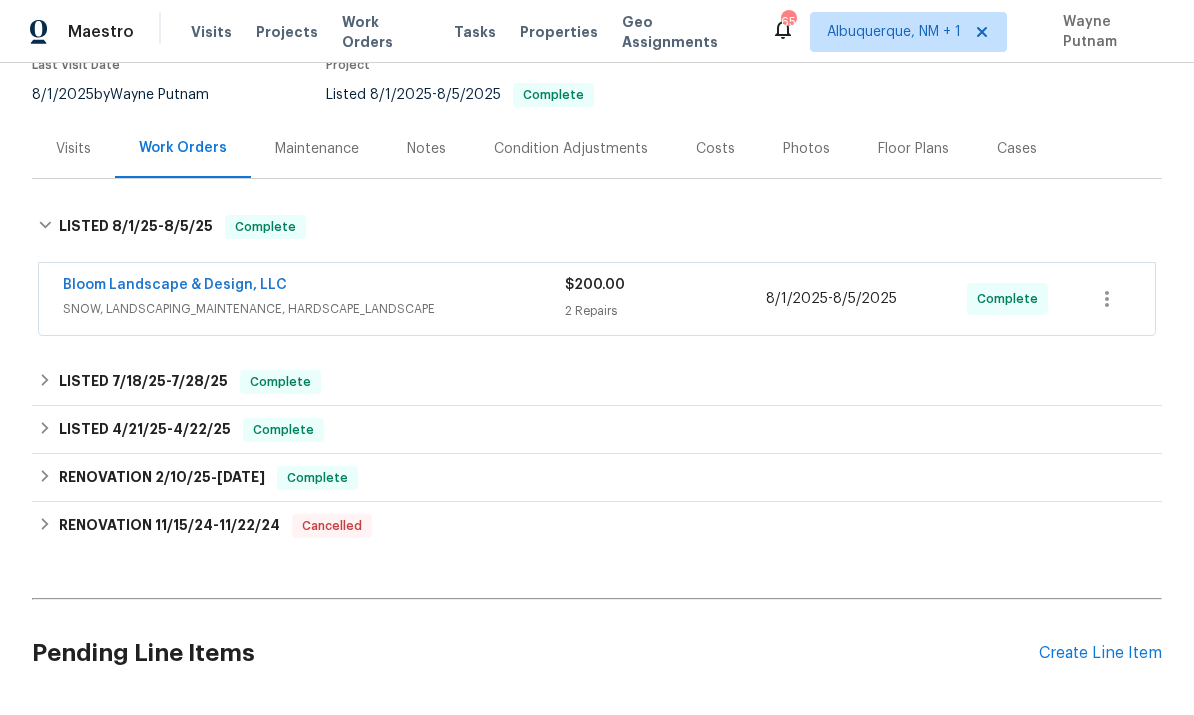 scroll, scrollTop: 184, scrollLeft: 0, axis: vertical 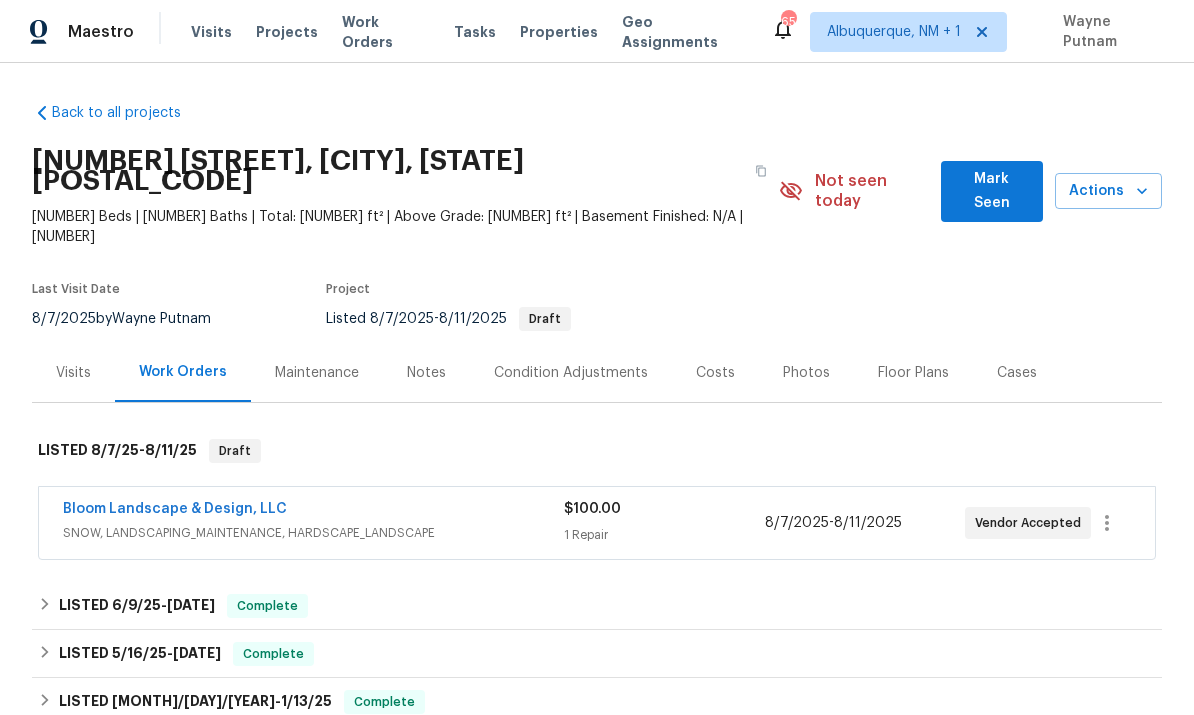 click on "Bloom Landscape & Design, LLC" at bounding box center [175, 509] 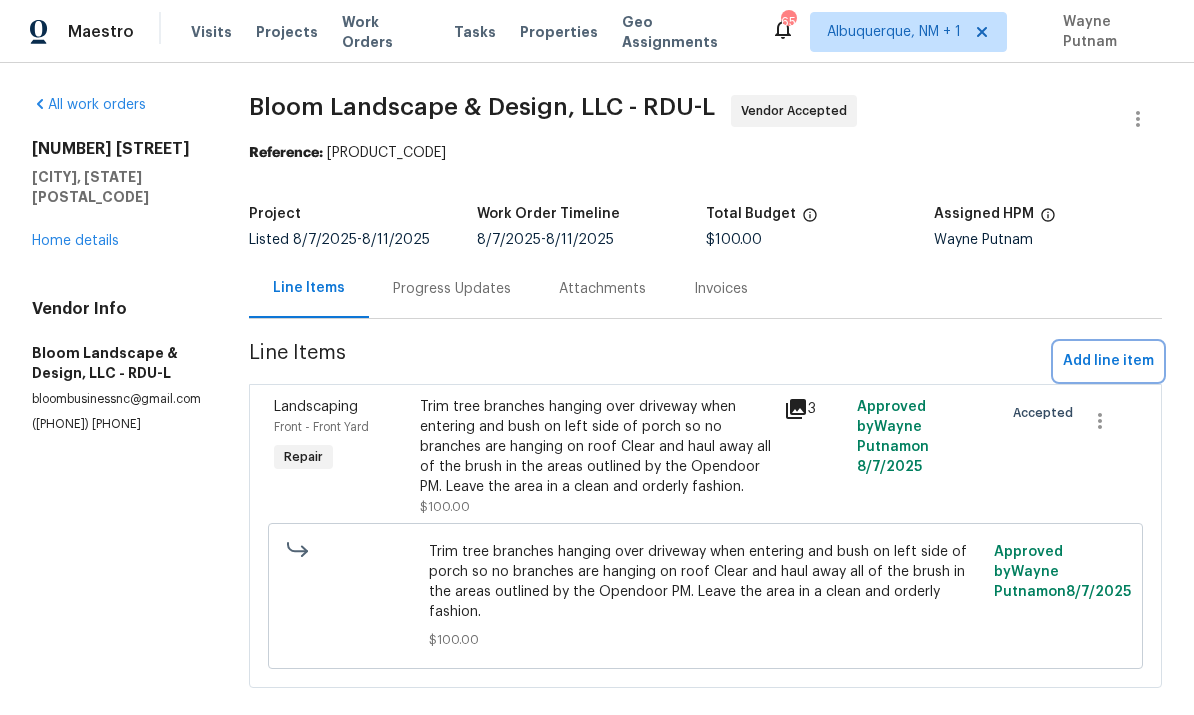 click on "Add line item" at bounding box center (1108, 361) 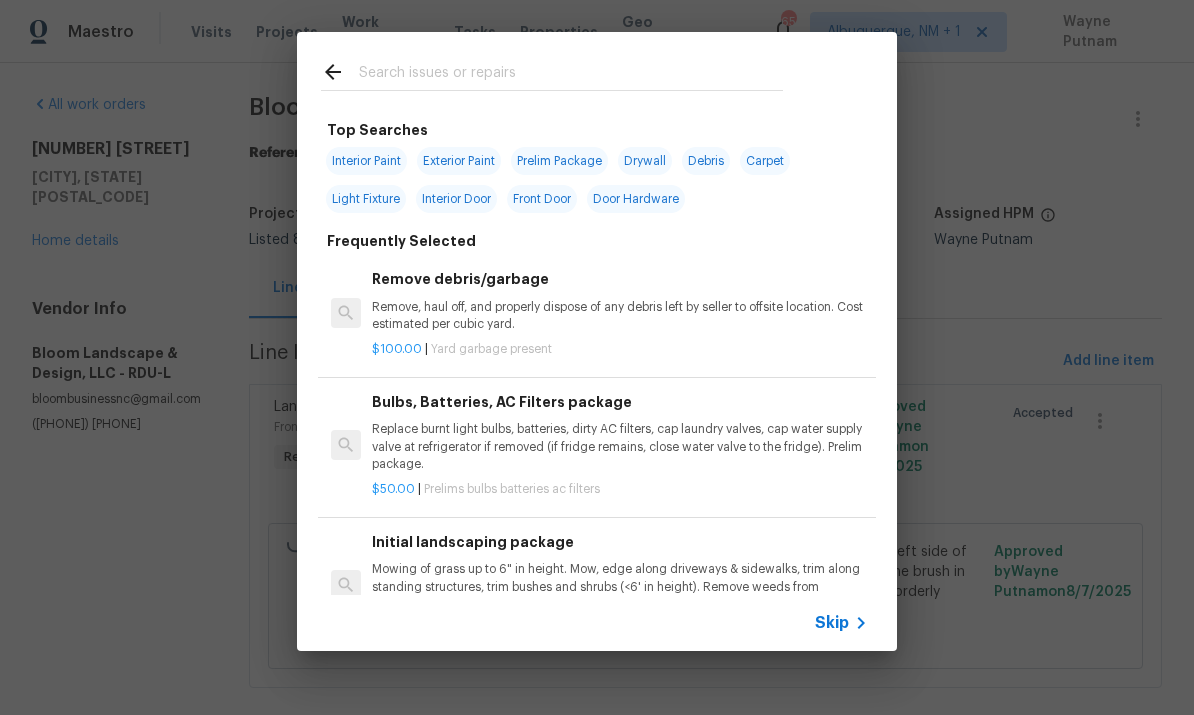 click at bounding box center [571, 75] 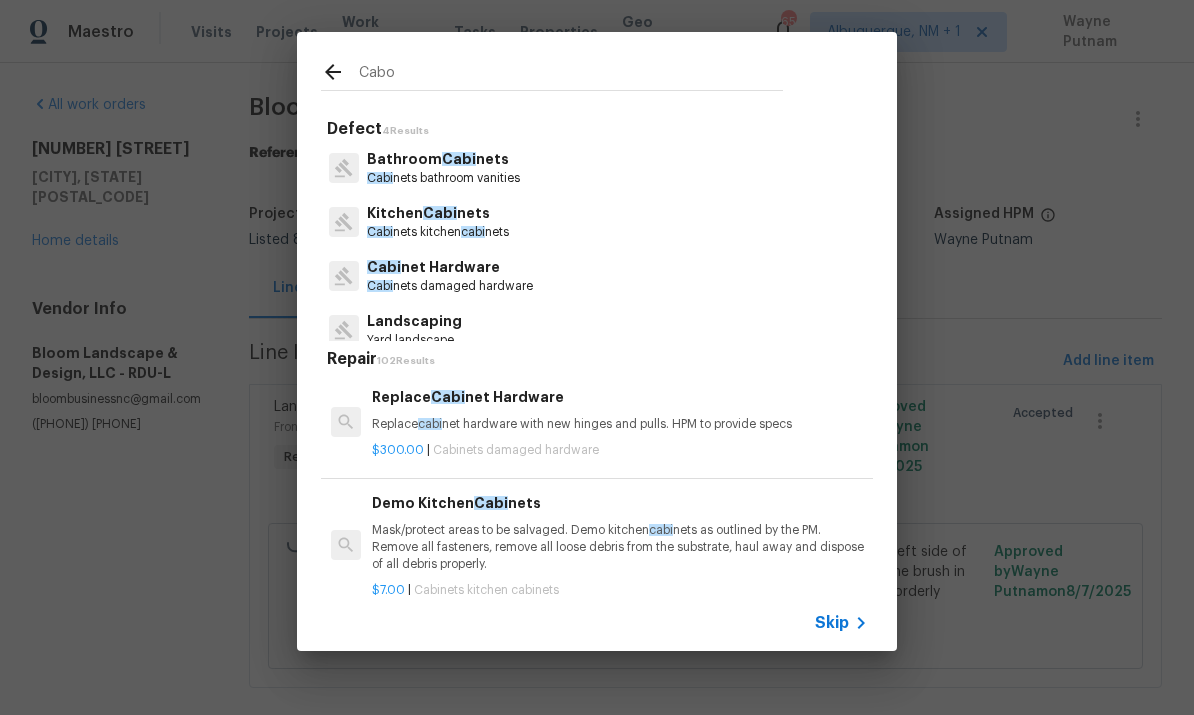 type on "Cabo" 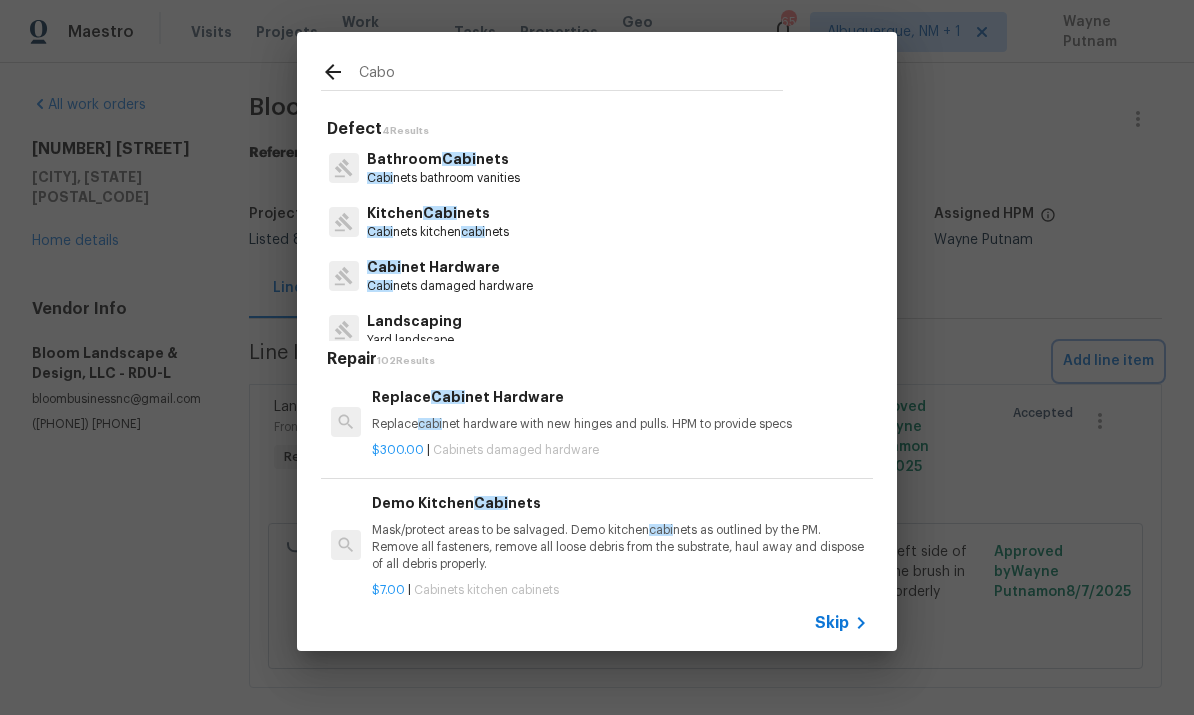 click on "Cabo Defect  4  Results Bathroom  Cabi nets Cabi nets bathroom vanities Kitchen  Cabi nets Cabi nets kitchen  cabi nets Cabi net Hardware Cabi nets damaged hardware Landscaping Yard landscape Repair  102  Results Replace  Cabi net Hardware Replace  cabi net hardware with new hinges and pulls. HPM to provide specs $300.00   |   Cabinets damaged hardware Demo Kitchen  Cabi nets Mask/protect areas to be salvaged. Demo kitchen  cabi nets as outlined by the PM. Remove all fasteners, remove all loose debris from the substrate, haul away and dispose of all debris properly. $7.00   |   Cabinets kitchen cabinets Paint Bathroom  Cabi nets Prep, sand, mask and apply 2 coats of paint to the bathroom  cabi net doors, interiors and box faces (complete). Ensure that the paint coverage is consistent and smooth. Clean up (including any overspray) and dispose of all debris properly. $25.00   |   Cabinets bathroom vanities Wall  Cabi net (economy) Remove the existing kitchen wall  cabi cabi cabi cabi $155.00   |   Base  Cabi" at bounding box center (597, 341) 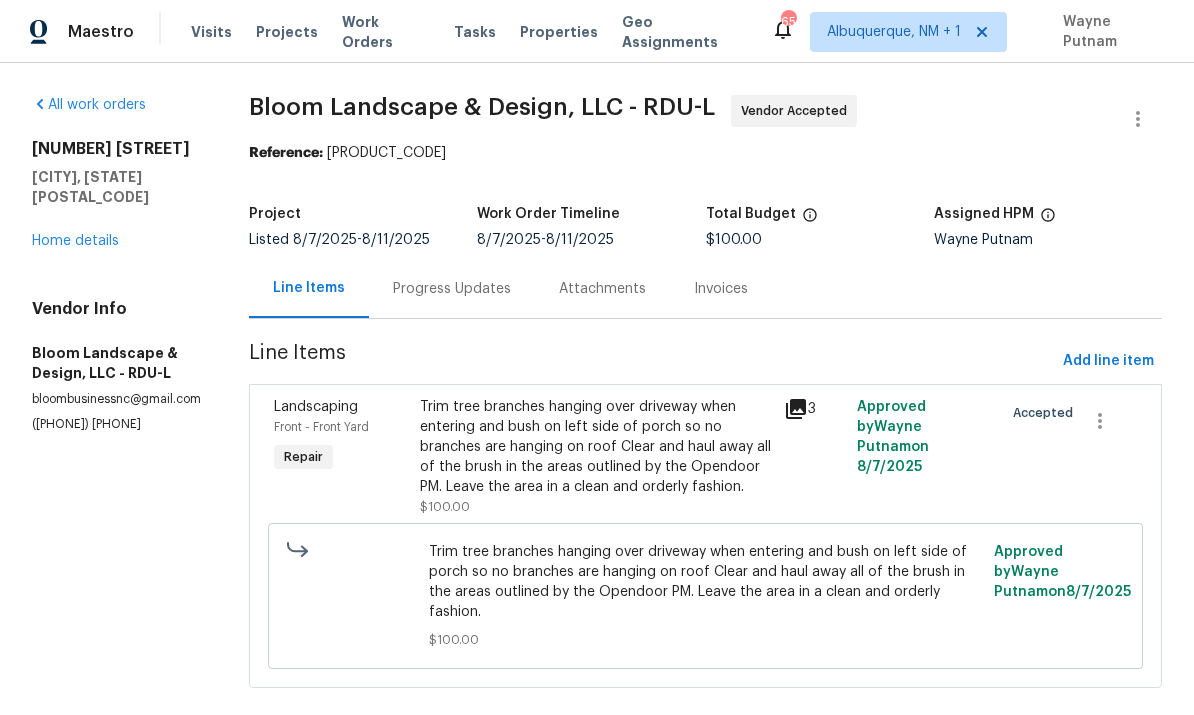 click on "Home details" at bounding box center [75, 241] 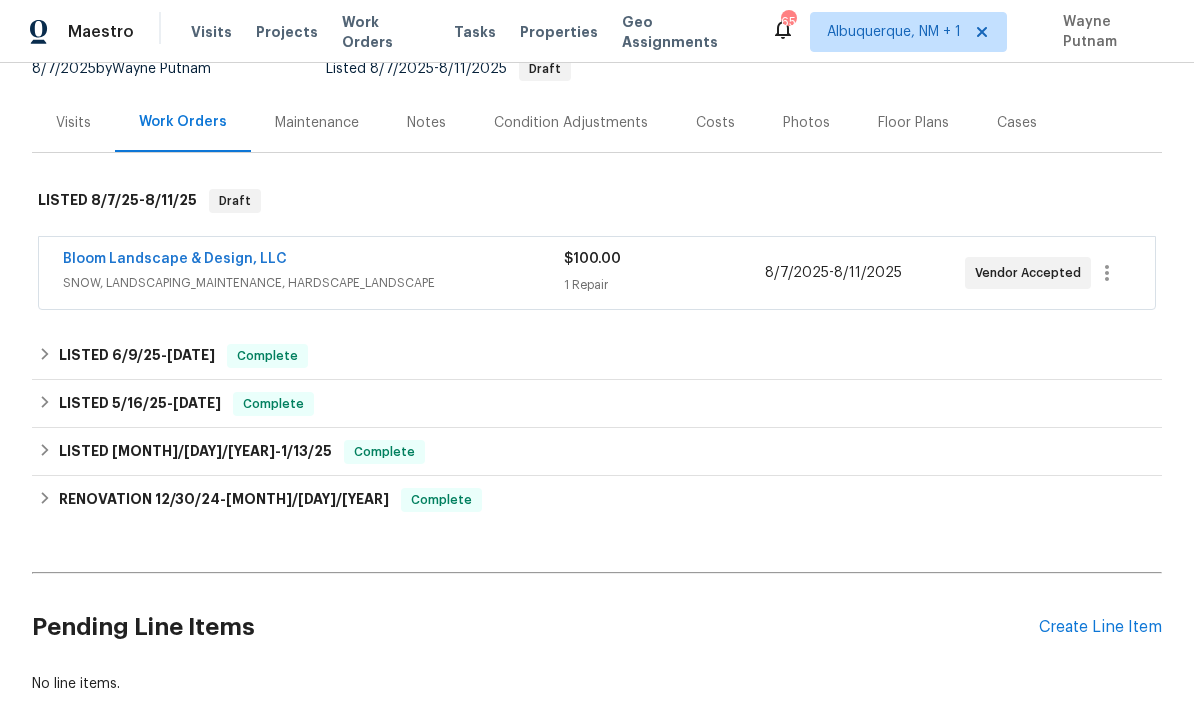 scroll, scrollTop: 249, scrollLeft: 0, axis: vertical 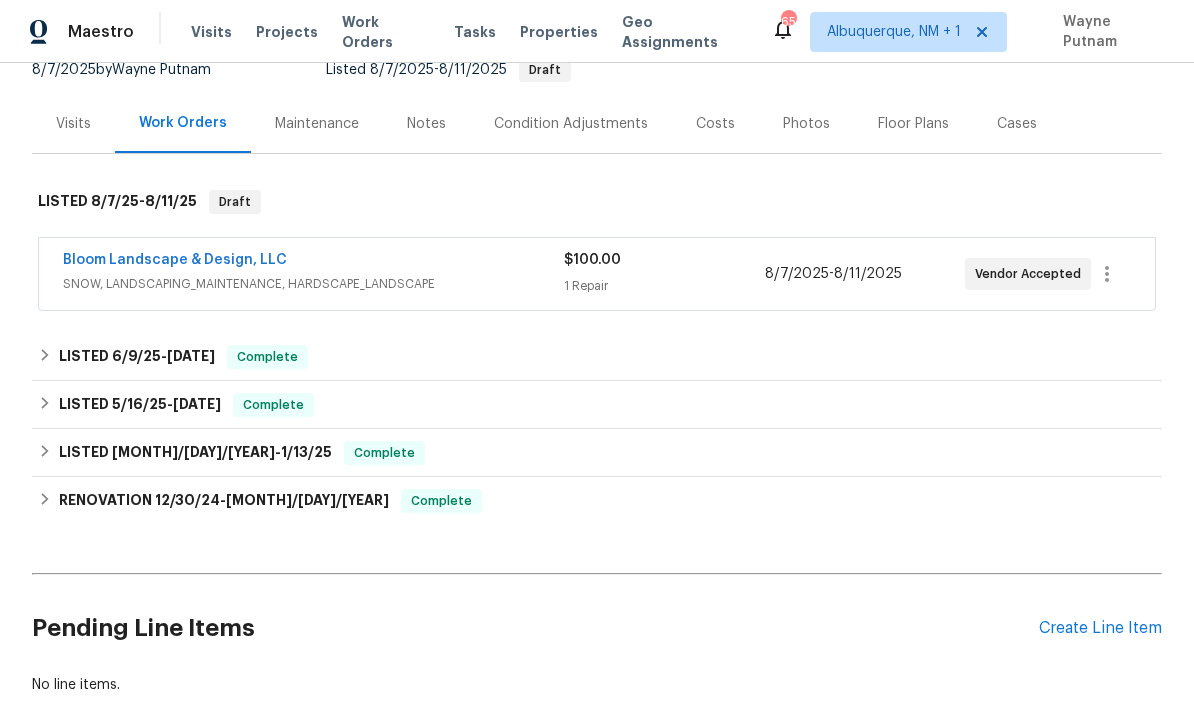click on "Pending Line Items Create Line Item" at bounding box center (597, 628) 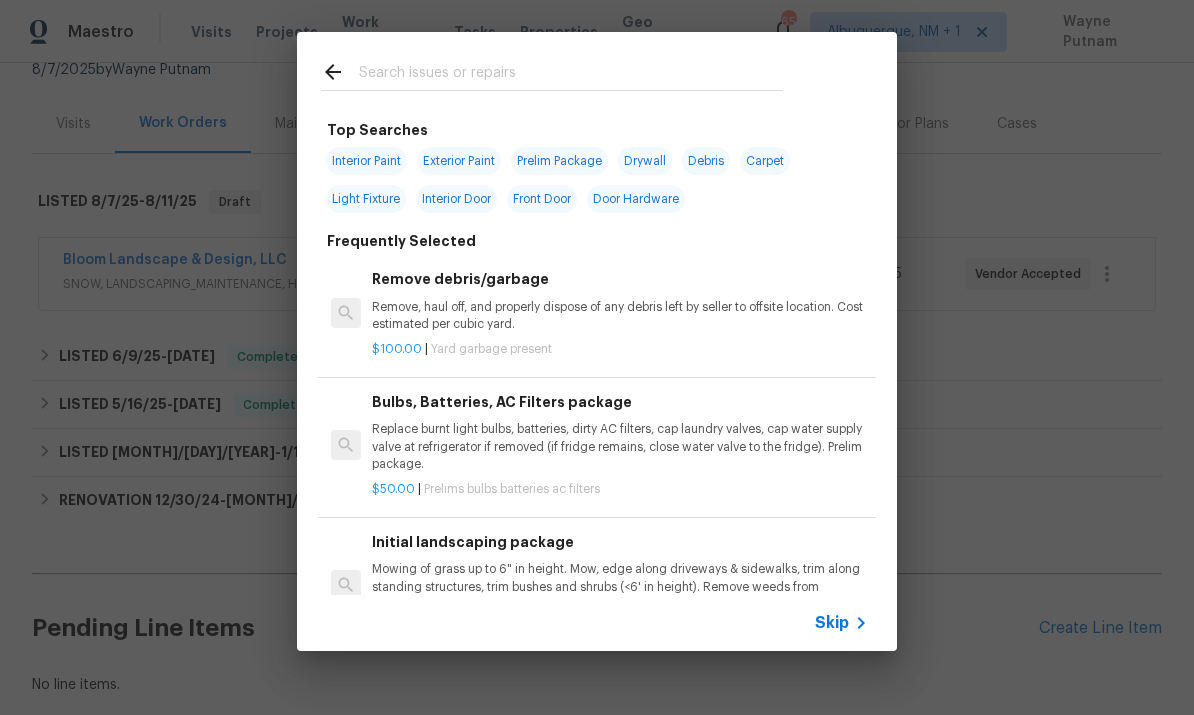 click at bounding box center (571, 75) 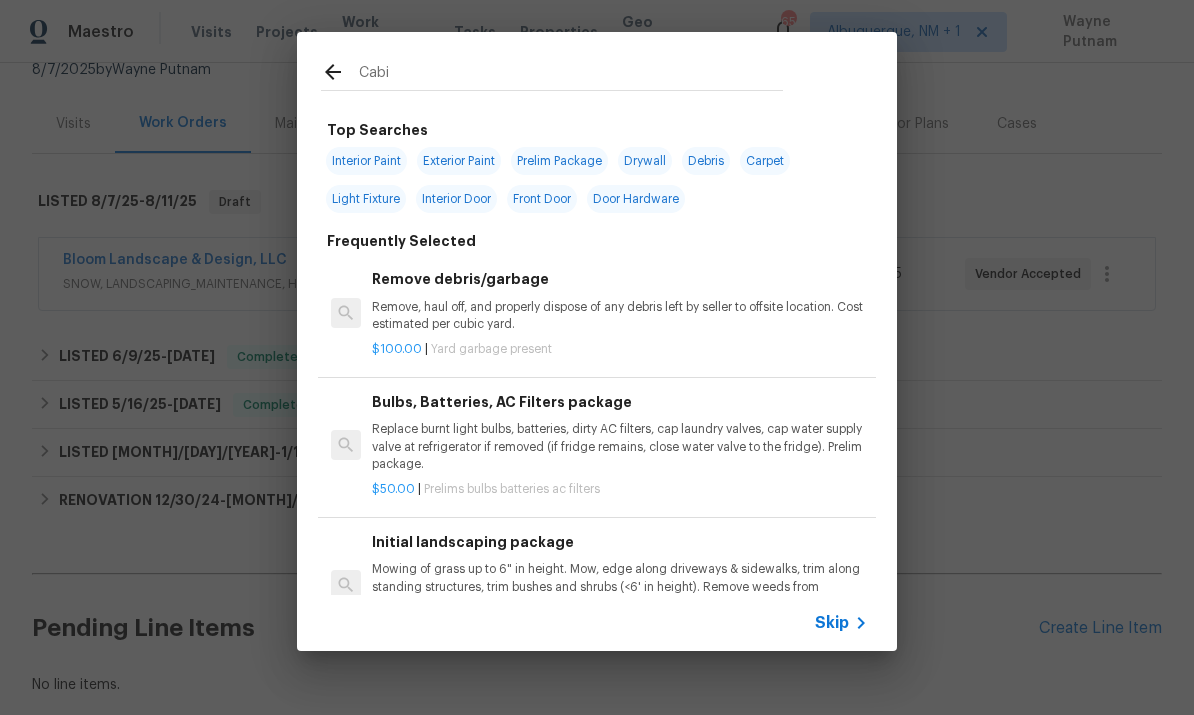 type on "Cabin" 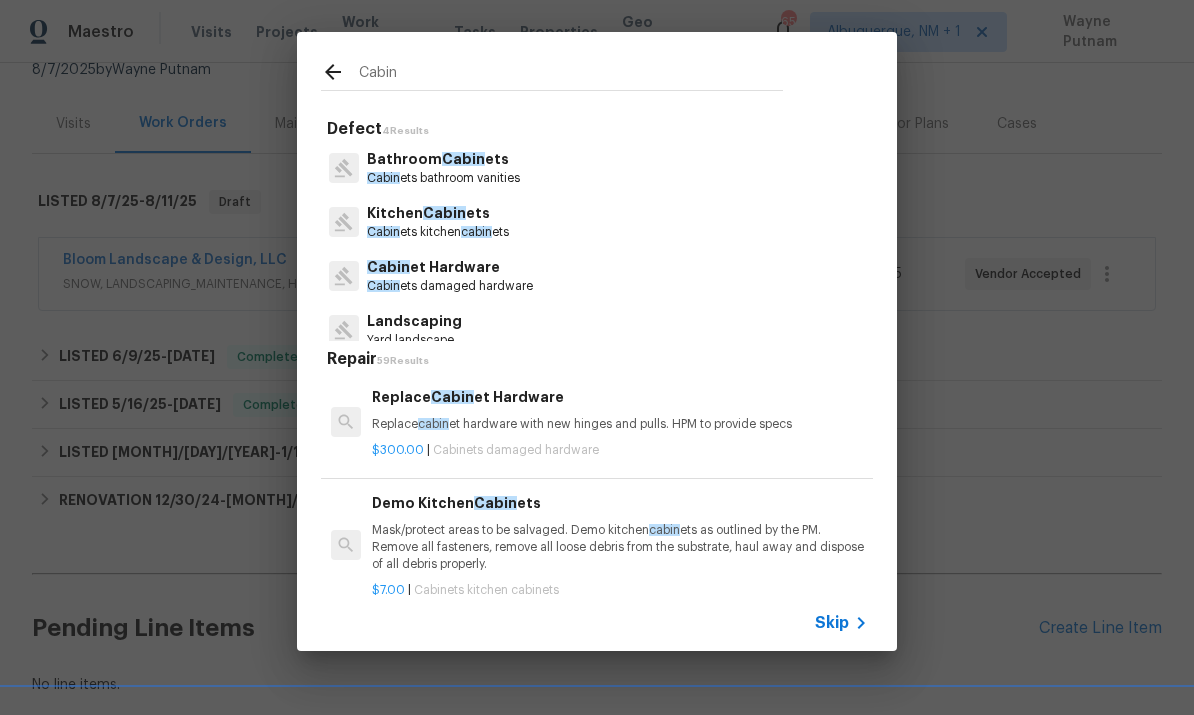 click on "Cabin" at bounding box center [444, 213] 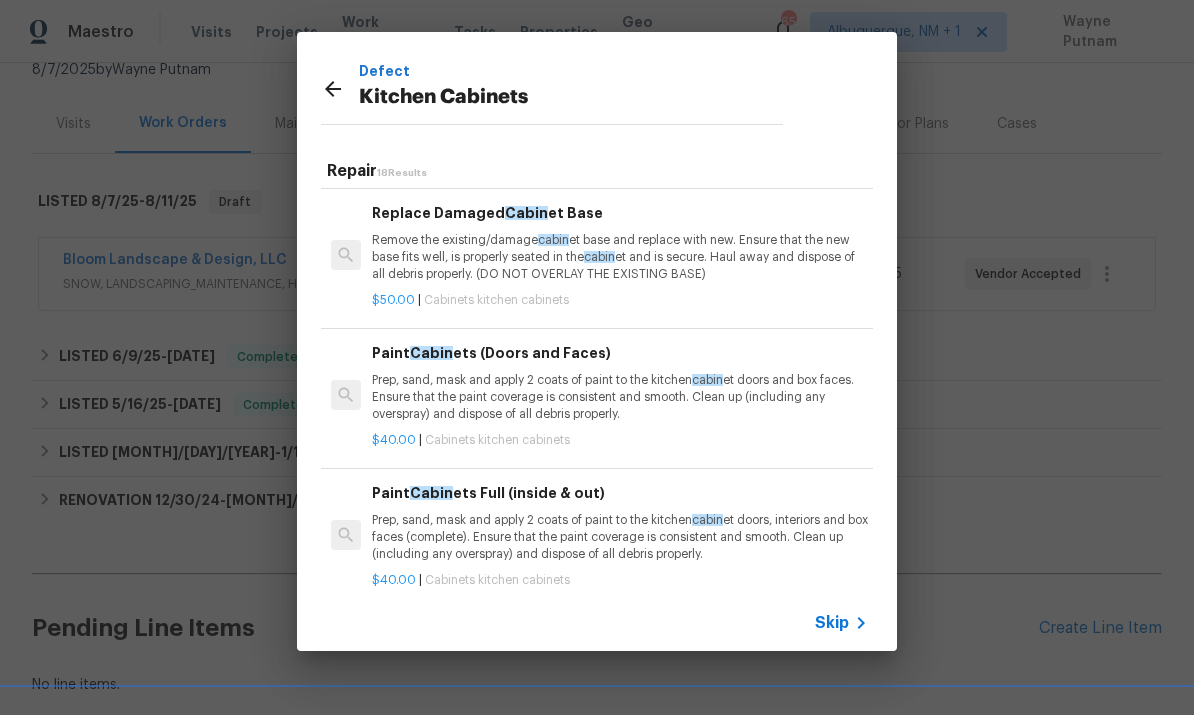 scroll, scrollTop: 1241, scrollLeft: 0, axis: vertical 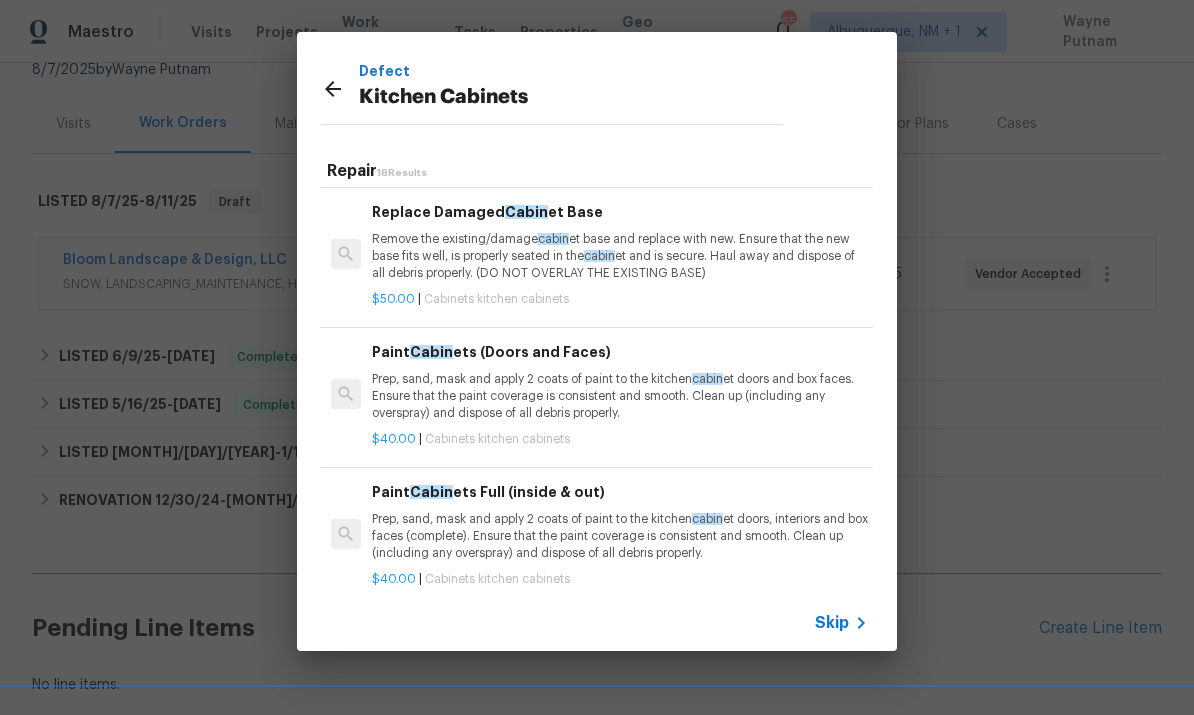 click on "Prep, sand, mask and apply 2 coats of paint to the kitchen  cabin et doors, interiors and box faces (complete). Ensure that the paint coverage is consistent and smooth. Clean up (including any overspray) and dispose of all debris properly." at bounding box center [620, 536] 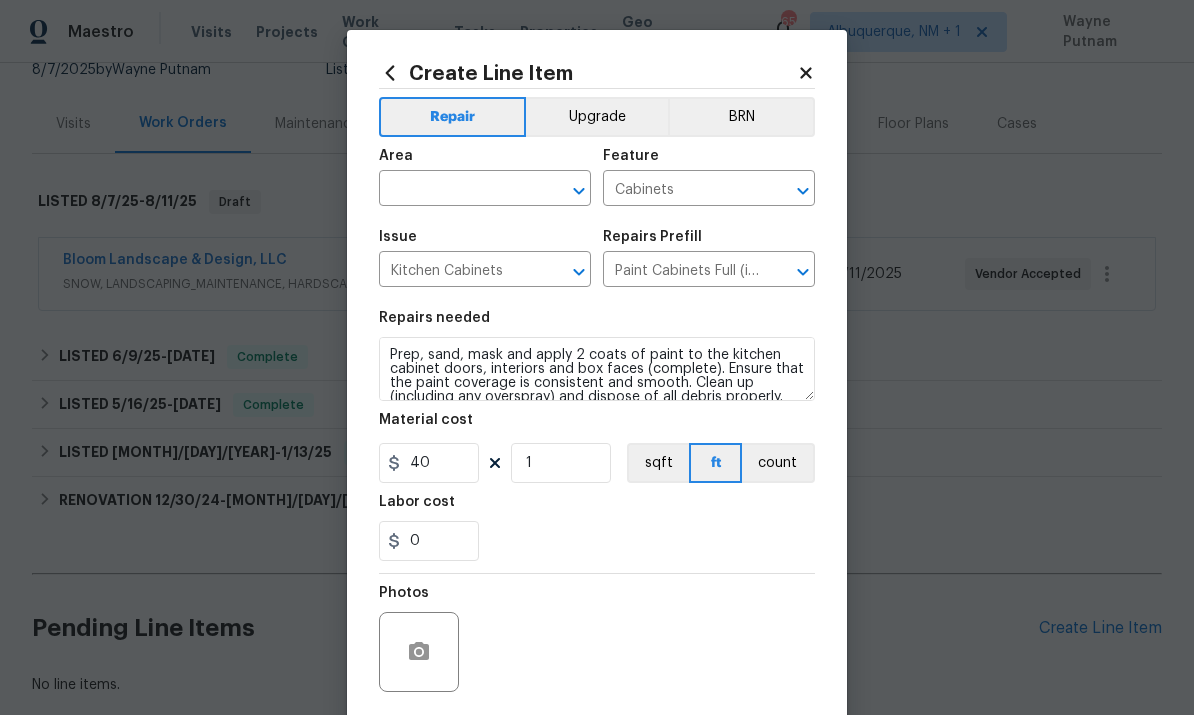 click at bounding box center [457, 190] 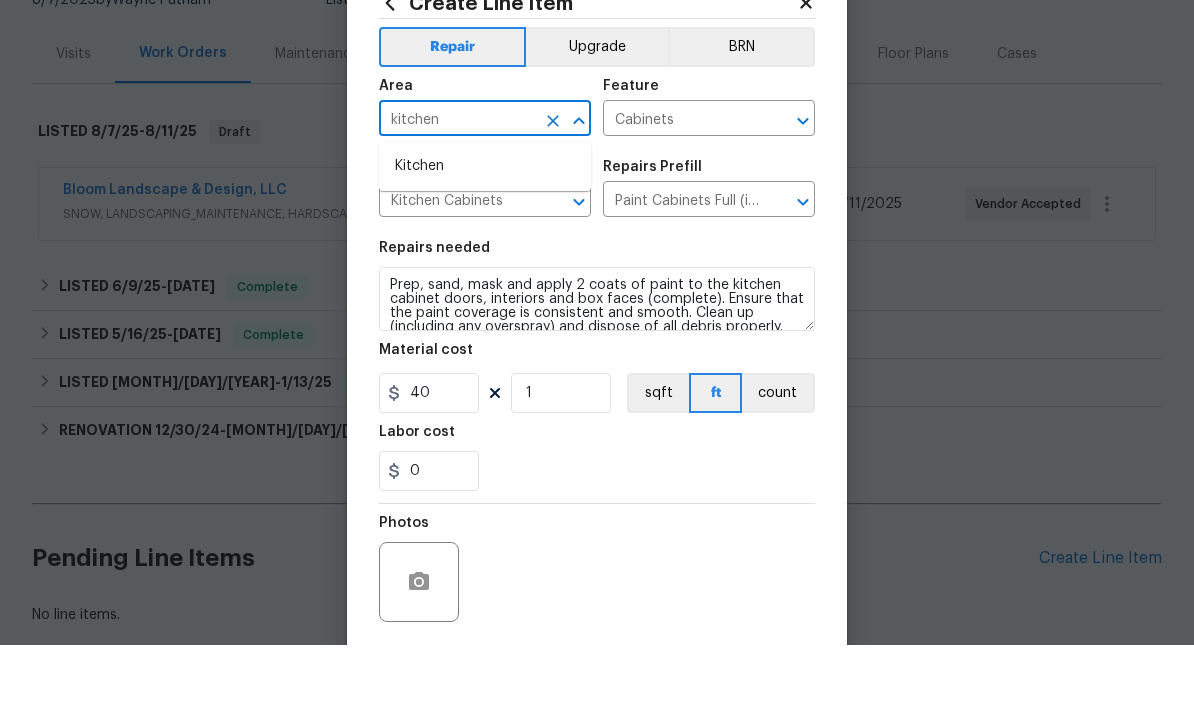 click on "Kitchen" at bounding box center [485, 236] 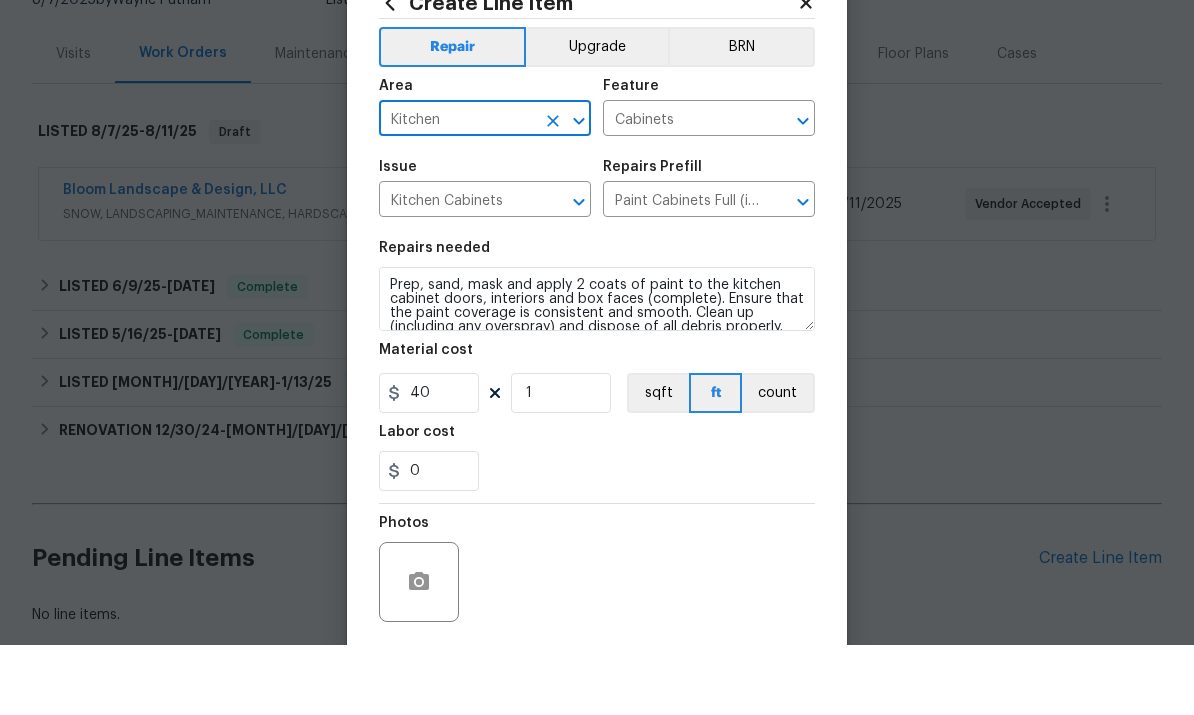 scroll, scrollTop: 70, scrollLeft: 0, axis: vertical 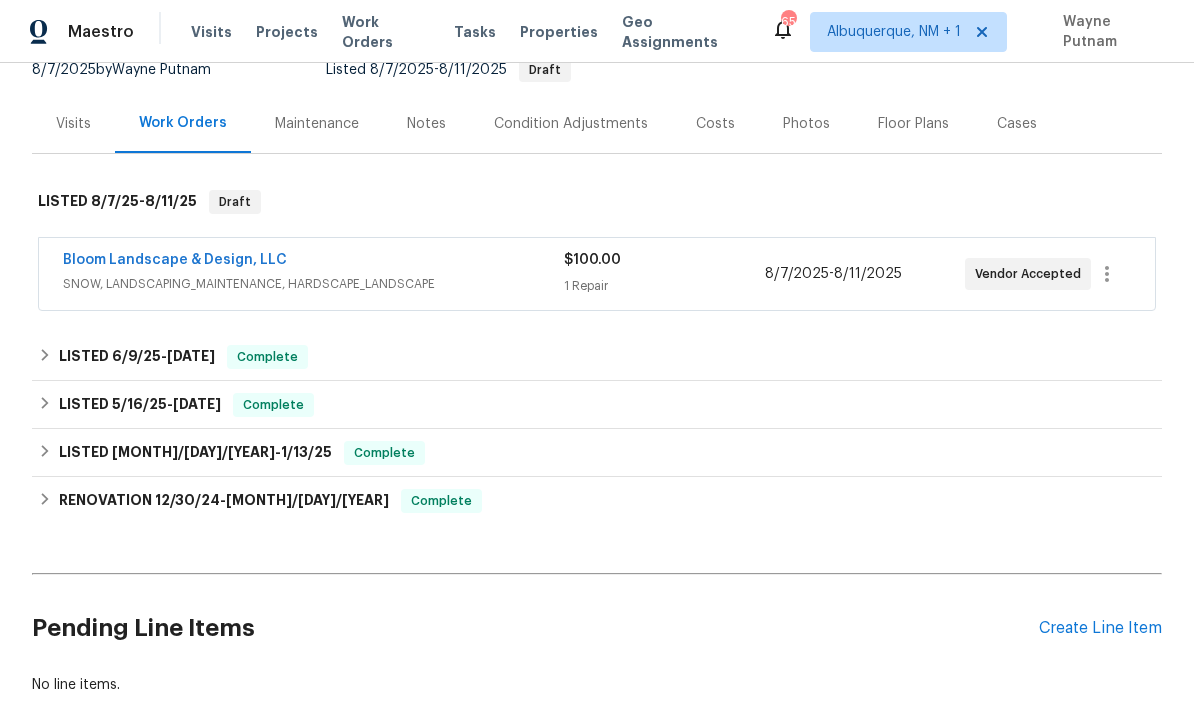 click on "Create Line Item" at bounding box center (1100, 628) 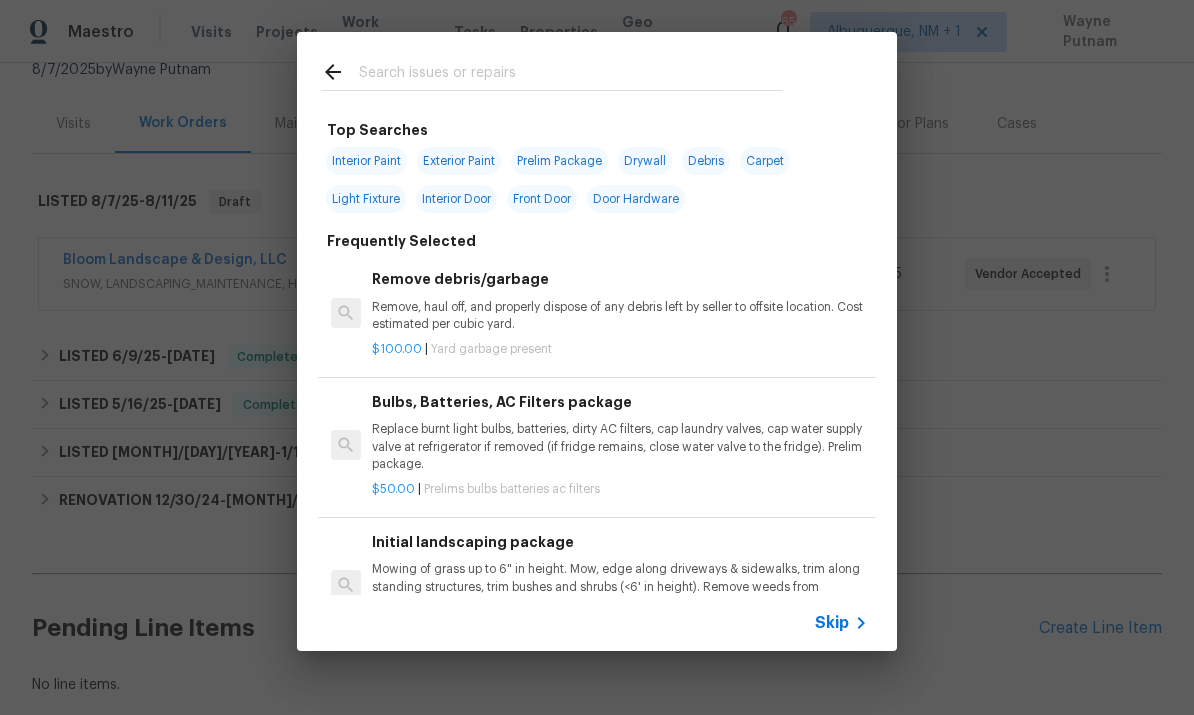click on "Top Searches Interior Paint Exterior Paint Prelim Package Drywall Debris Carpet Light Fixture Interior Door Front Door Door Hardware Frequently Selected Remove debris/garbage Remove, haul off, and properly dispose of any debris left by seller to offsite location. Cost estimated per cubic yard. $100.00   |   Yard garbage present Bulbs, Batteries, AC Filters package Replace burnt light bulbs, batteries, dirty AC filters, cap laundry valves, cap water supply valve at refrigerator if removed (if fridge remains, close water valve to the fridge). Prelim package. $50.00   |   Prelims bulbs batteries ac filters Initial landscaping package Mowing of grass up to 6" in height. Mow, edge along driveways & sidewalks, trim along standing structures, trim bushes and shrubs (<6' in height). Remove weeds from previously maintained flowerbeds and remove standing yard debris (small twigs, non seasonal falling leaves).  Use leaf blower to remove clippings from hard surfaces." $75.00   |   Prelims landscaping $8.00   |   $75.00" at bounding box center (597, 341) 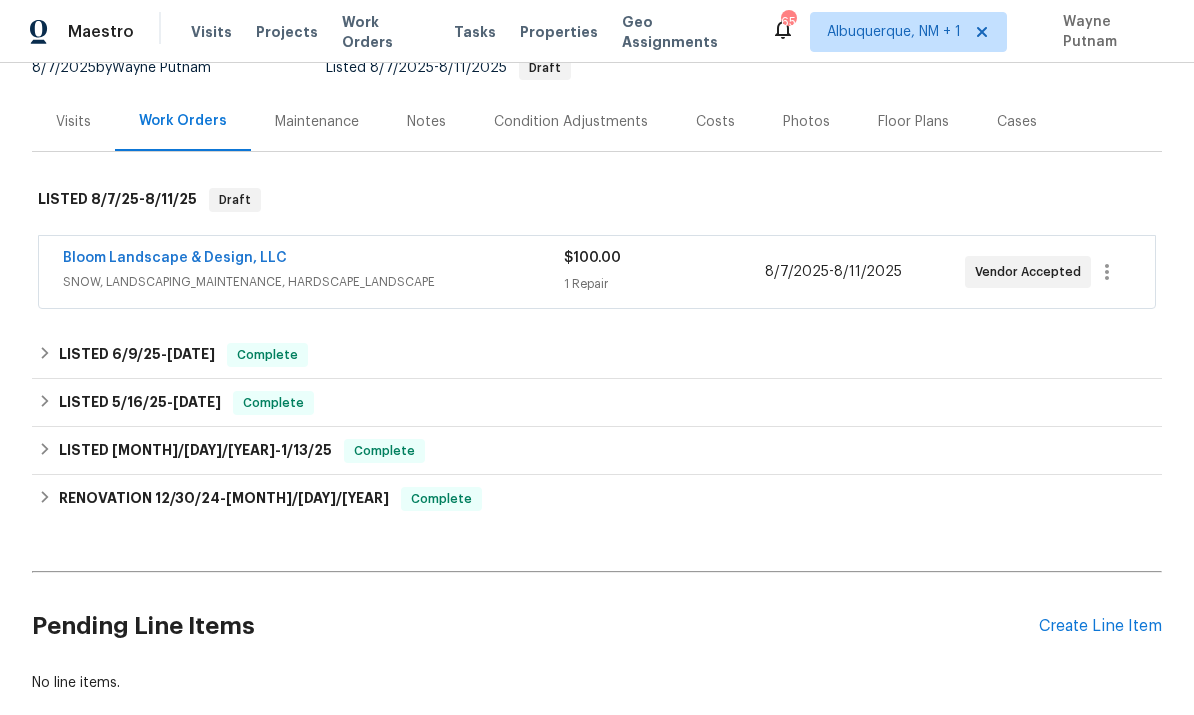 scroll, scrollTop: 249, scrollLeft: 0, axis: vertical 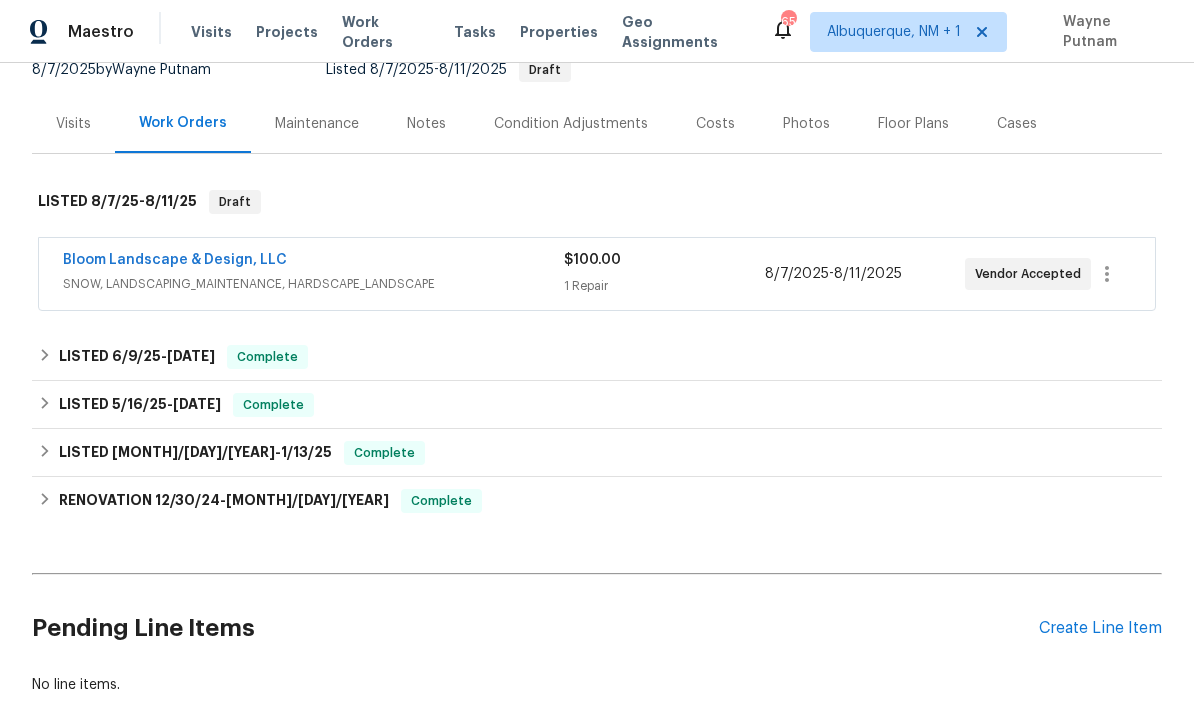 click on "Create Line Item" at bounding box center (1100, 628) 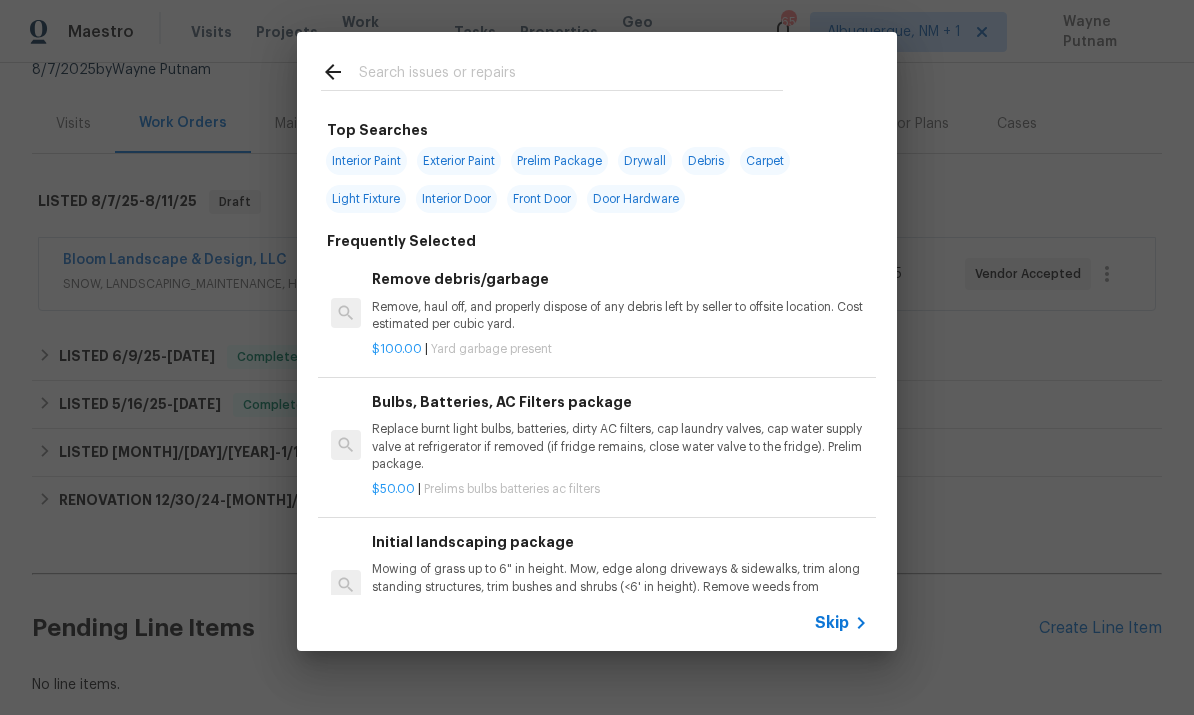 click at bounding box center (571, 75) 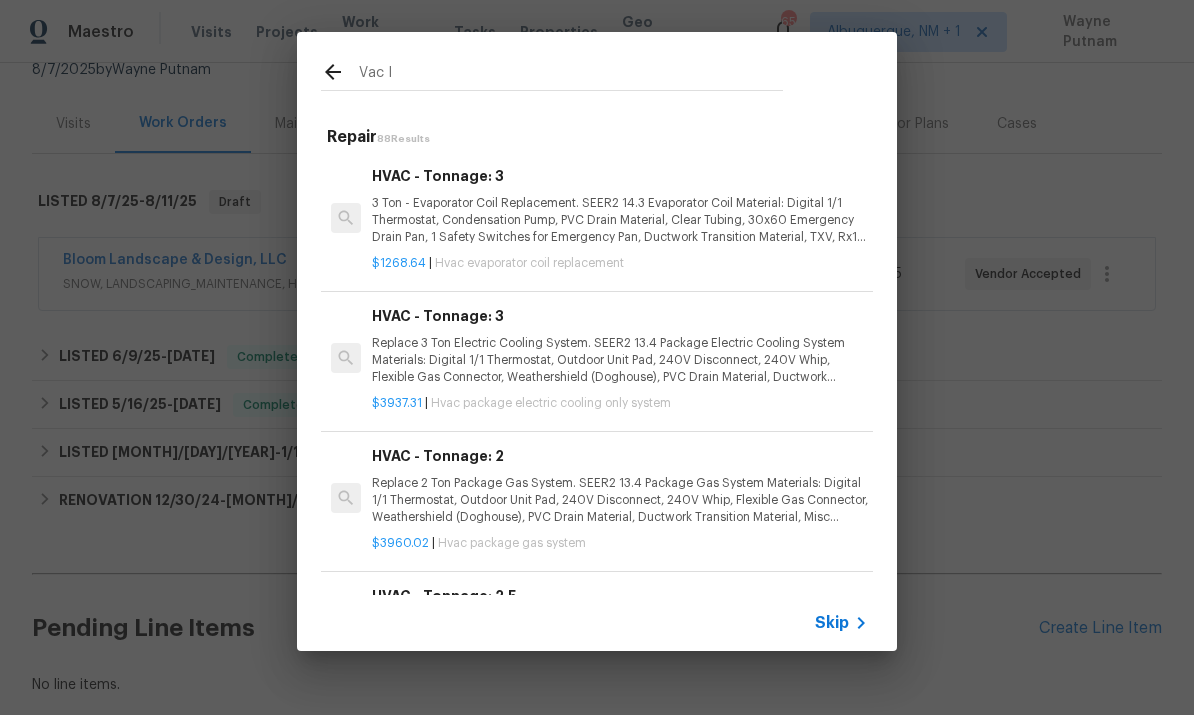 click on "Vac I" at bounding box center [571, 75] 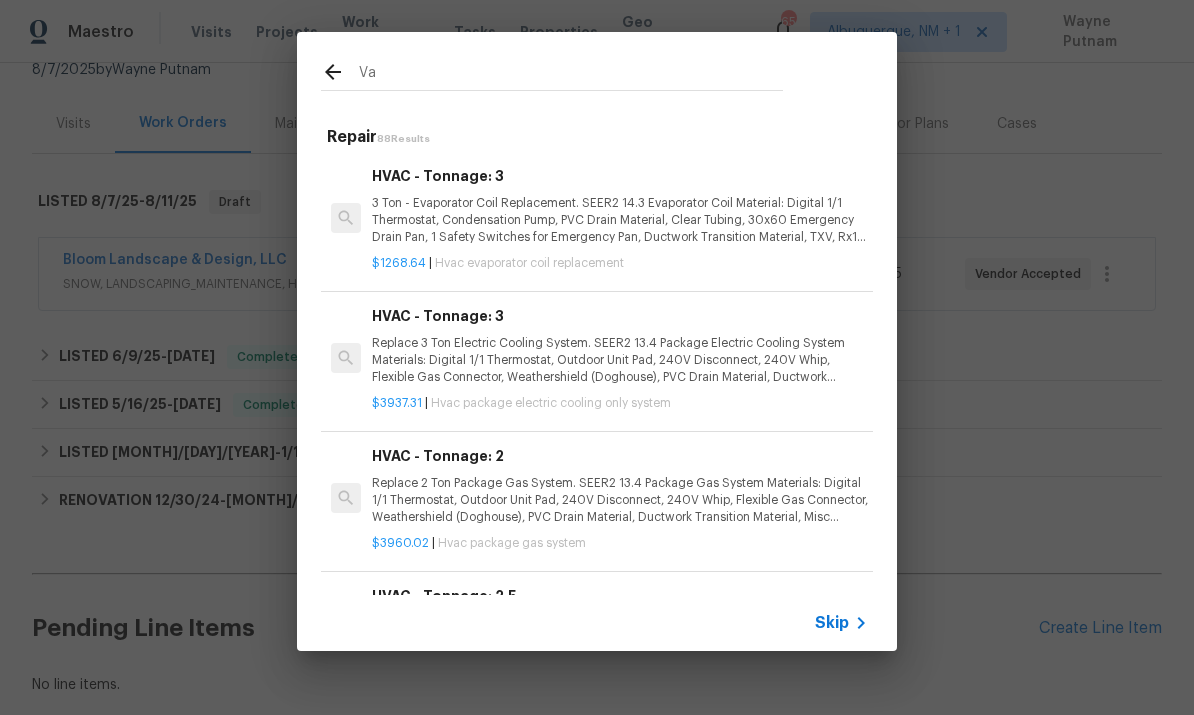 type on "V" 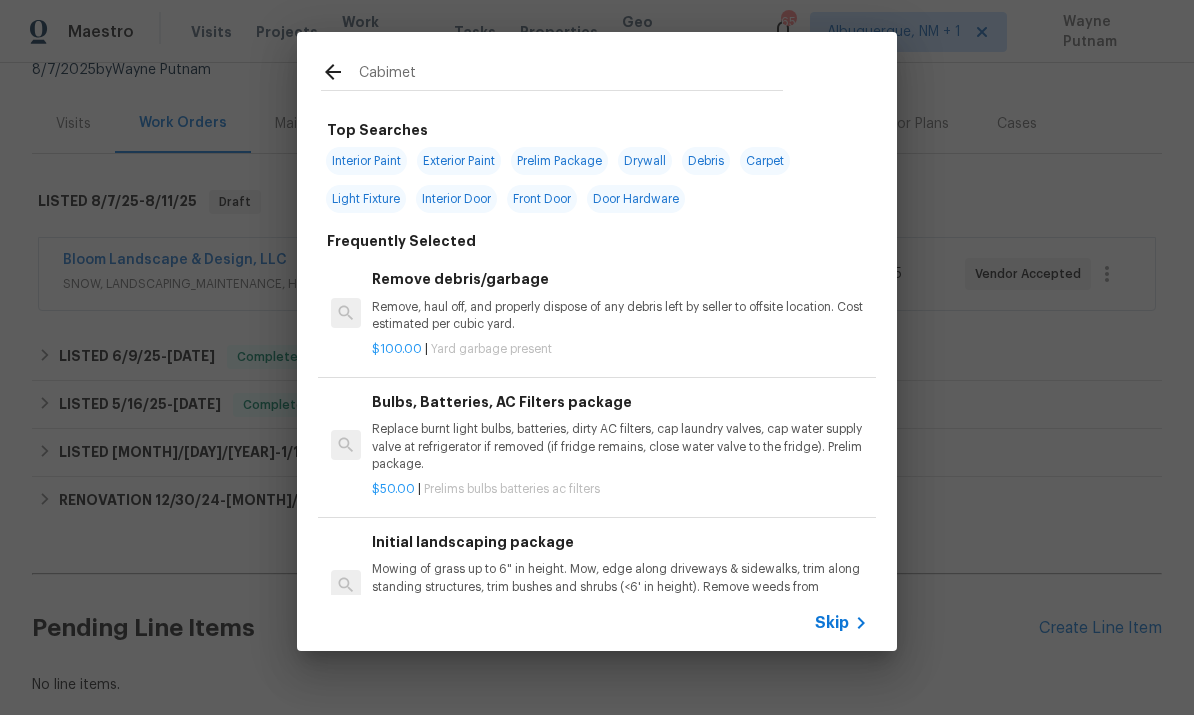 type on "Cabimets" 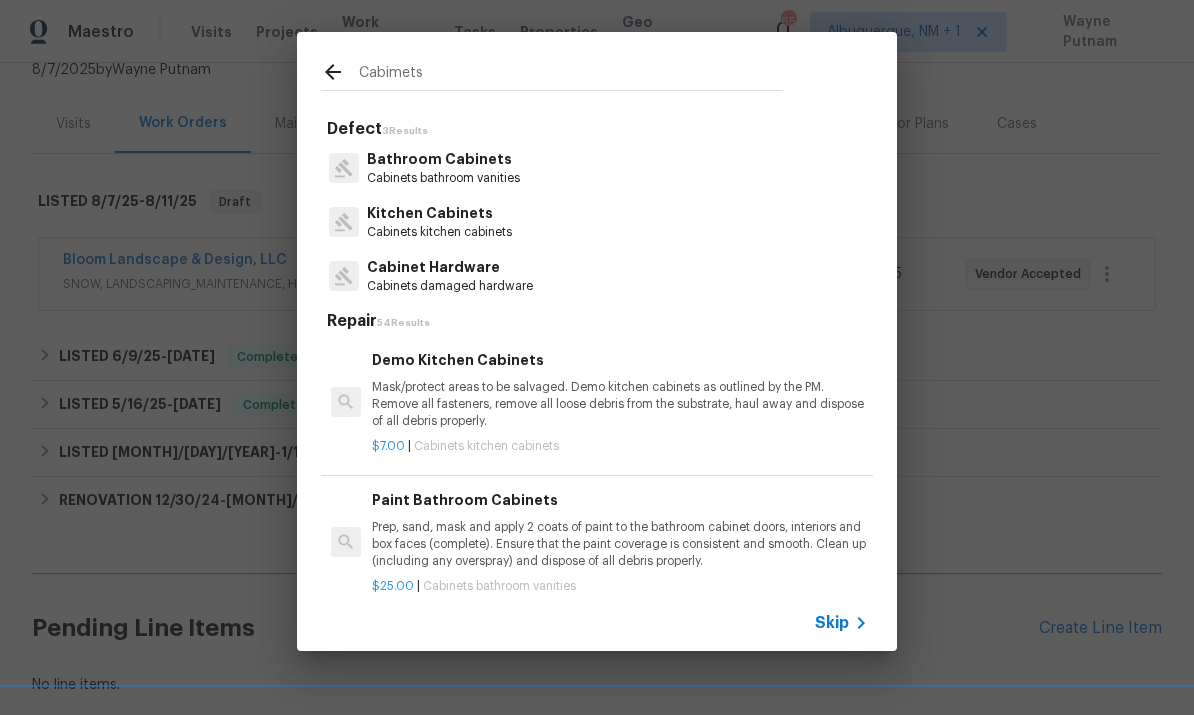 click on "Kitchen Cabinets" at bounding box center (439, 213) 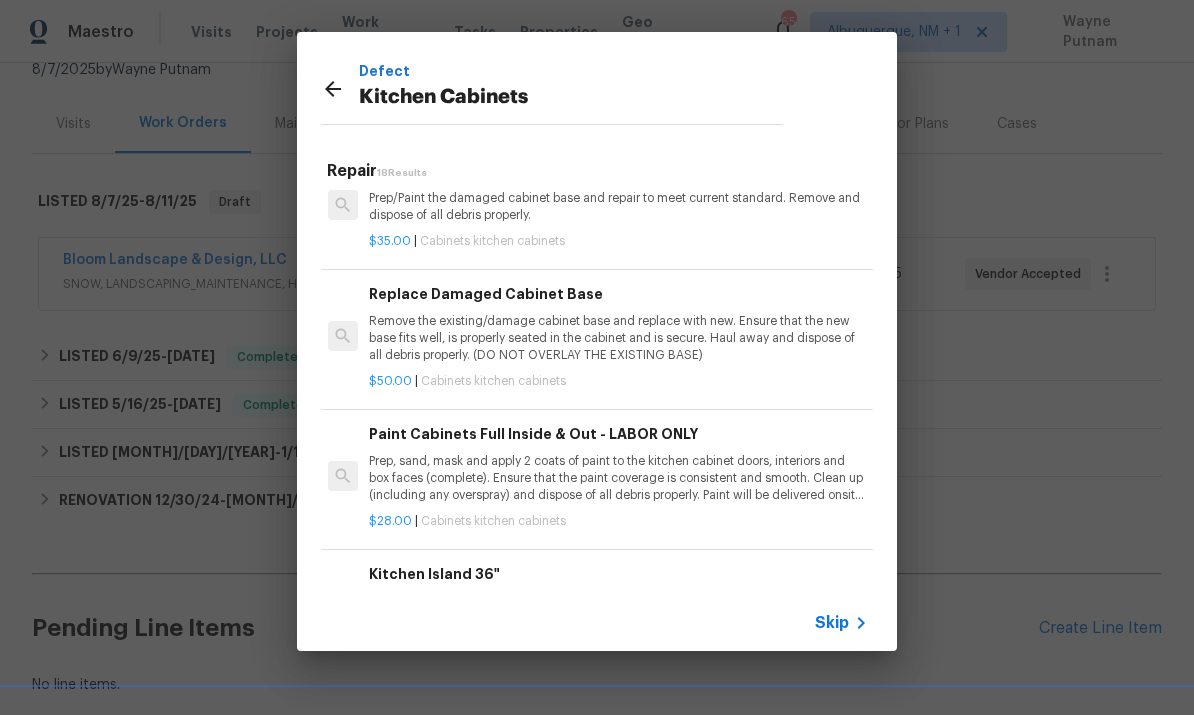 scroll, scrollTop: 1583, scrollLeft: 3, axis: both 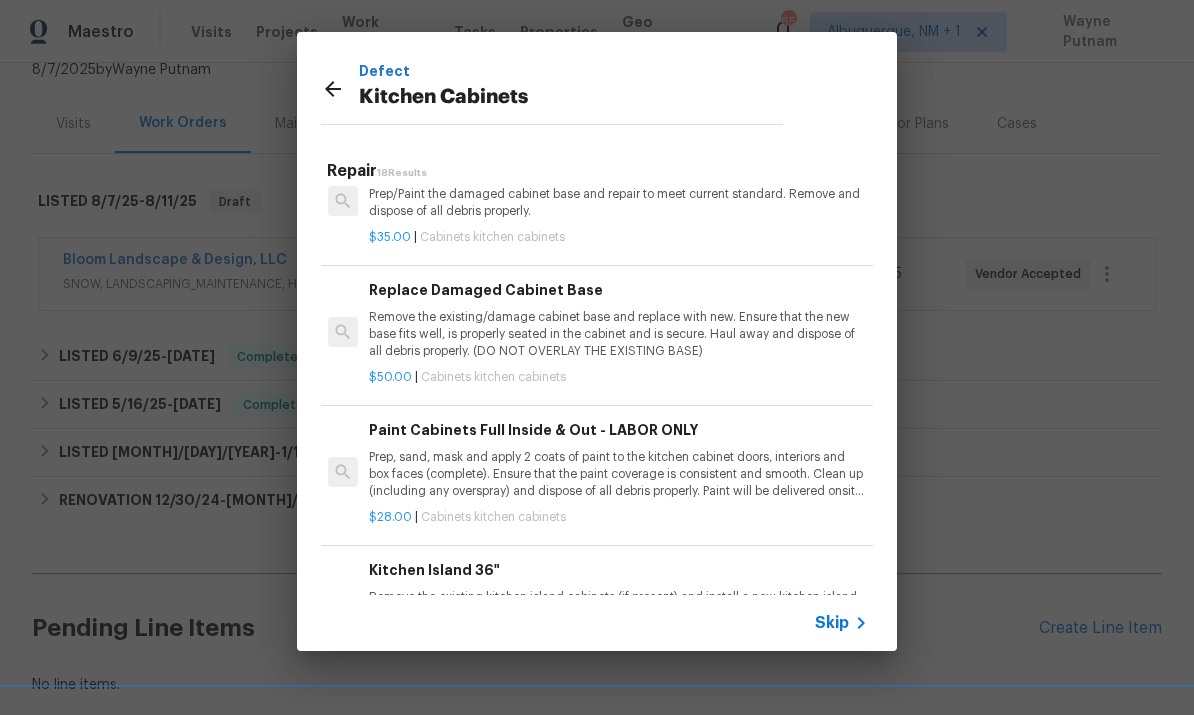 click on "Prep, sand, mask and apply 2 coats of paint to the kitchen cabinet doors, interiors and box faces (complete). Ensure that the paint coverage is consistent and smooth. Clean up (including any overspray) and dispose of all debris properly. Paint will be delivered onsite, Purchased by Opendoor." at bounding box center [617, 474] 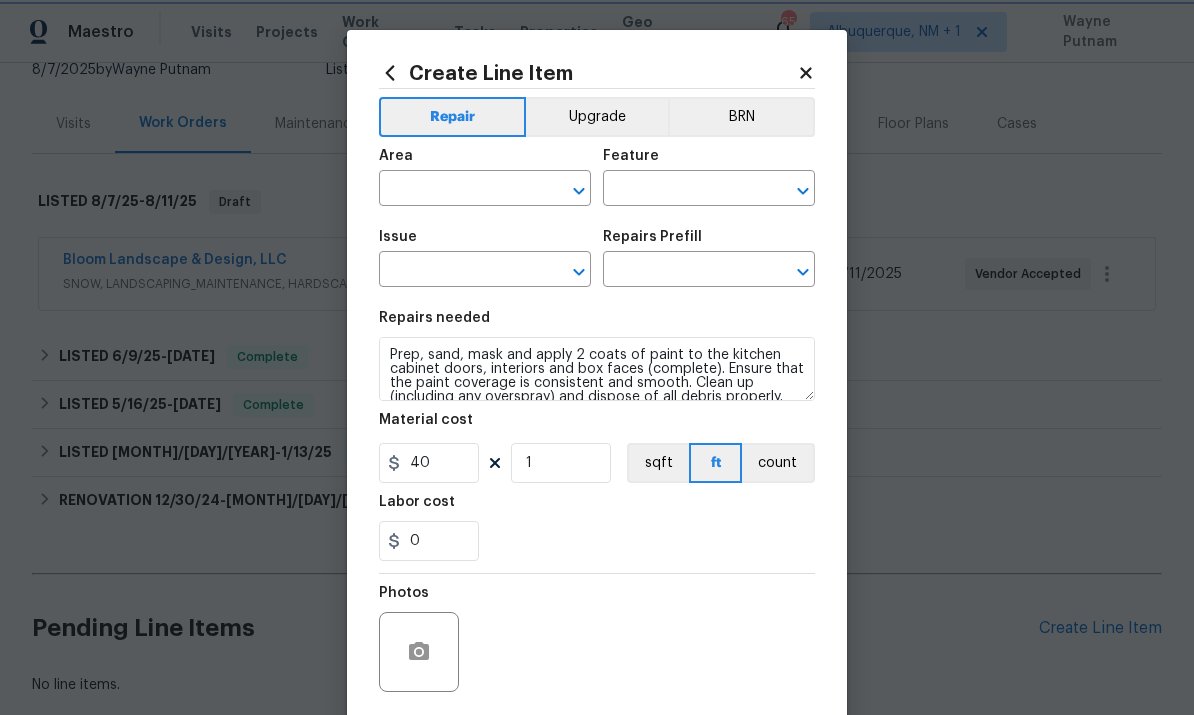 type on "Kitchen" 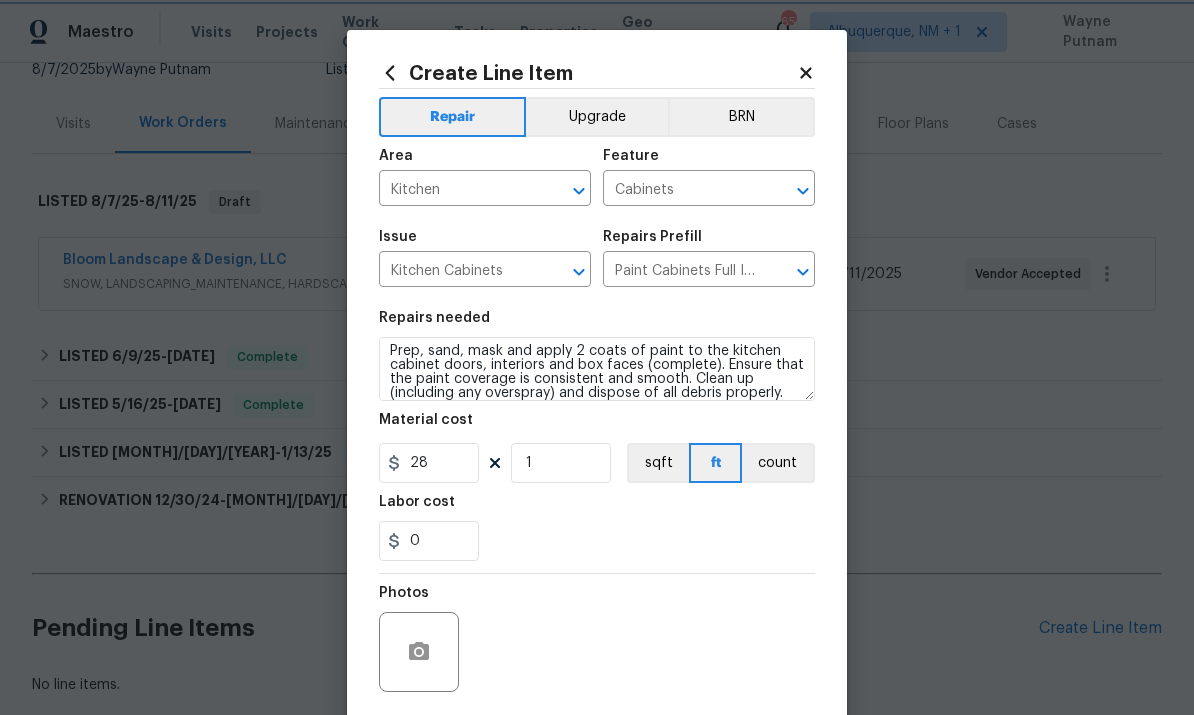 scroll, scrollTop: 3, scrollLeft: 0, axis: vertical 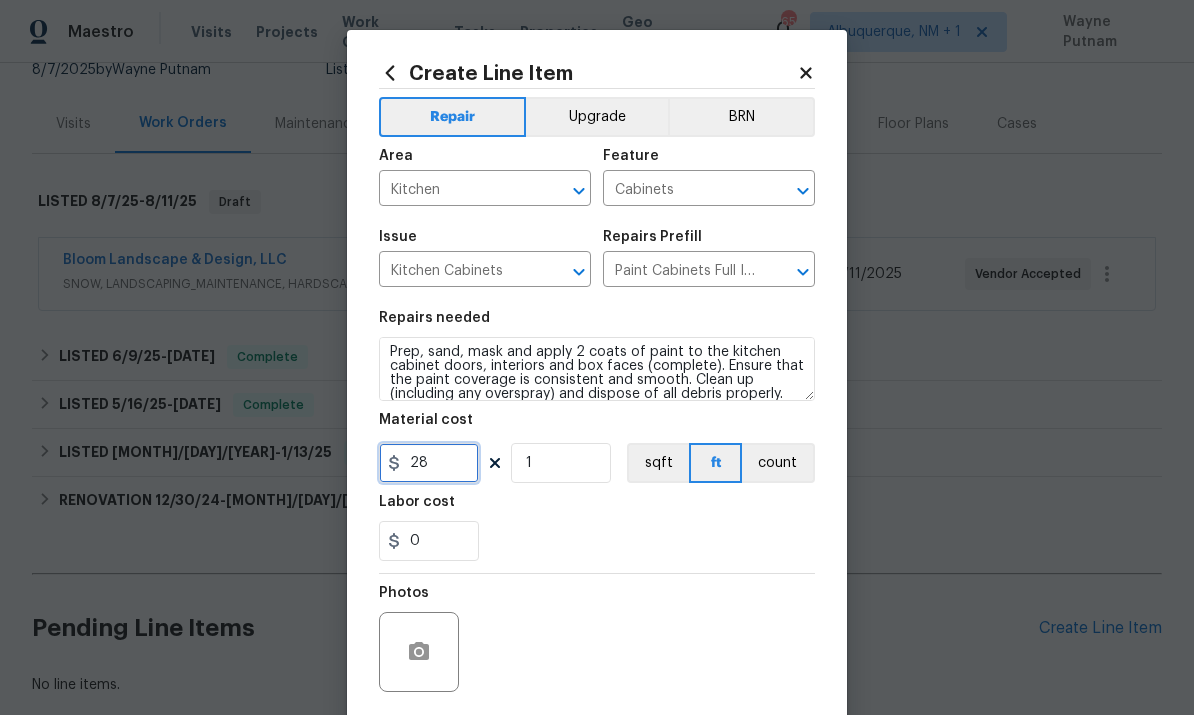 click on "28" at bounding box center [429, 463] 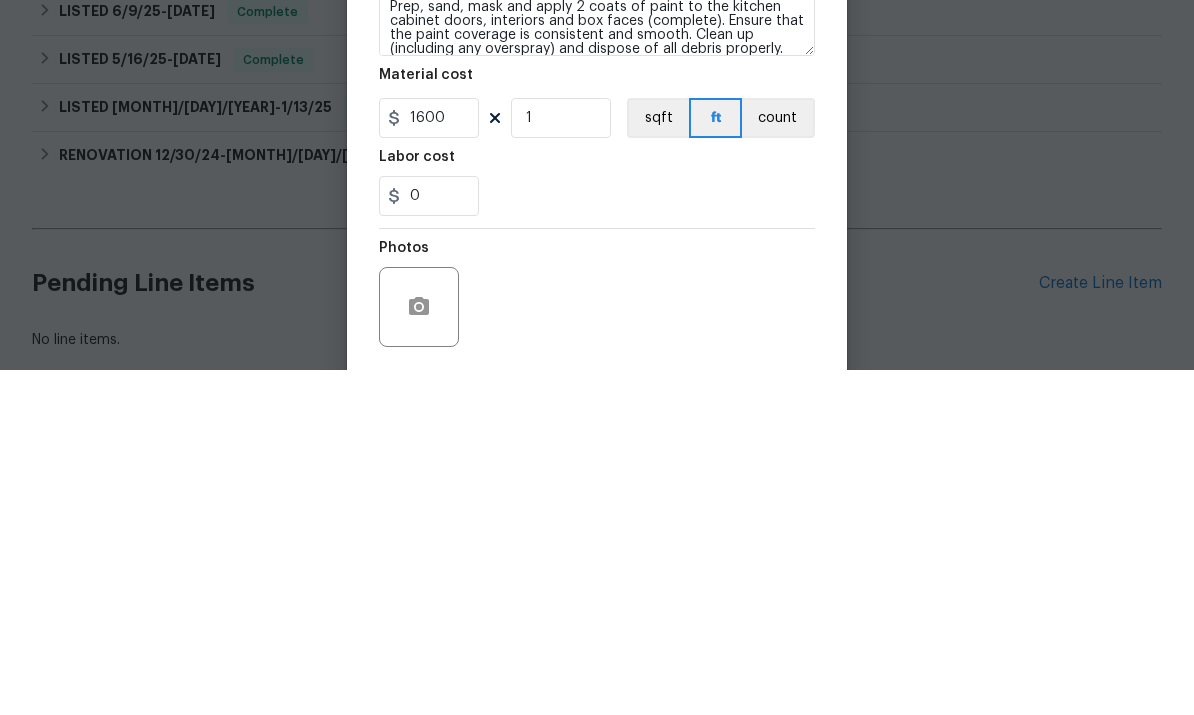scroll, scrollTop: 75, scrollLeft: 0, axis: vertical 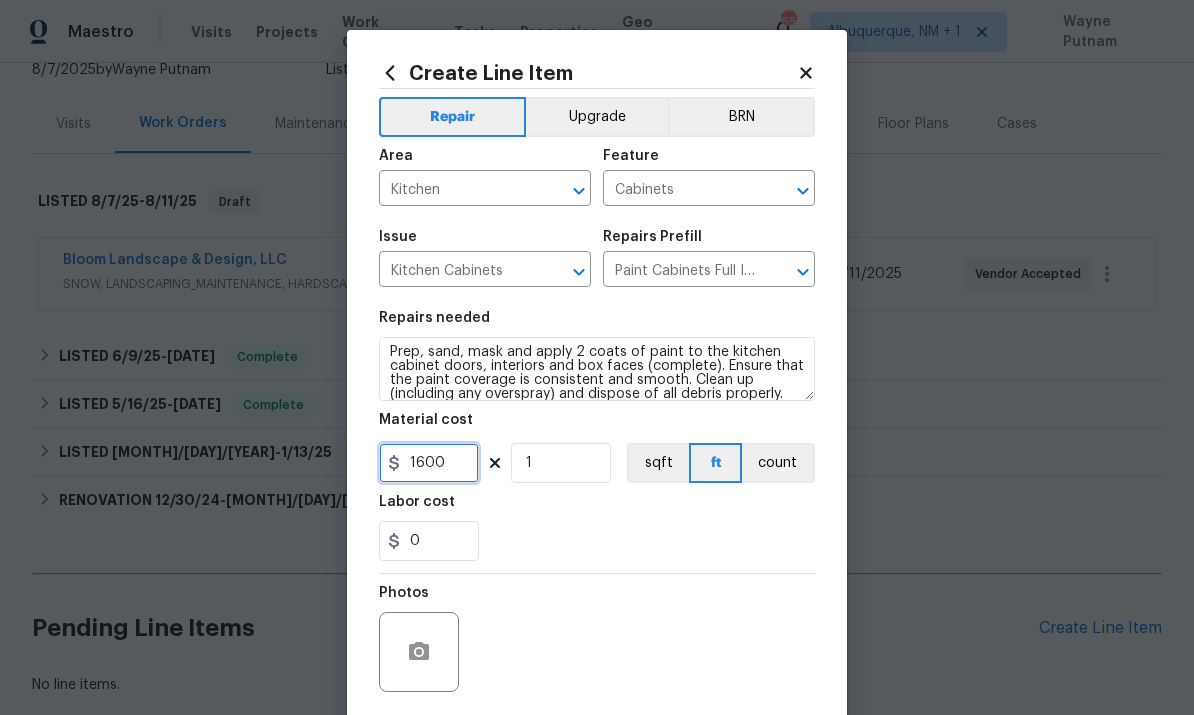 type on "1600" 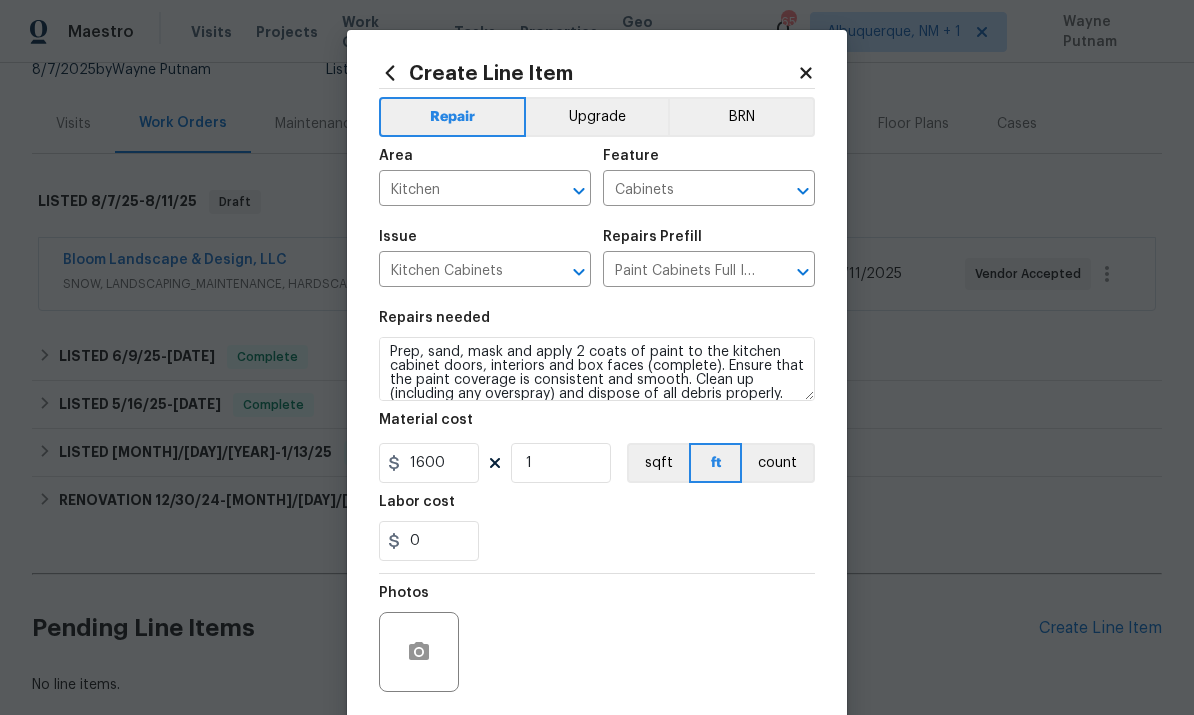 click on "Upgrade" at bounding box center (597, 117) 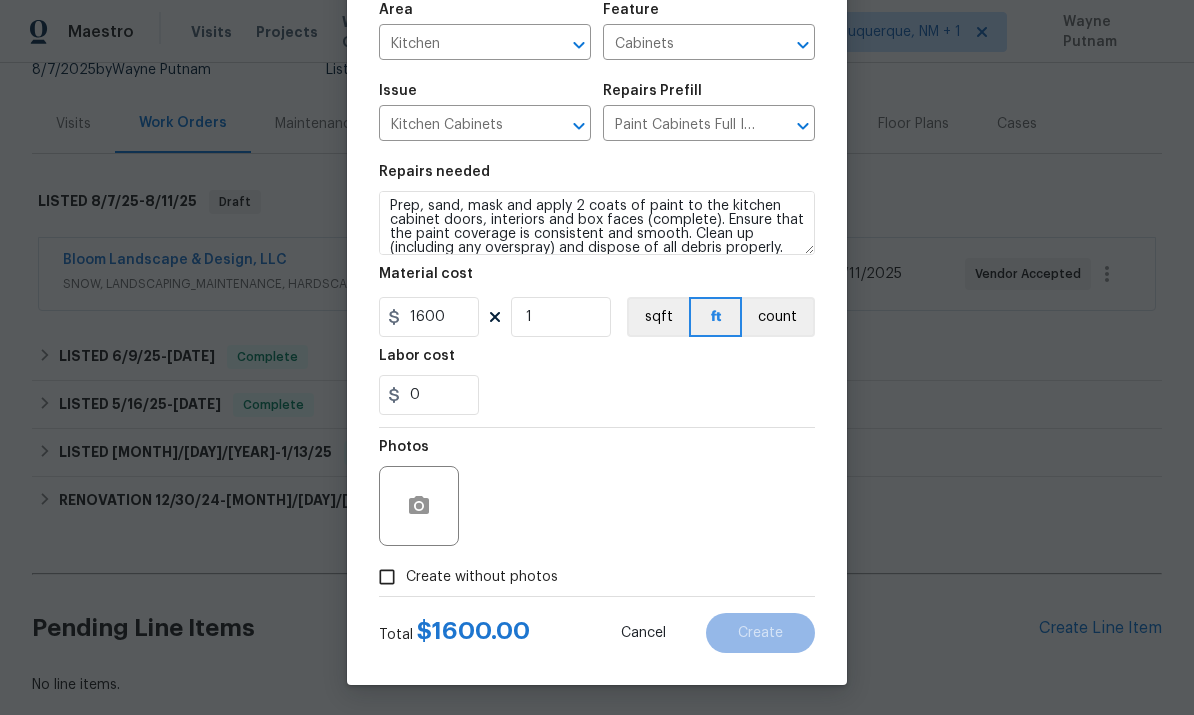 scroll, scrollTop: 150, scrollLeft: 0, axis: vertical 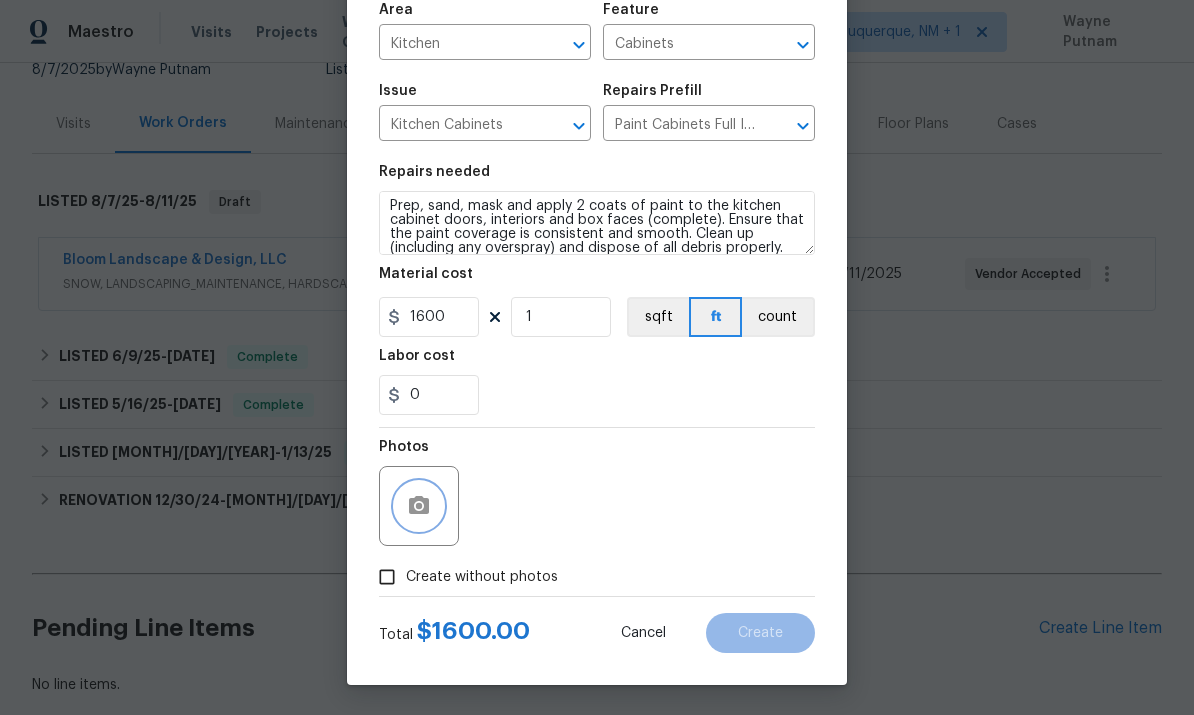 click 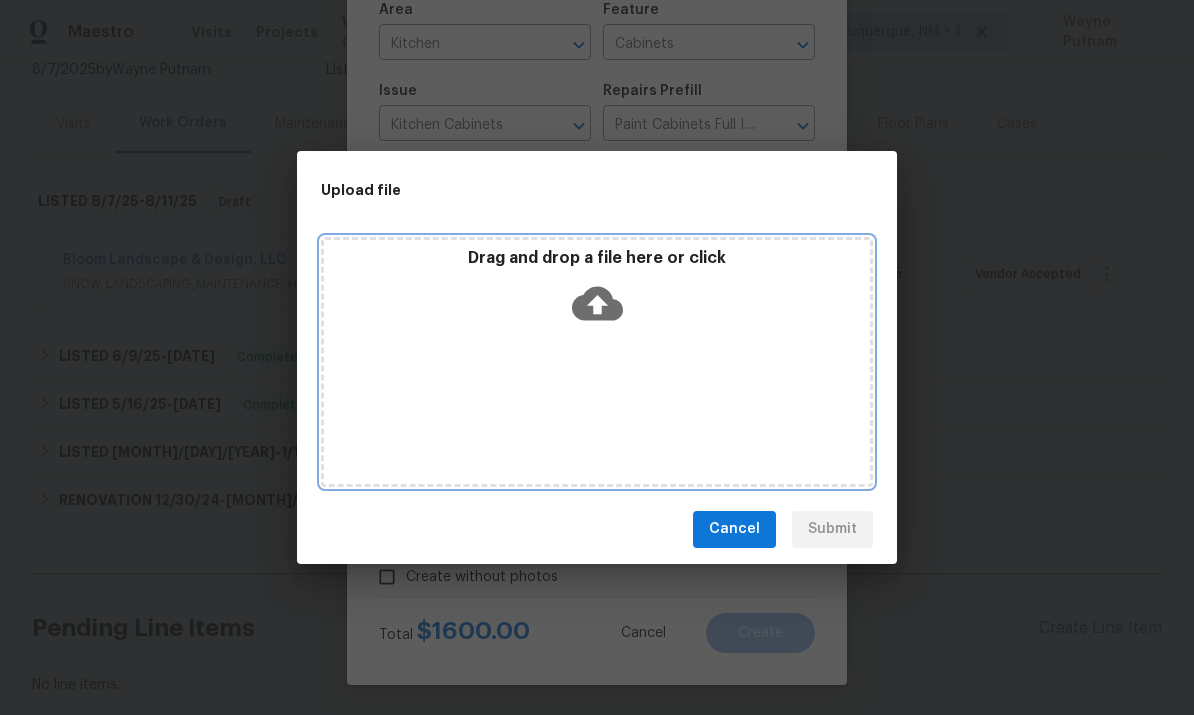 click 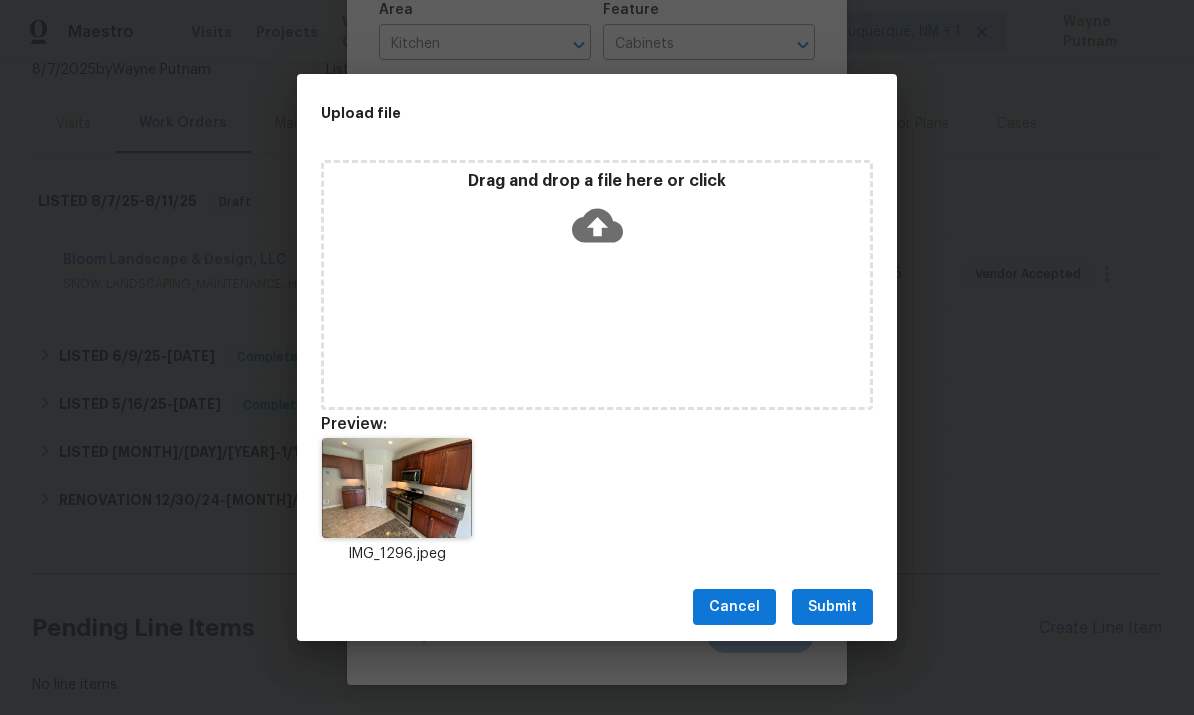 click on "Submit" at bounding box center (832, 607) 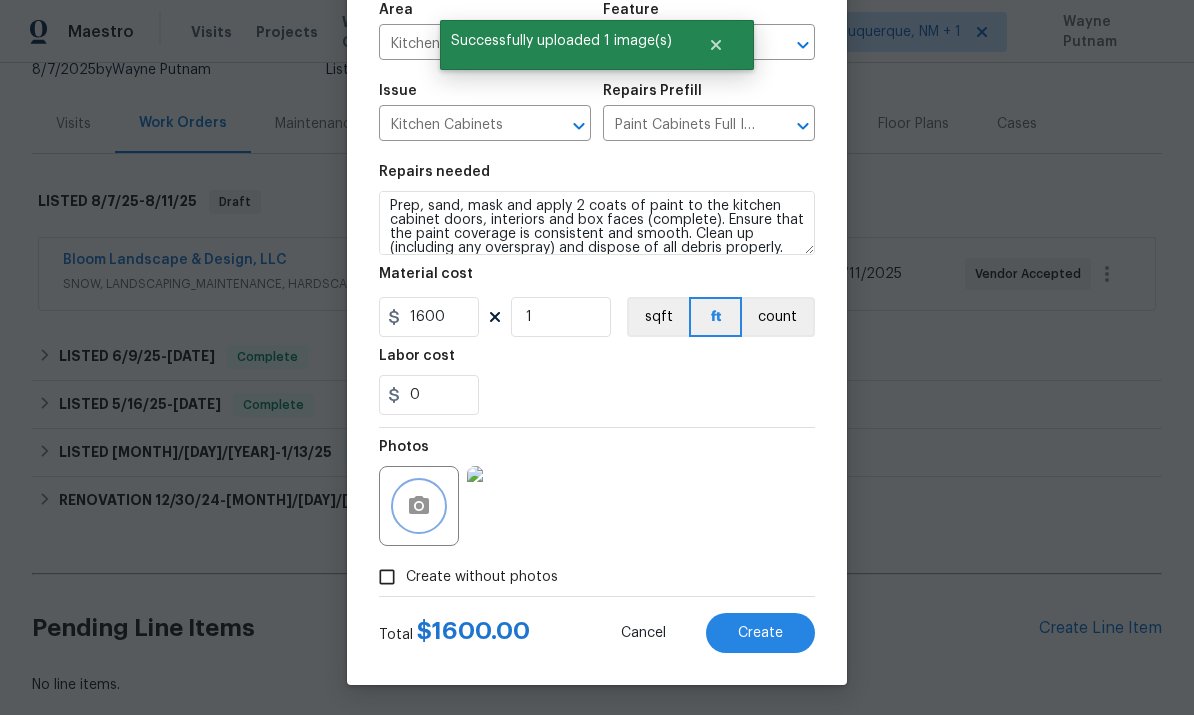 scroll, scrollTop: 150, scrollLeft: 0, axis: vertical 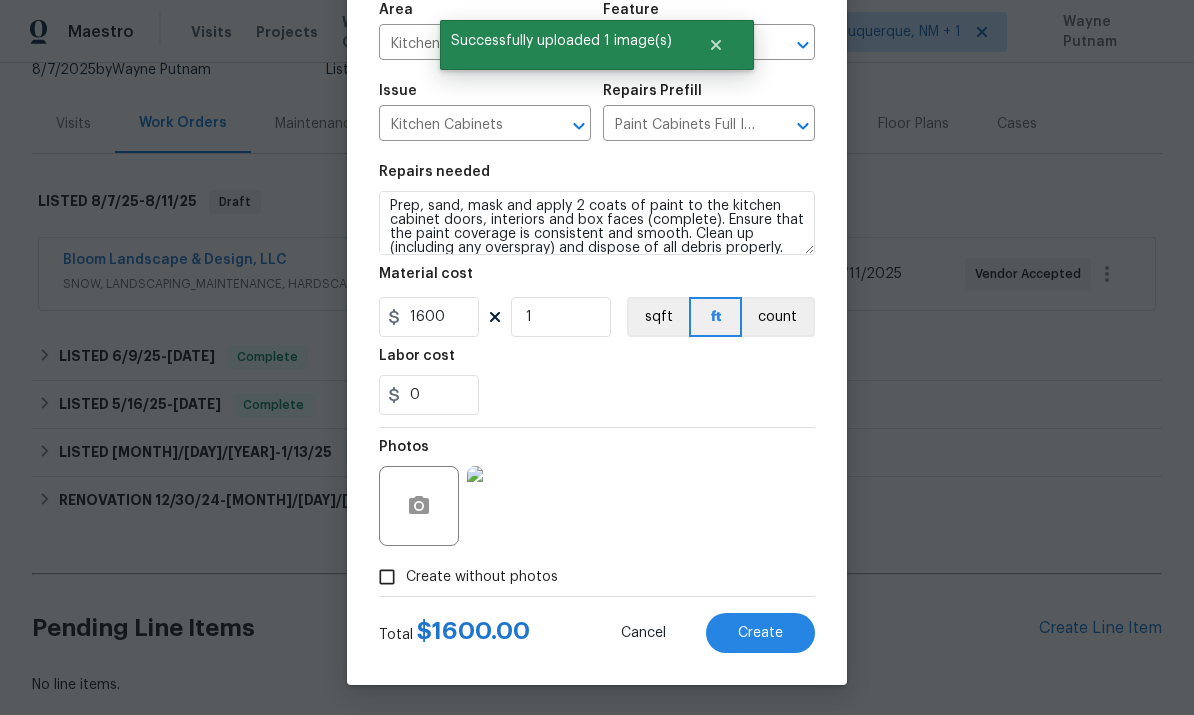click on "Create" at bounding box center [760, 633] 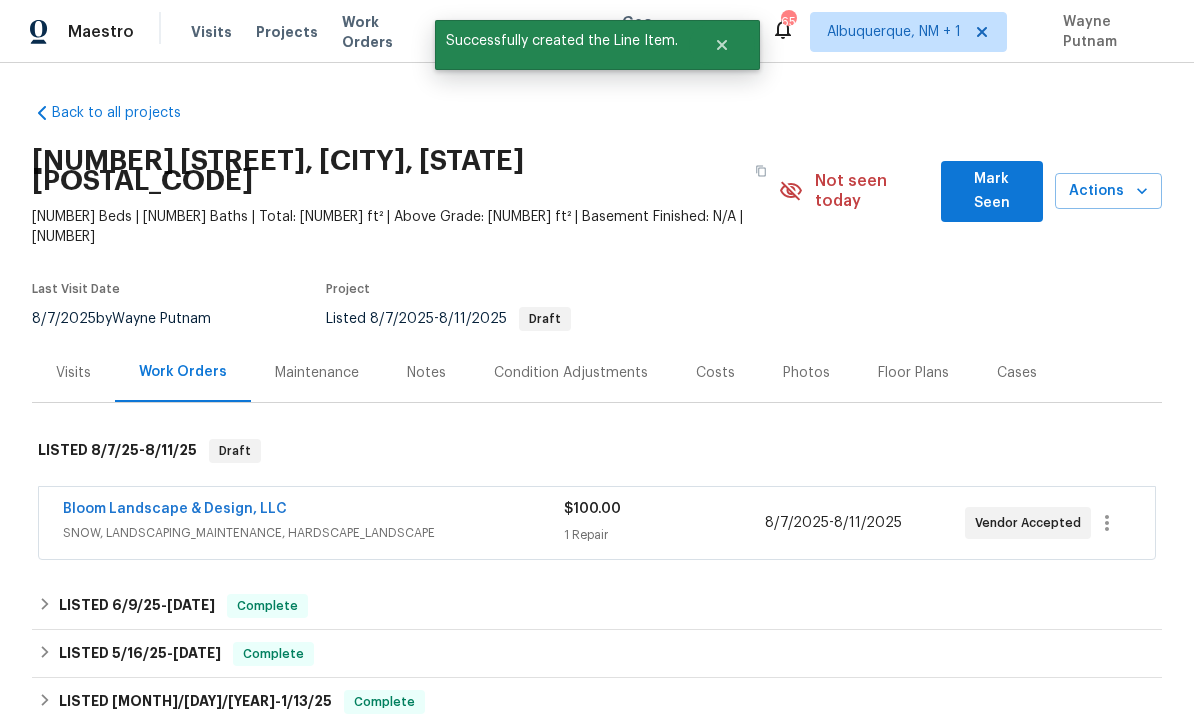 scroll, scrollTop: 0, scrollLeft: 0, axis: both 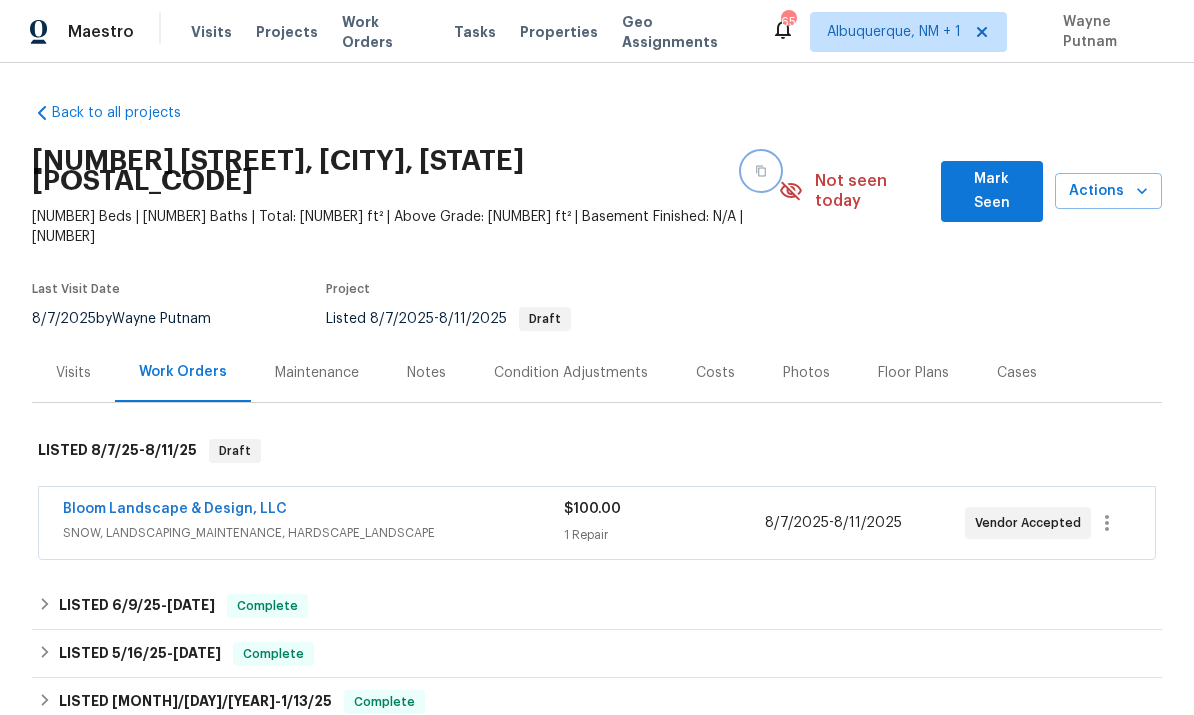 click 